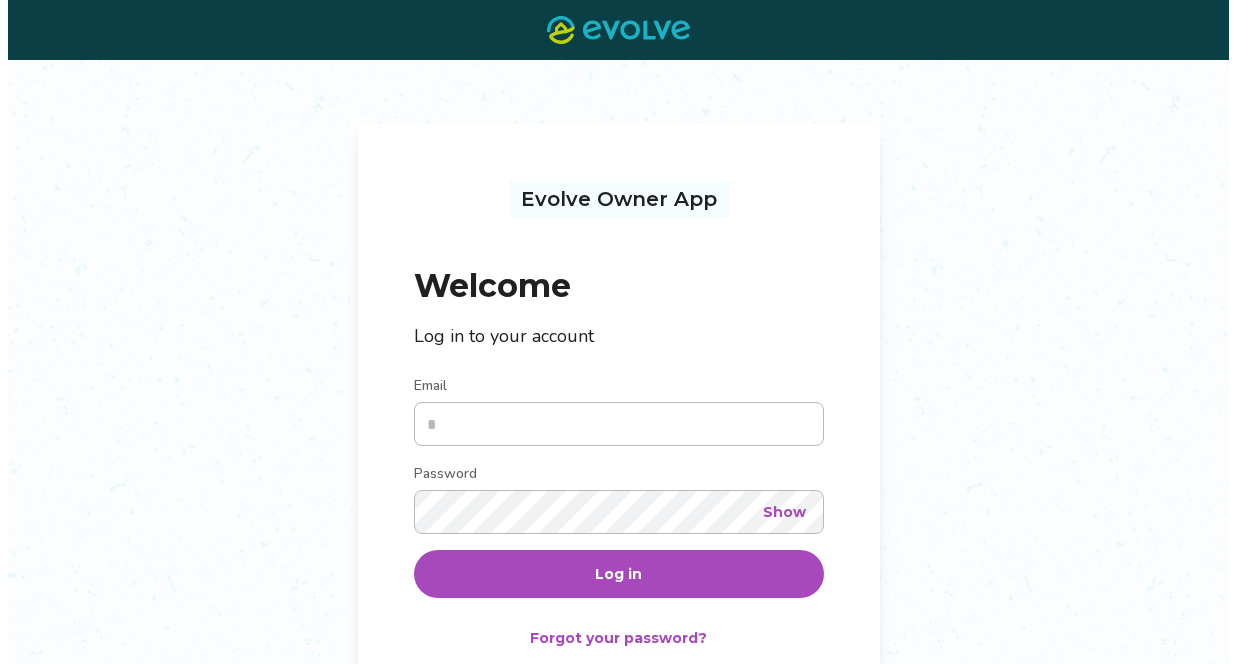 scroll, scrollTop: 0, scrollLeft: 0, axis: both 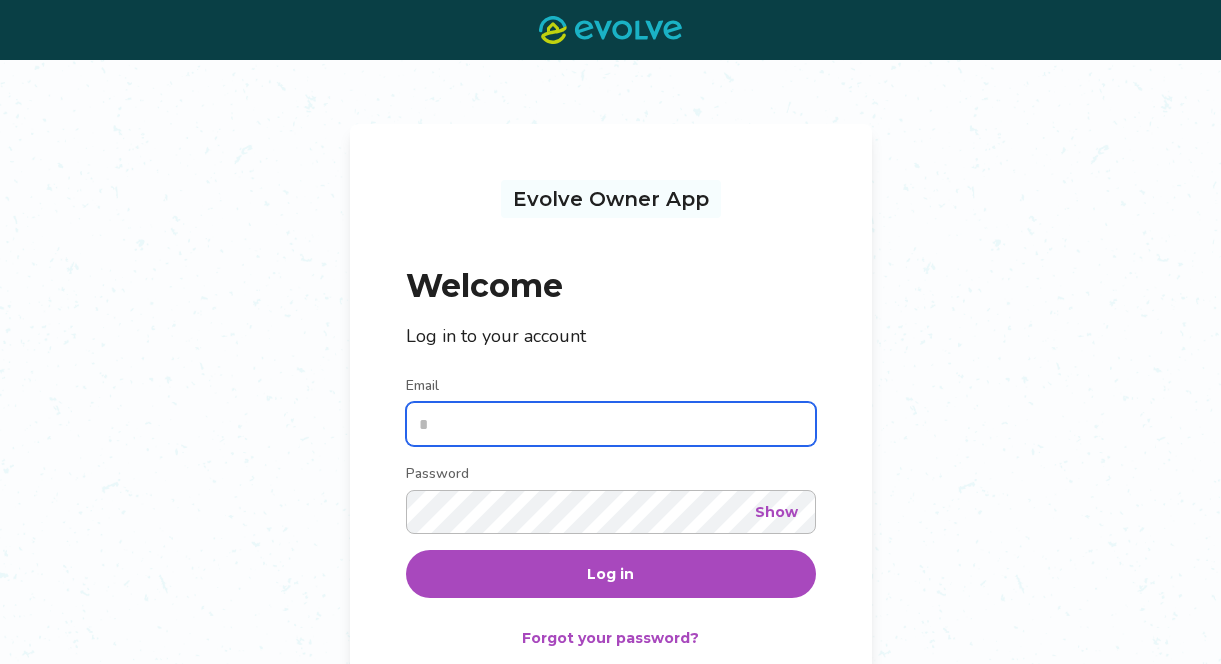 type on "**********" 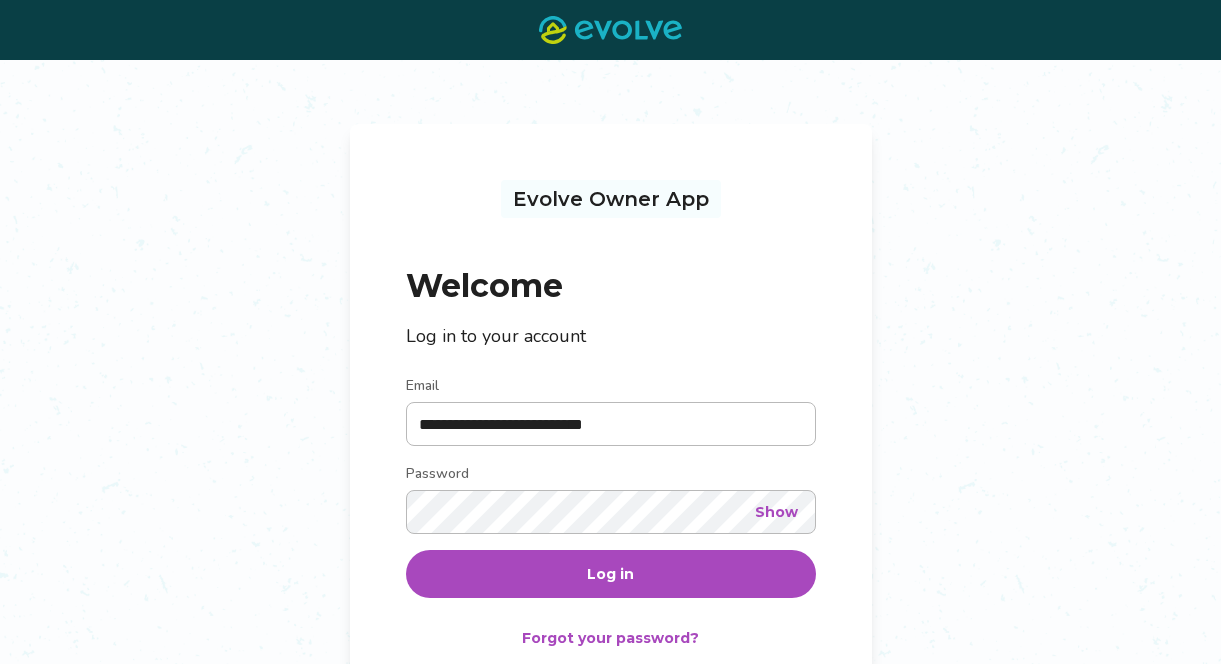 click on "Log in" at bounding box center [611, 574] 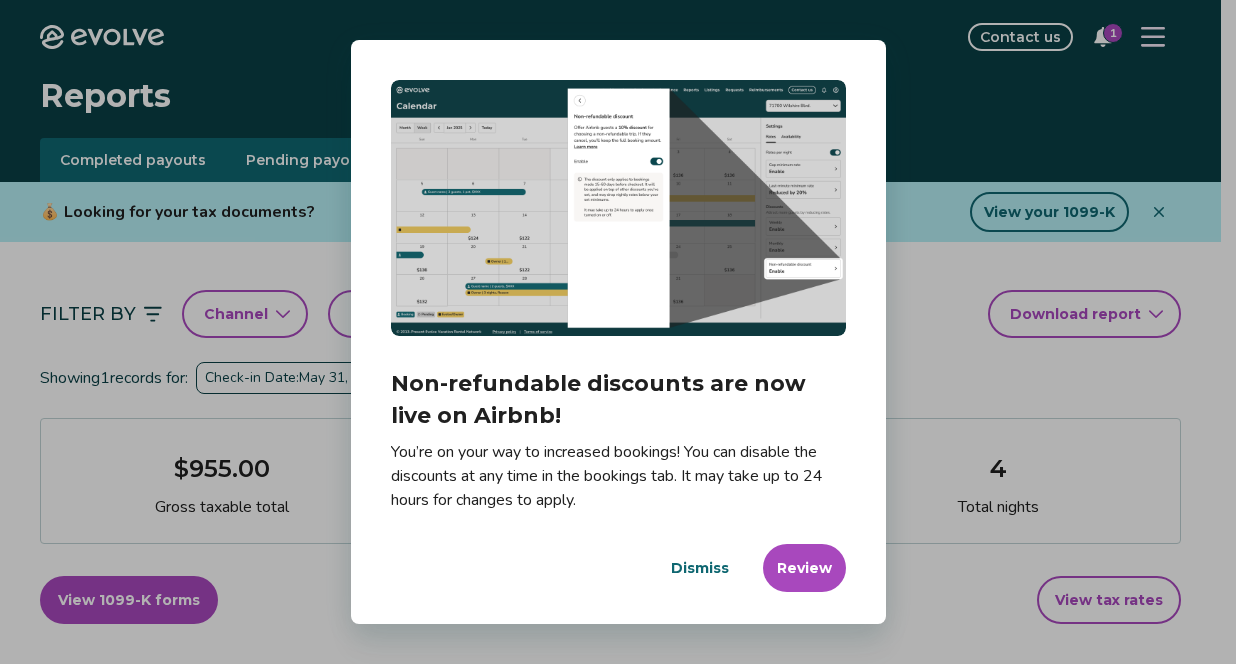 click on "Dismiss" at bounding box center [700, 568] 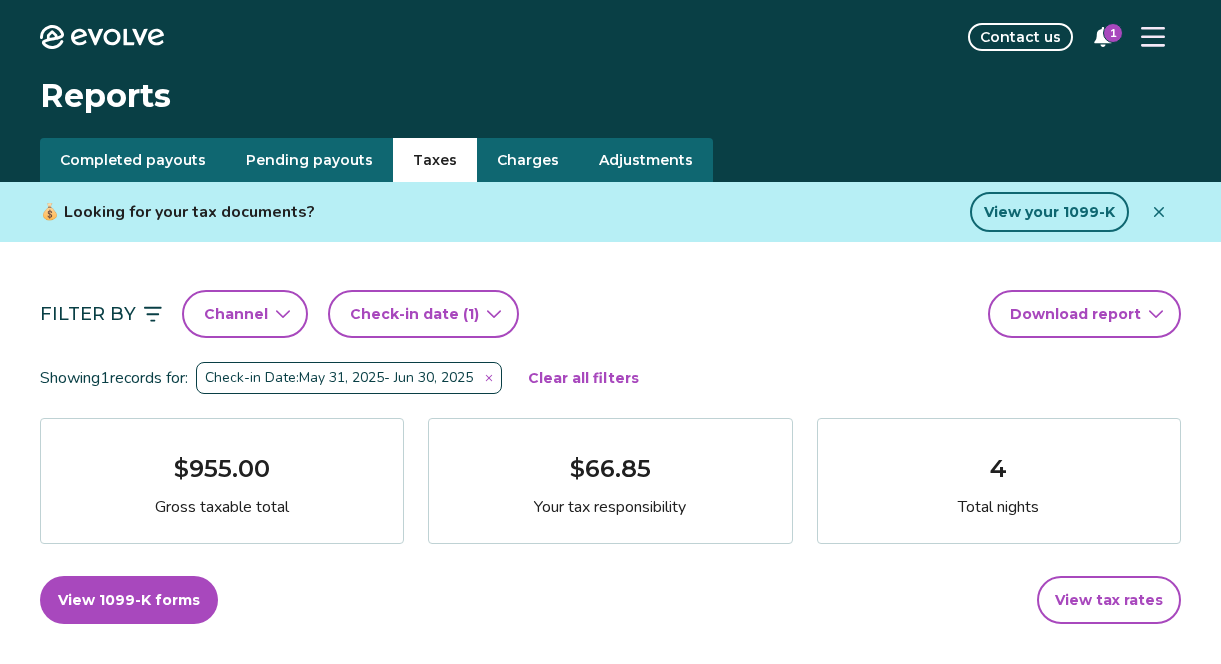 click 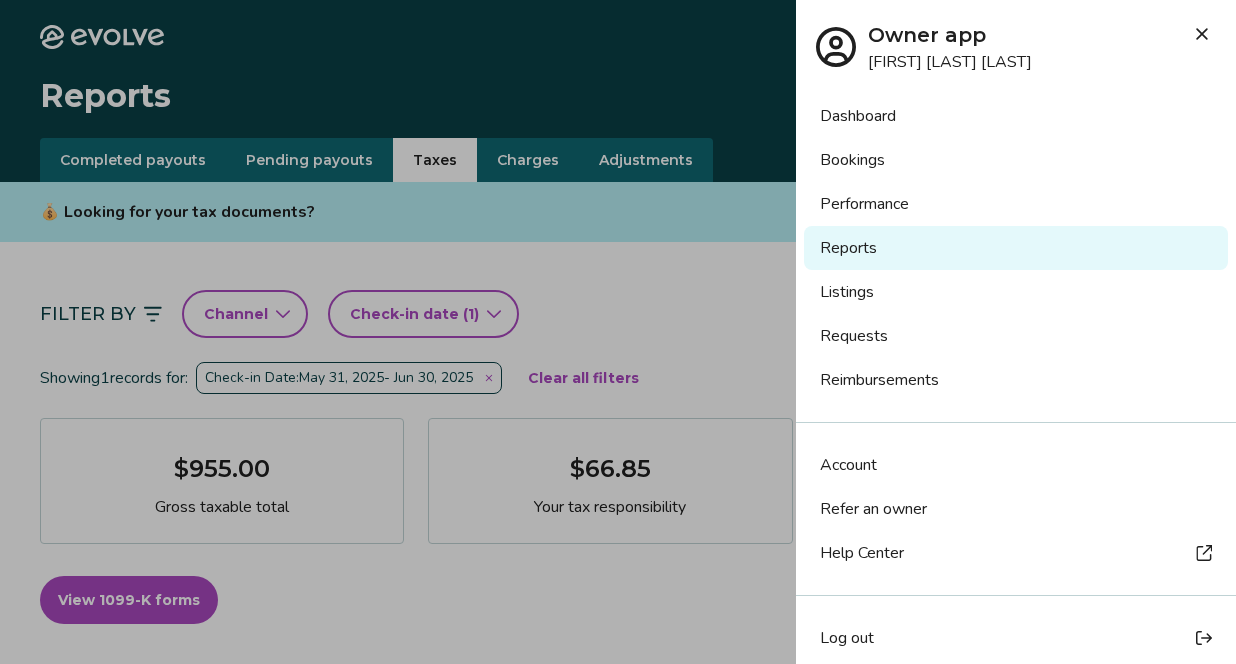 click on "Requests" at bounding box center [1016, 336] 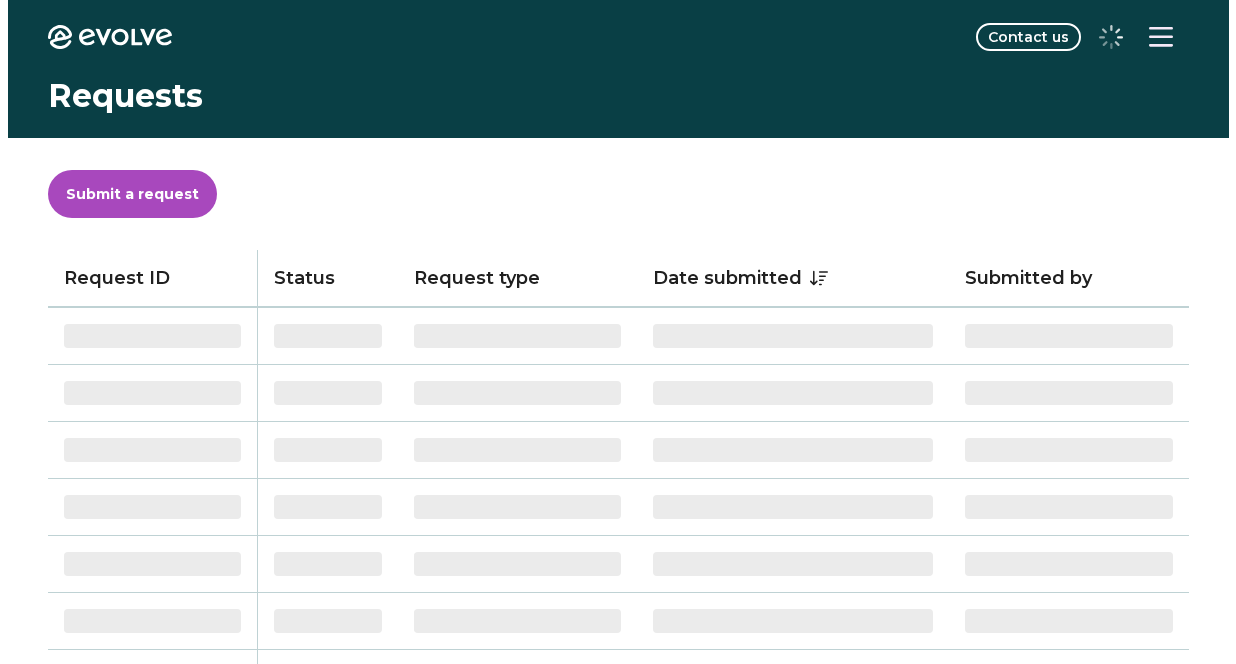 scroll, scrollTop: 0, scrollLeft: 0, axis: both 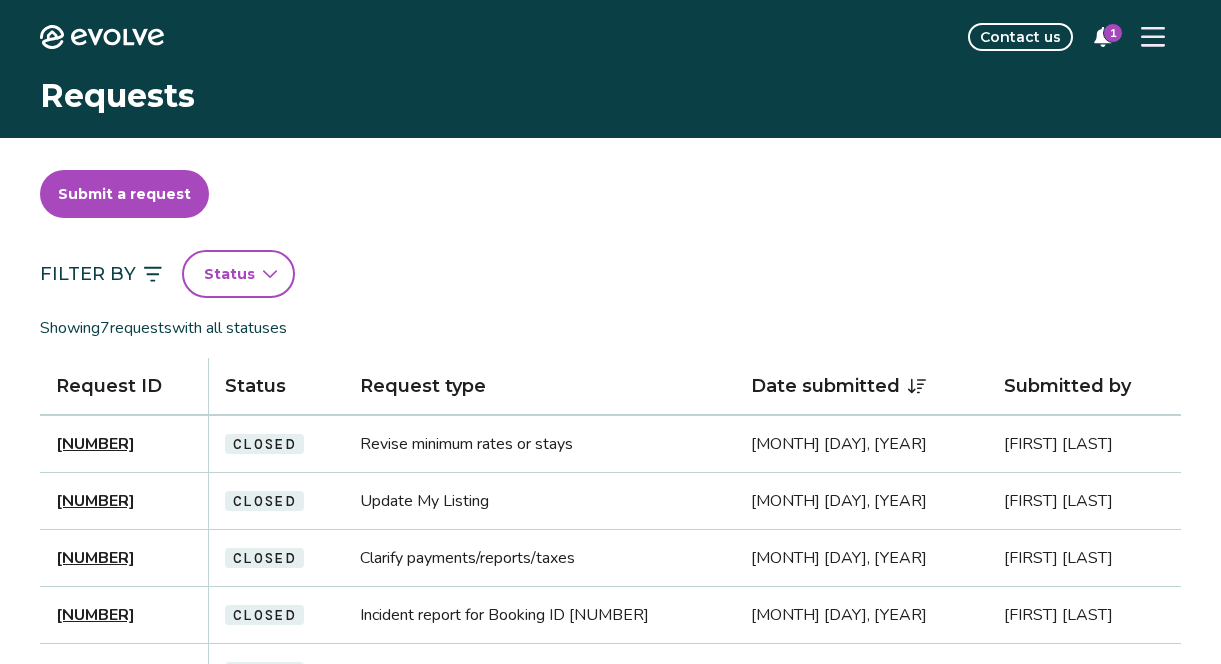 click at bounding box center [1153, 37] 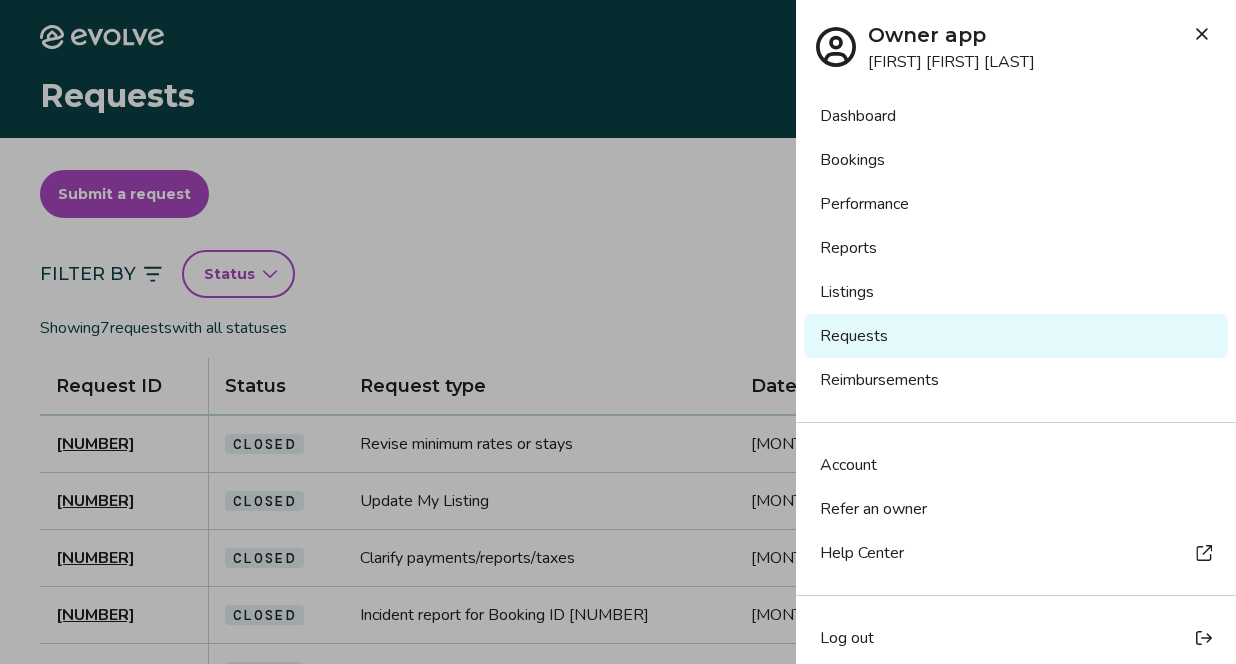 click on "Bookings" at bounding box center [1016, 160] 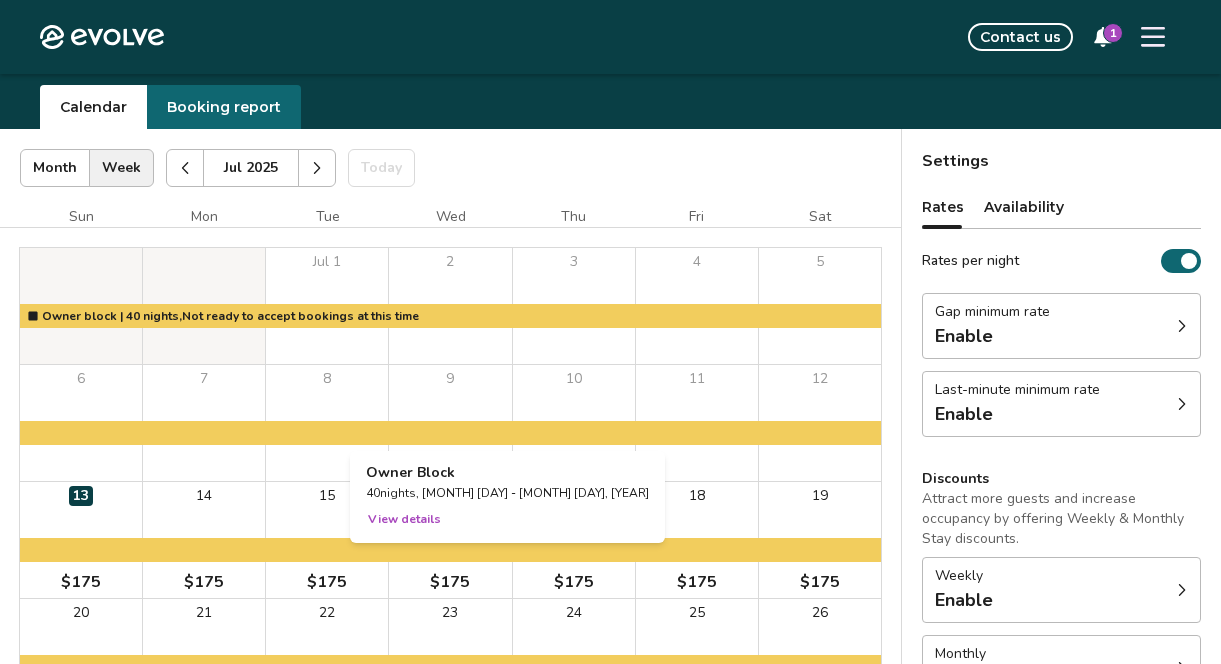 scroll, scrollTop: 55, scrollLeft: 0, axis: vertical 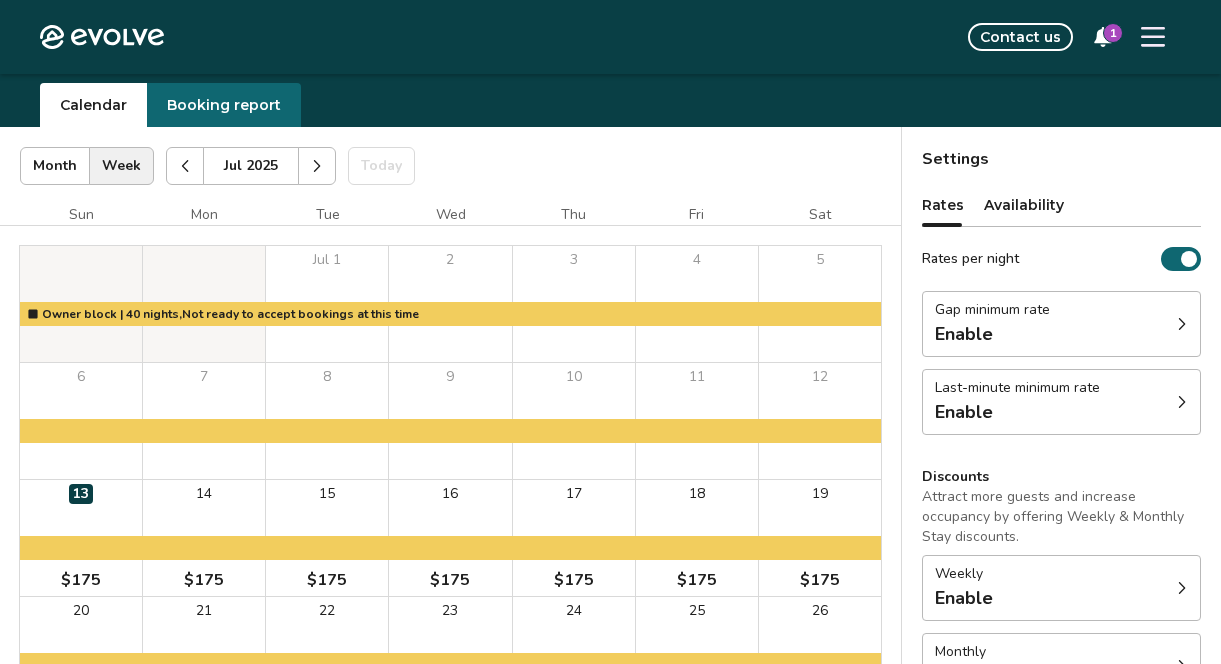 click 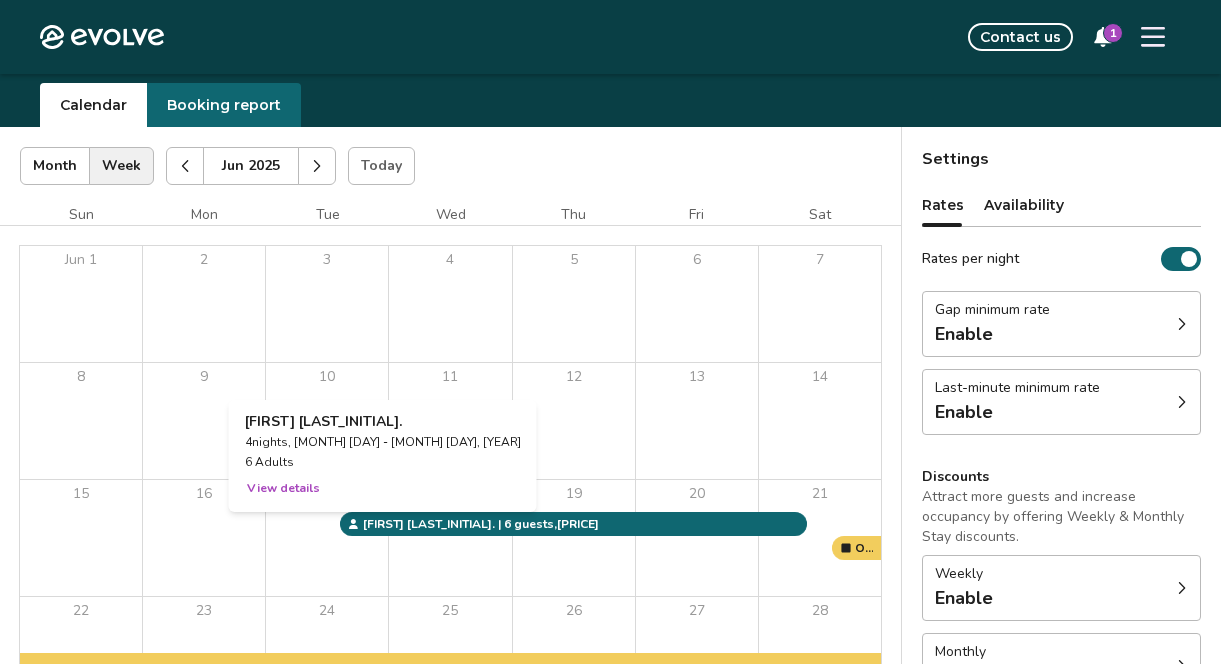 click on "17" at bounding box center [327, 538] 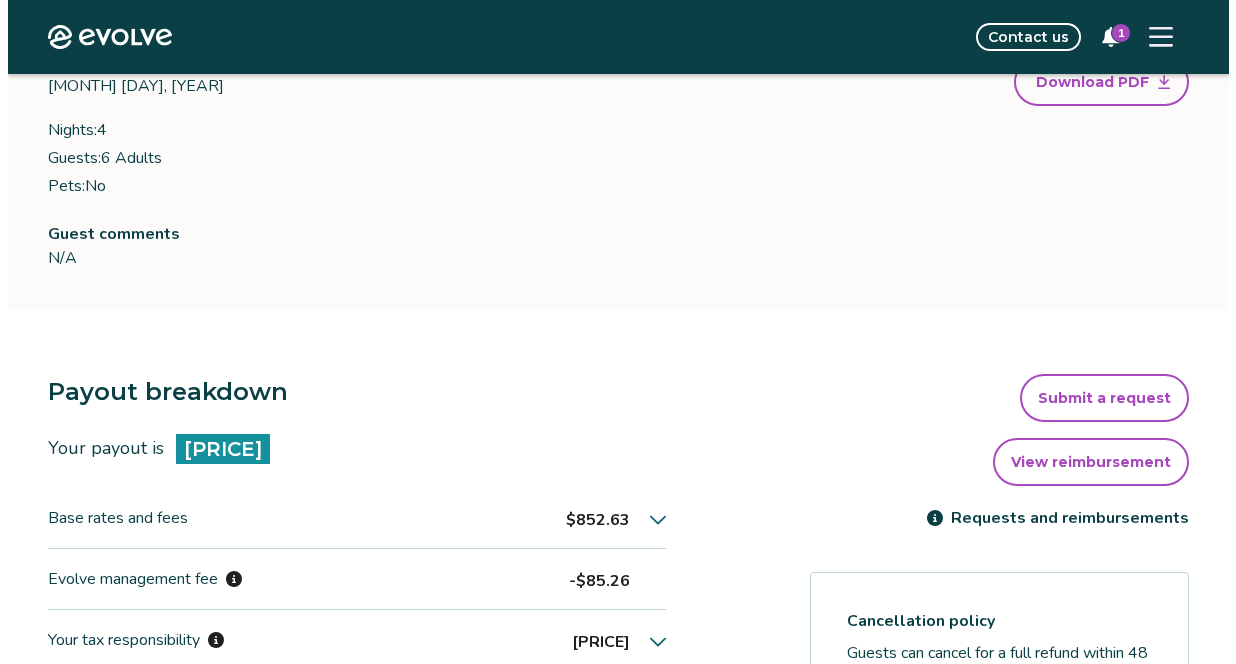 scroll, scrollTop: 438, scrollLeft: 0, axis: vertical 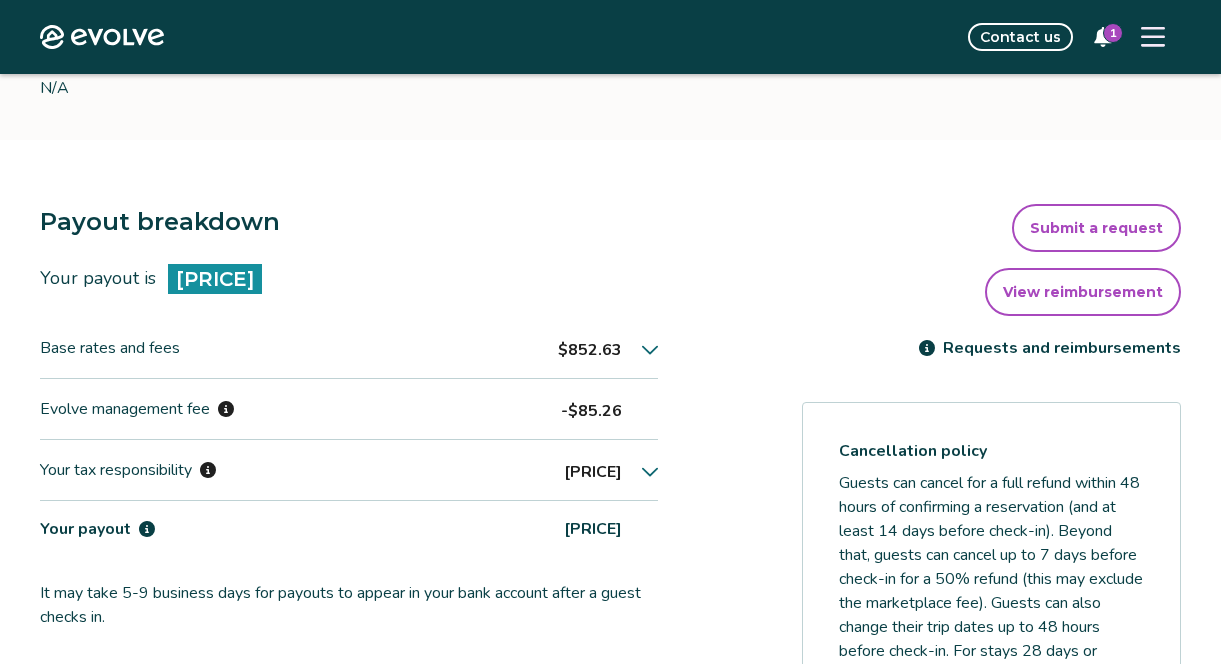 click on "Submit a request" at bounding box center (1096, 228) 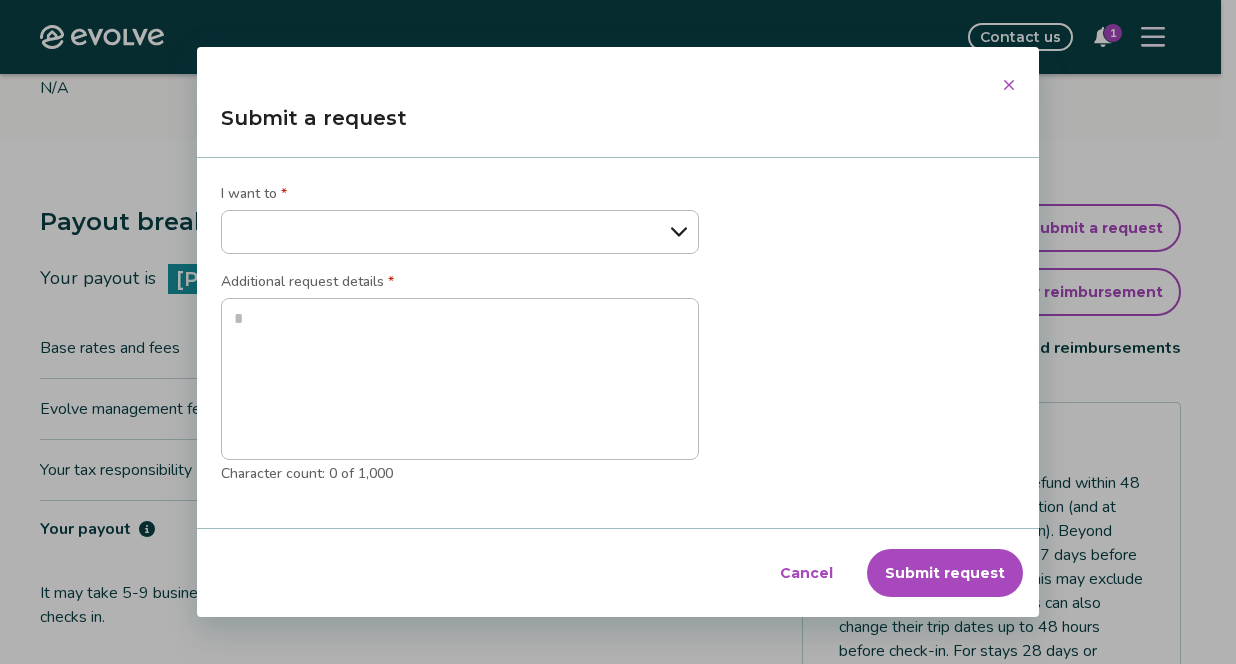 click on "**********" at bounding box center (460, 232) 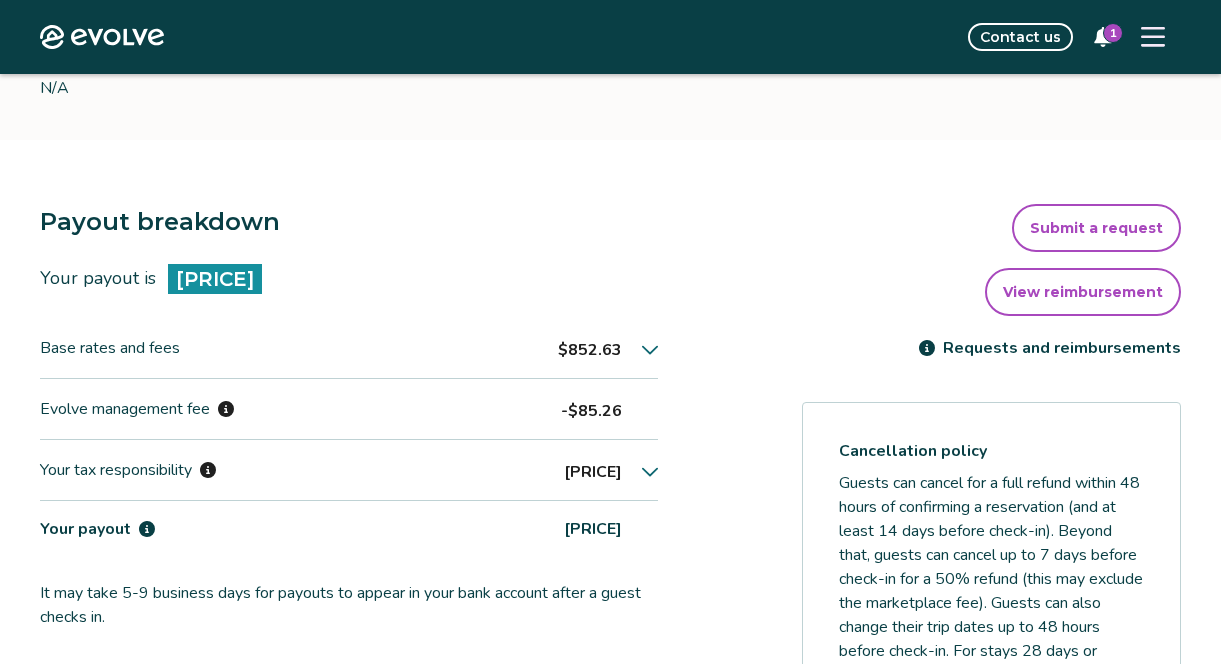 click at bounding box center [1153, 37] 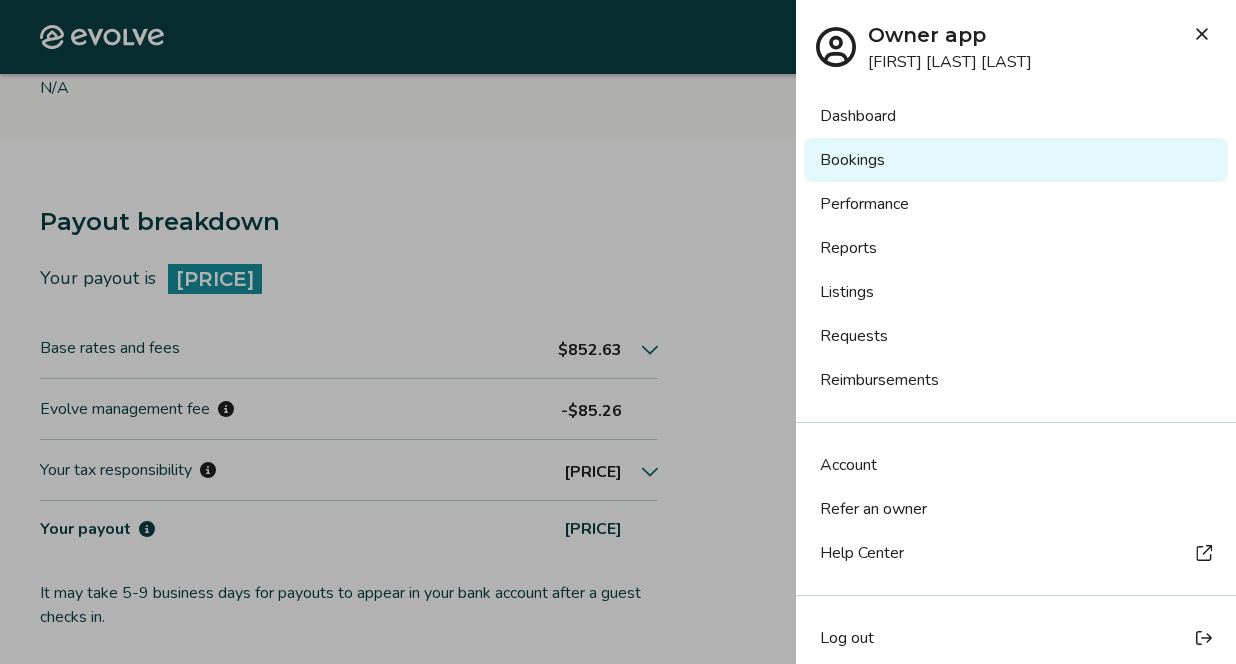 click on "Requests" at bounding box center (1016, 336) 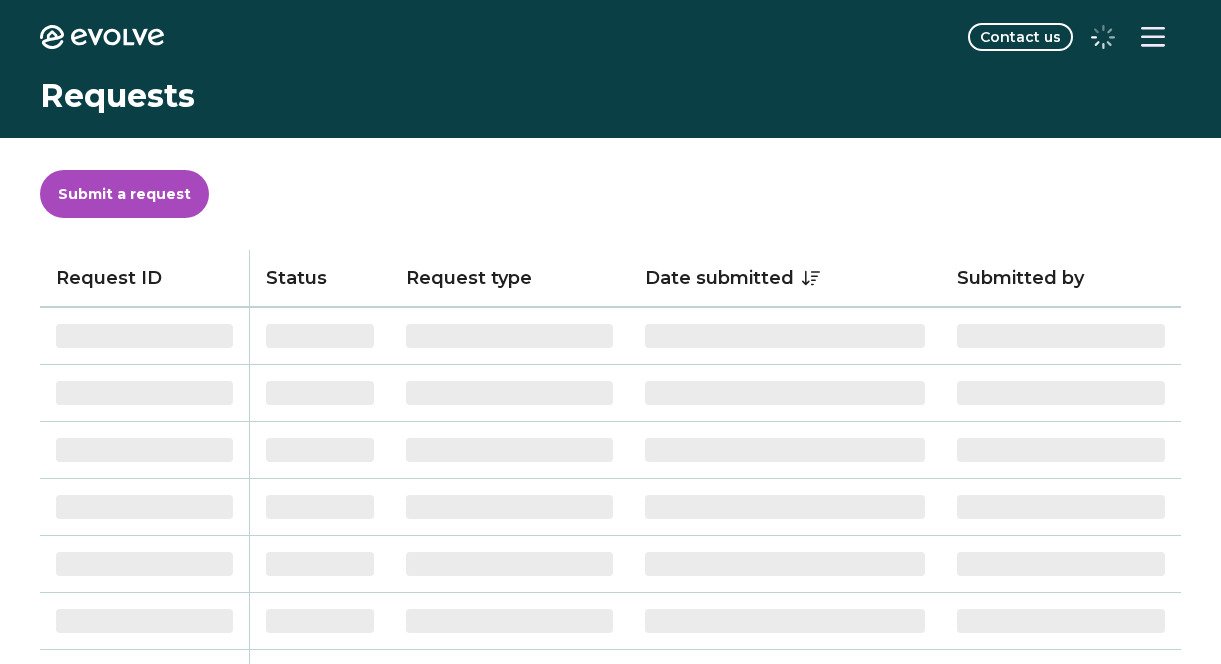 scroll, scrollTop: 0, scrollLeft: 0, axis: both 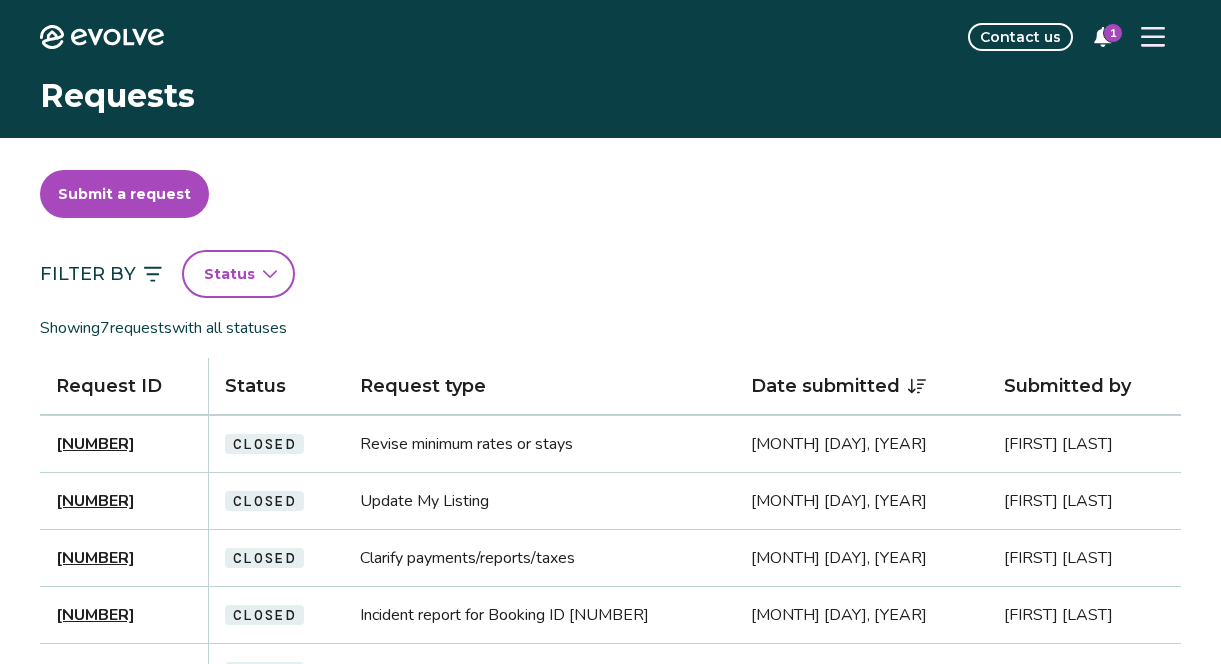 click on "Status" at bounding box center (229, 274) 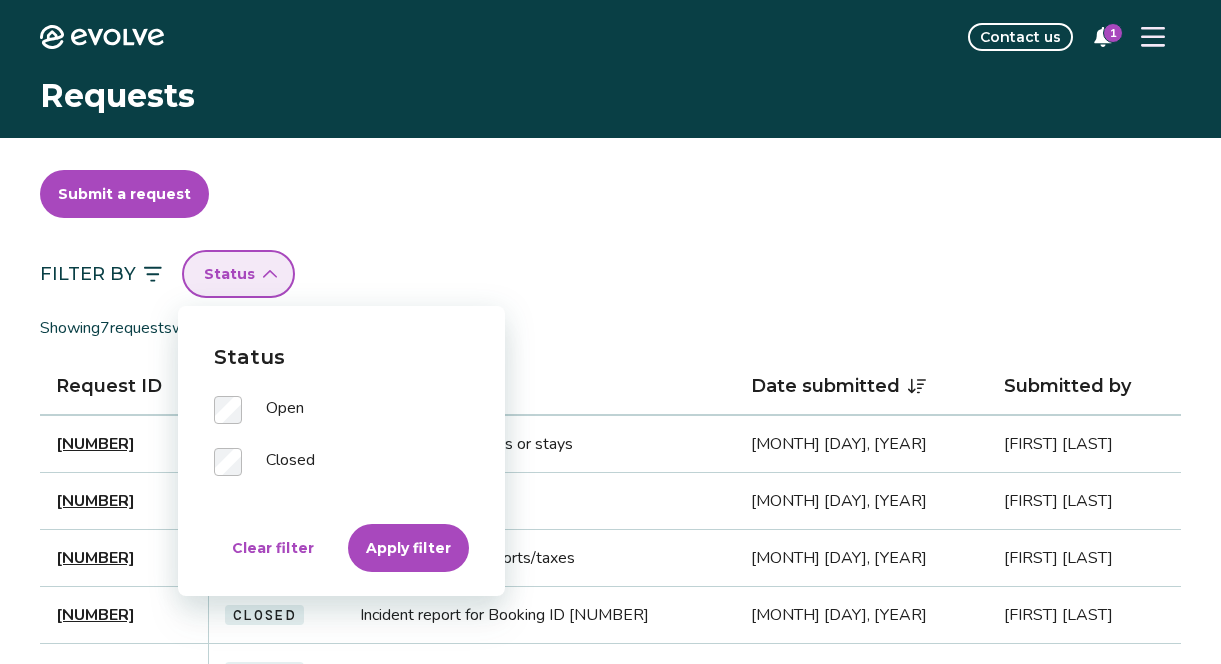click on "Apply filter" at bounding box center (408, 548) 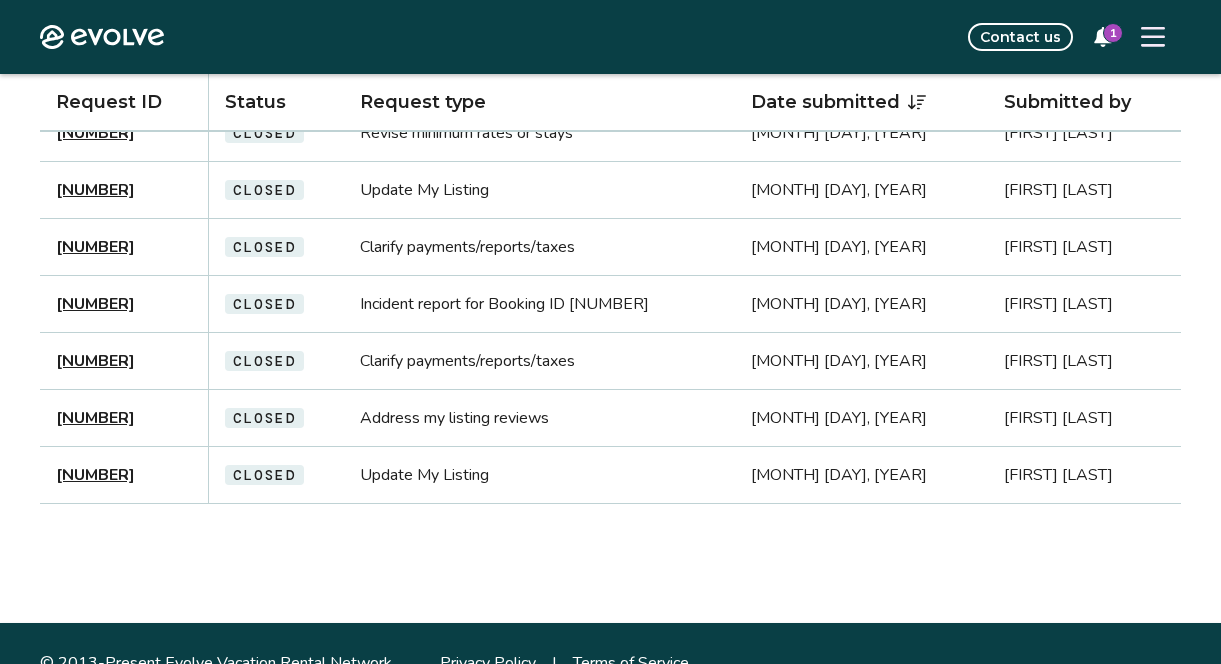 scroll, scrollTop: 332, scrollLeft: 0, axis: vertical 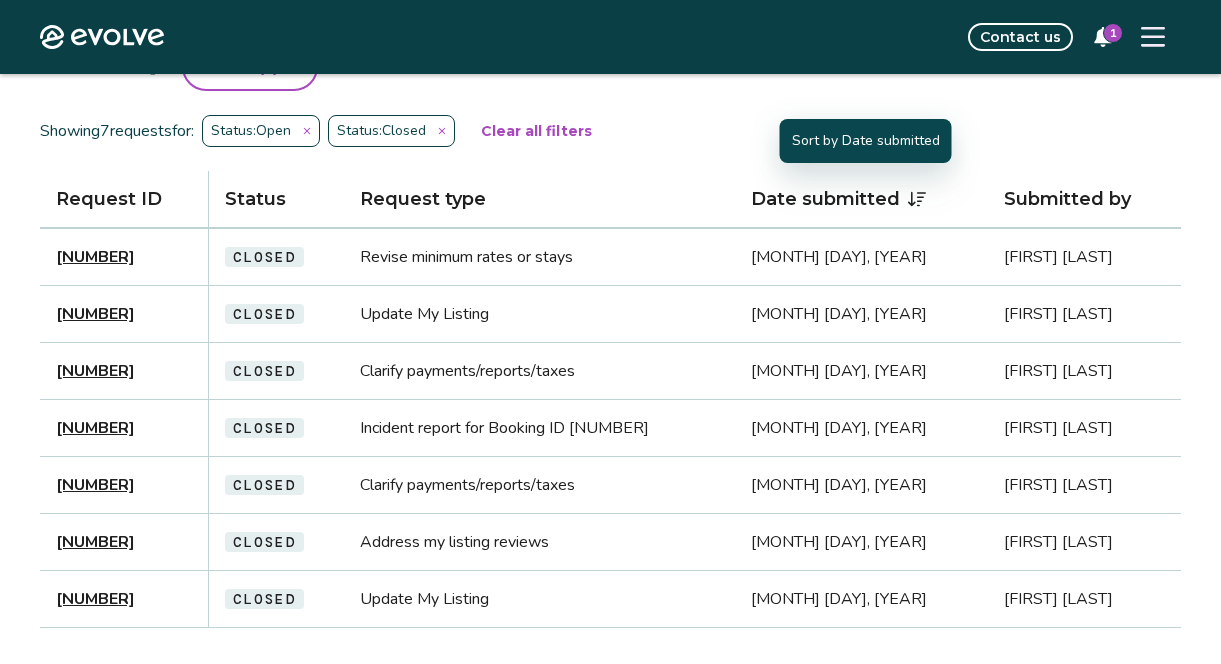 click on "Date submitted" at bounding box center (861, 200) 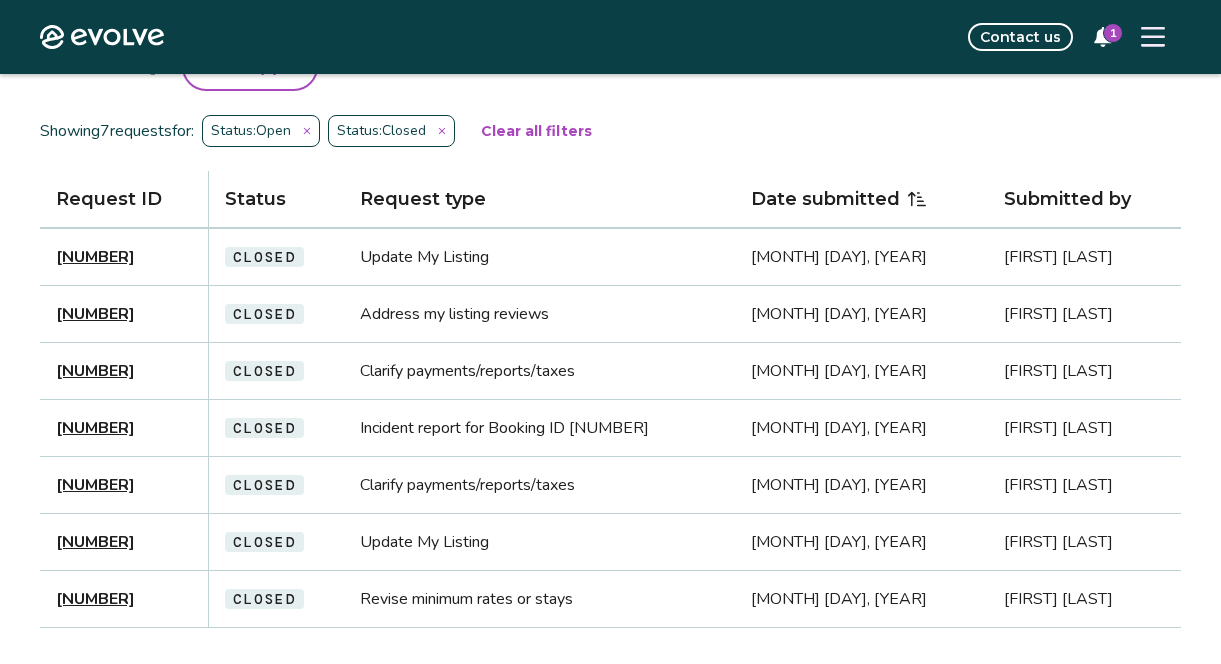 click on "Evolve Contact us 1" at bounding box center (610, 37) 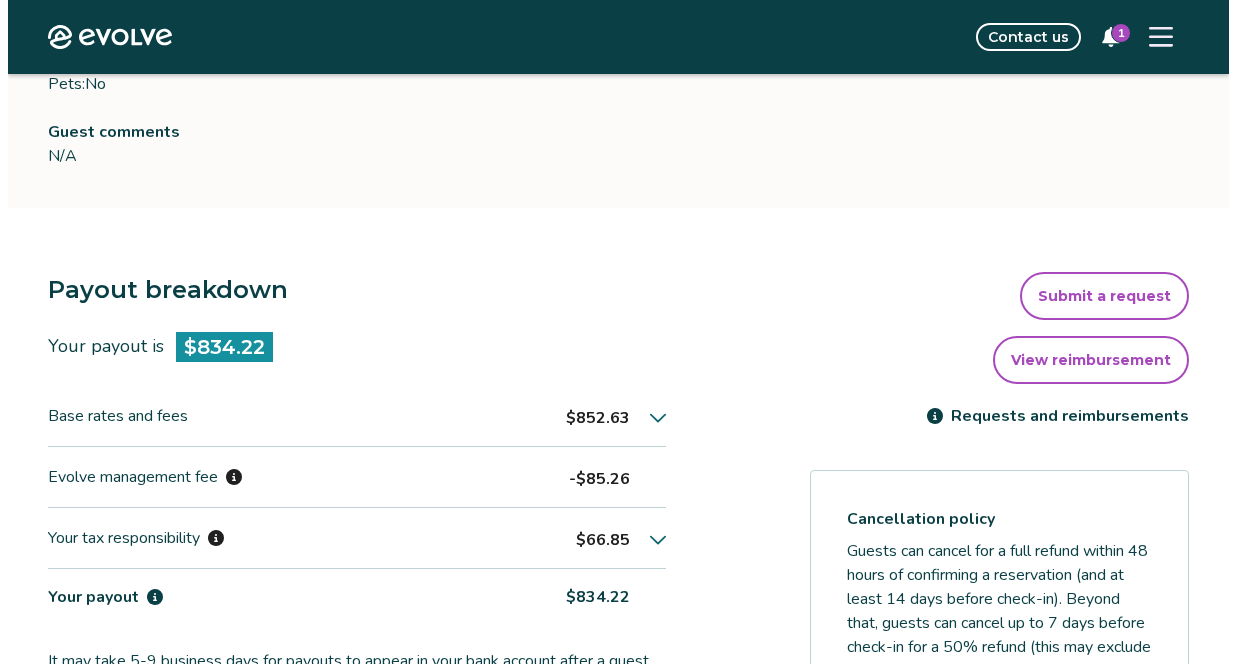 scroll, scrollTop: 366, scrollLeft: 0, axis: vertical 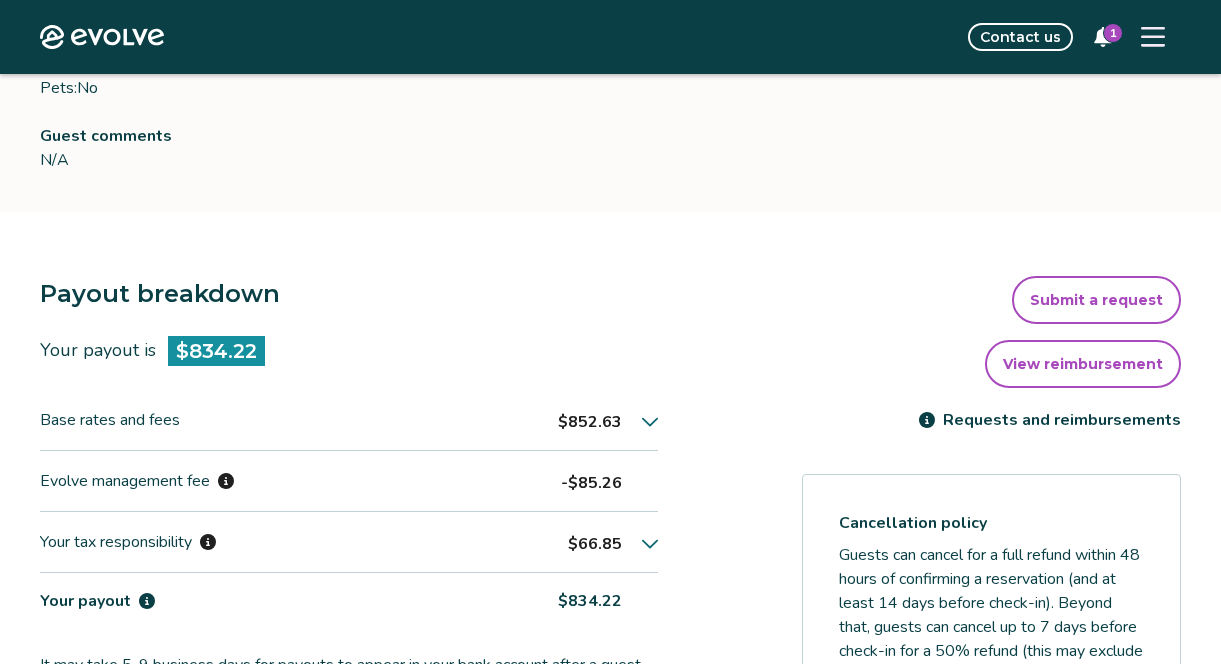 click at bounding box center [1153, 37] 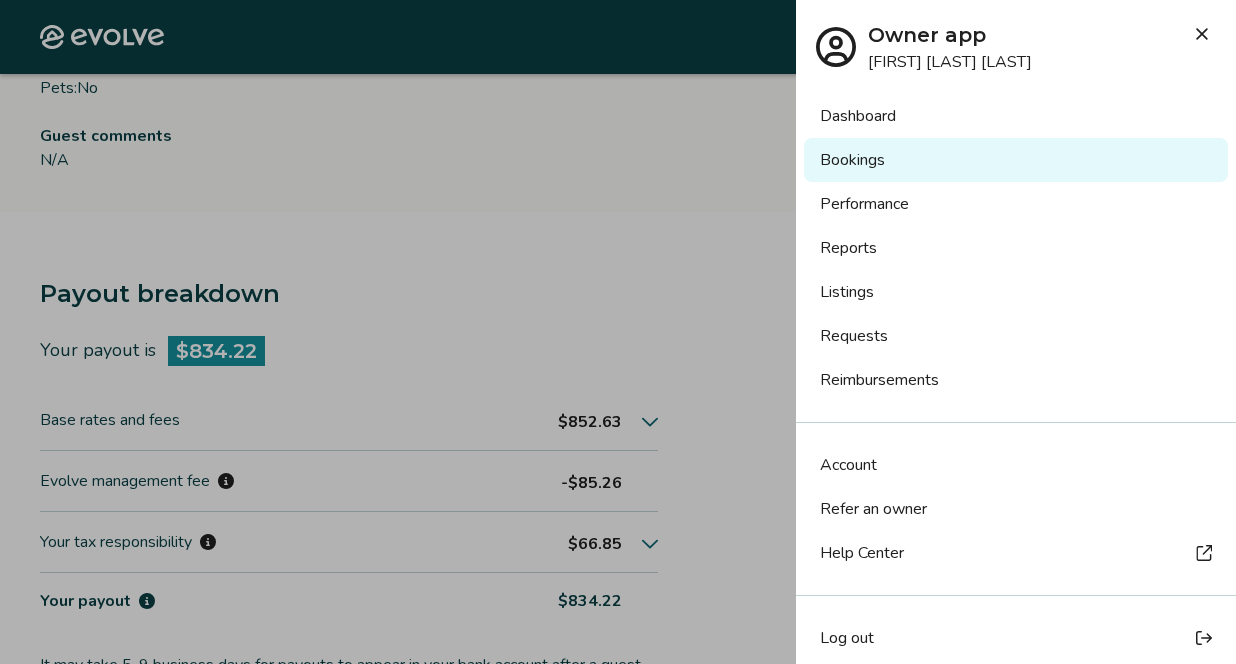 click on "Reports" at bounding box center (1016, 248) 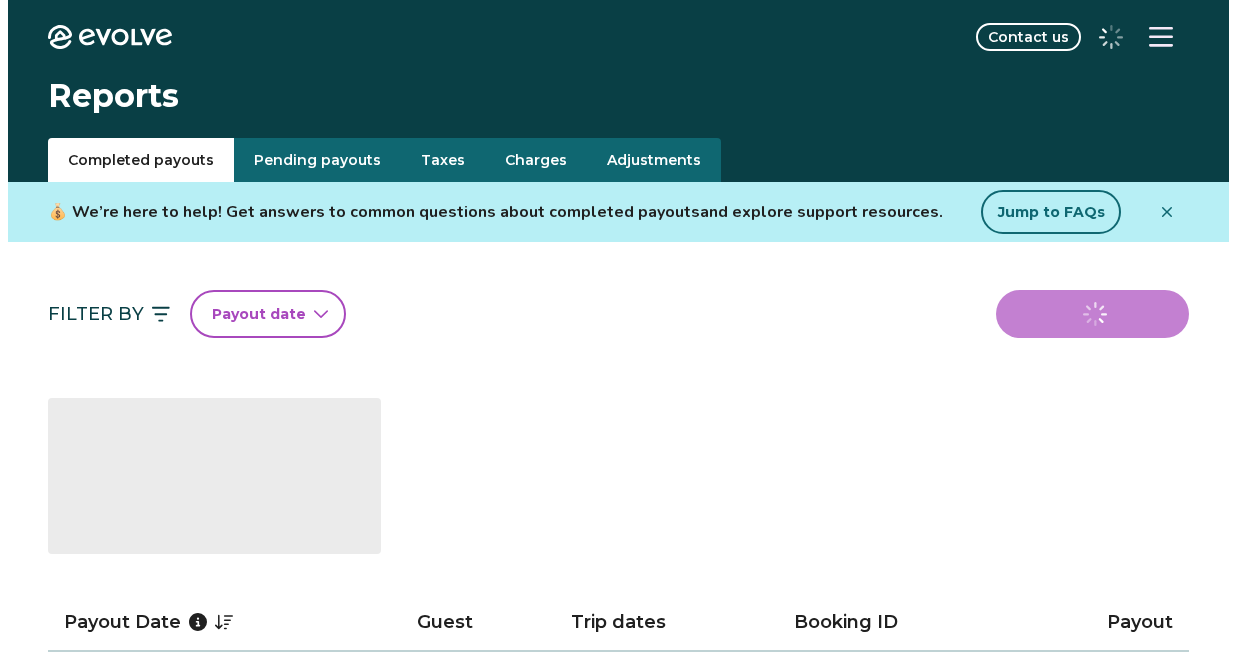 scroll, scrollTop: 0, scrollLeft: 0, axis: both 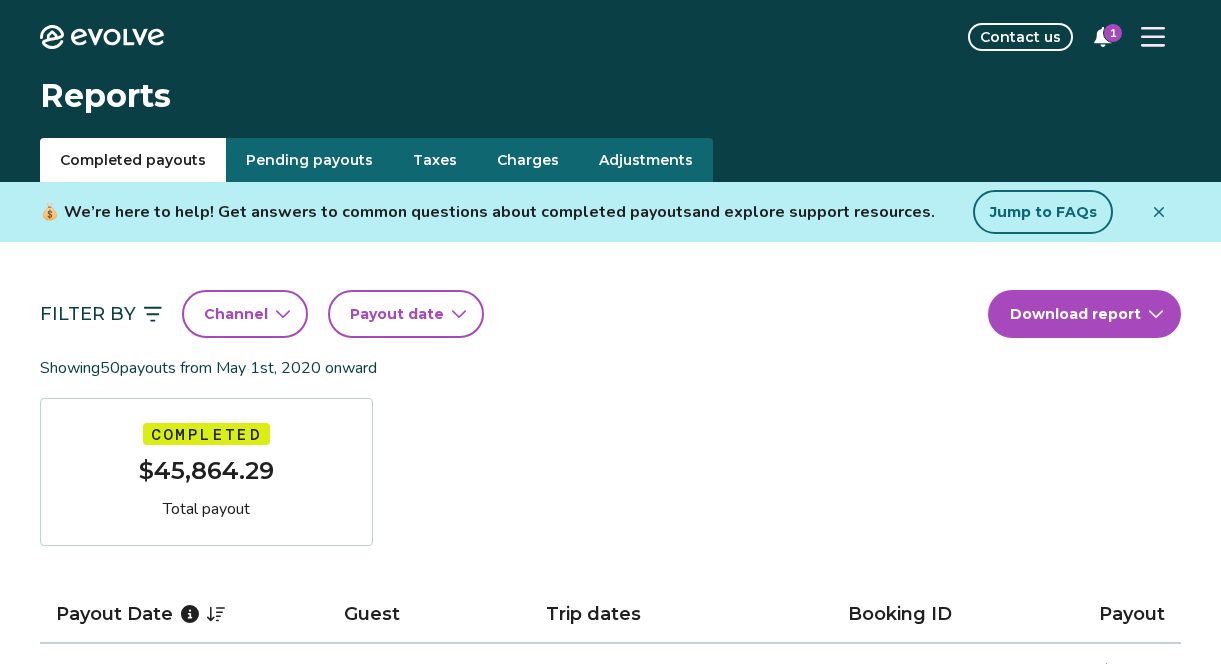 click at bounding box center (1153, 37) 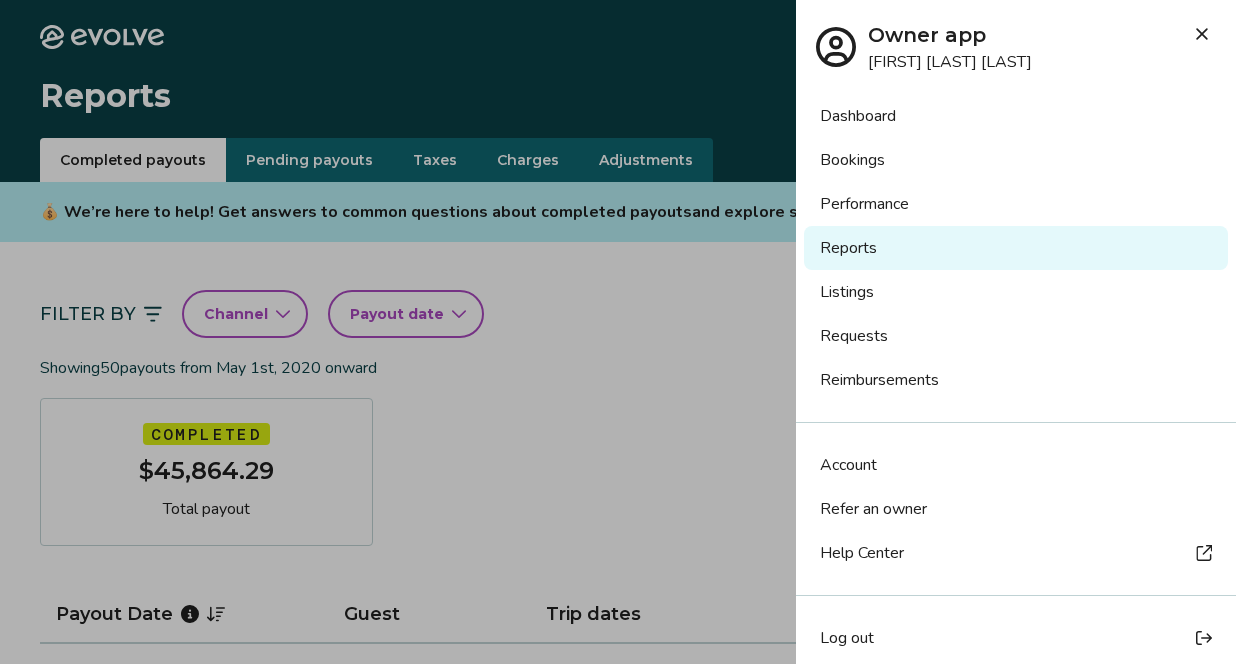 click on "Bookings" at bounding box center [1016, 160] 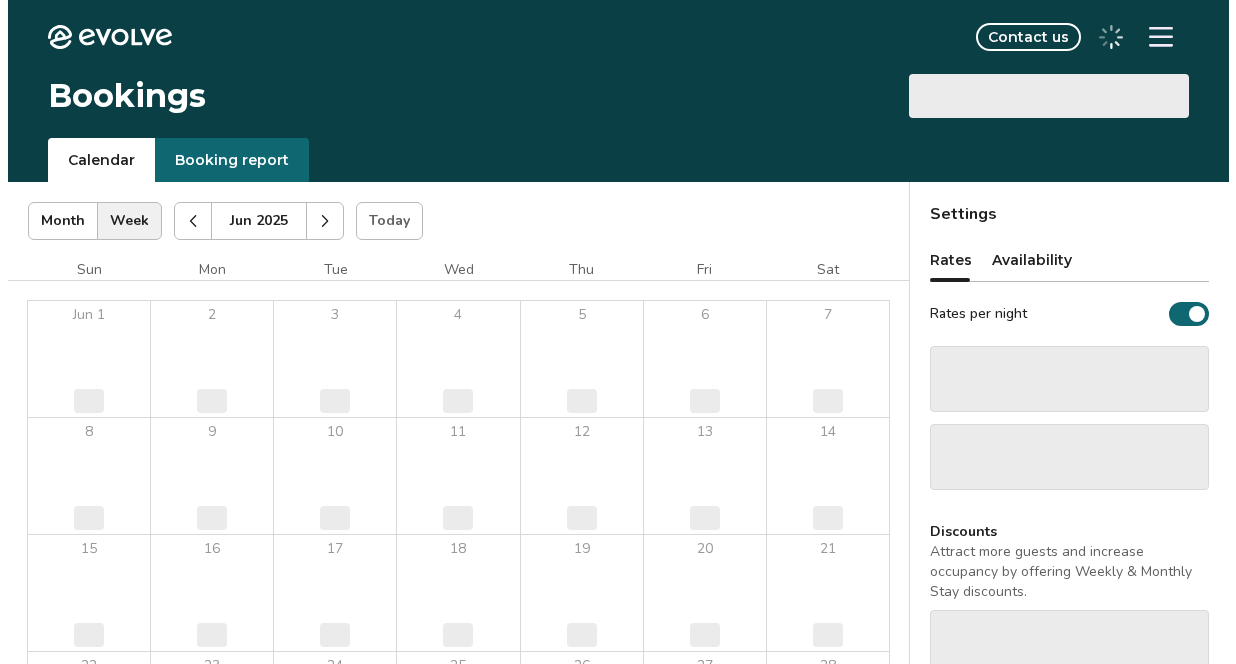 scroll, scrollTop: 0, scrollLeft: 0, axis: both 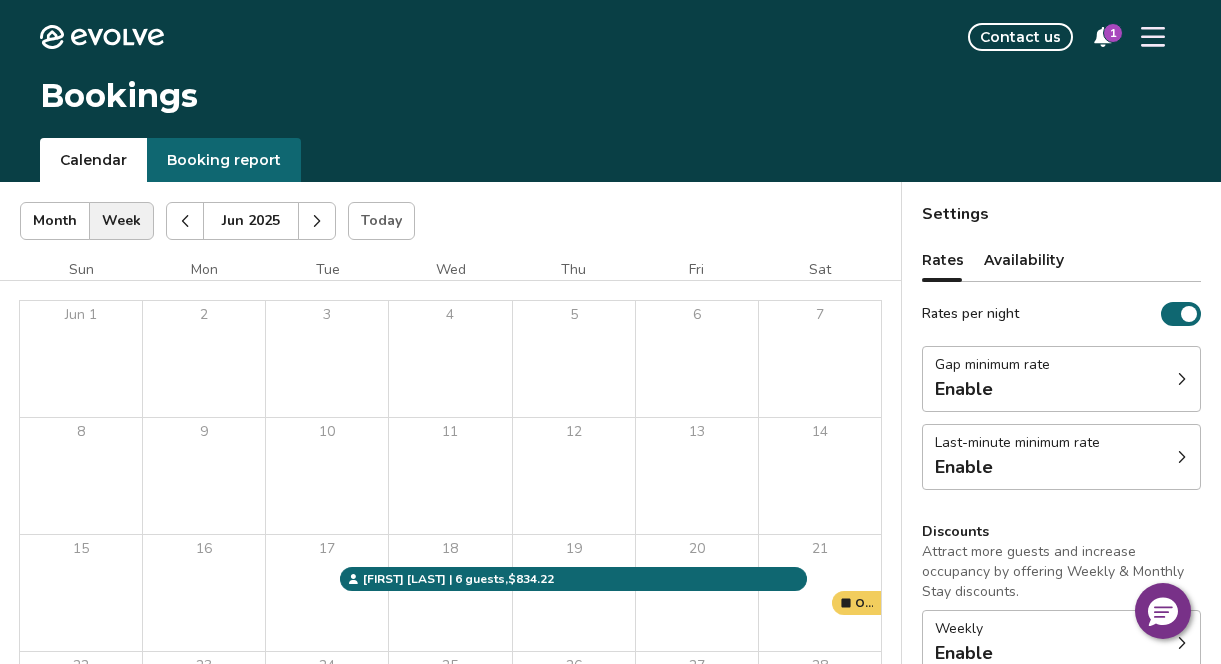 click at bounding box center (1153, 37) 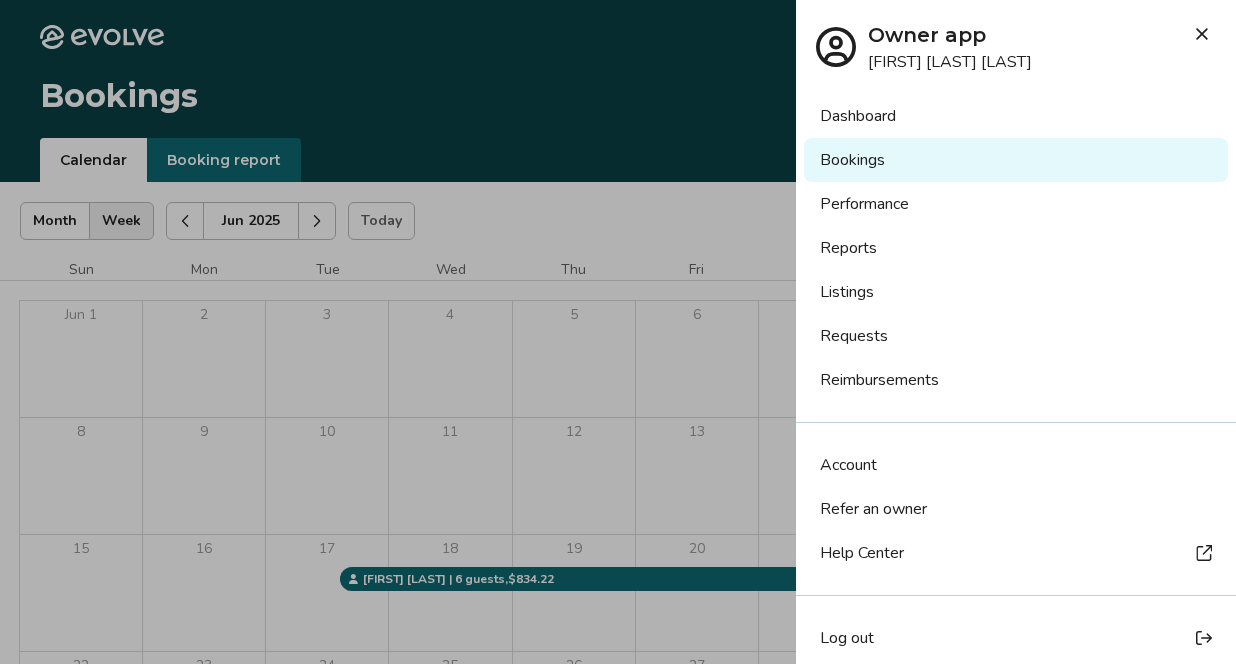 click on "Requests" at bounding box center [1016, 336] 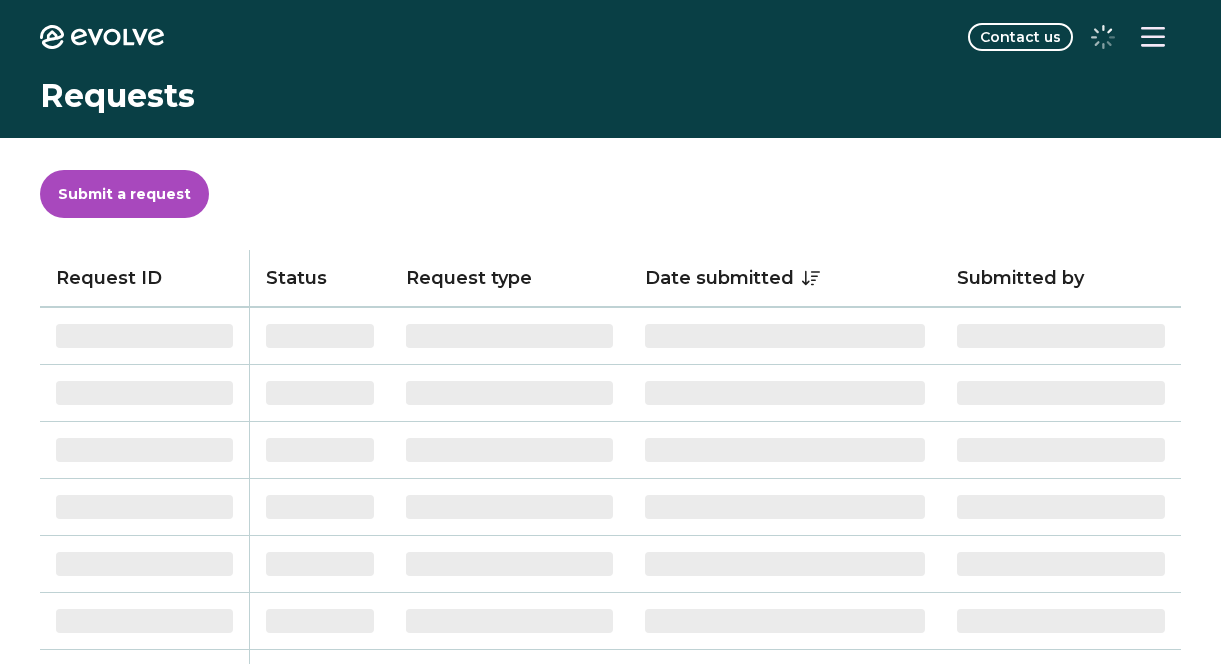 scroll, scrollTop: 0, scrollLeft: 0, axis: both 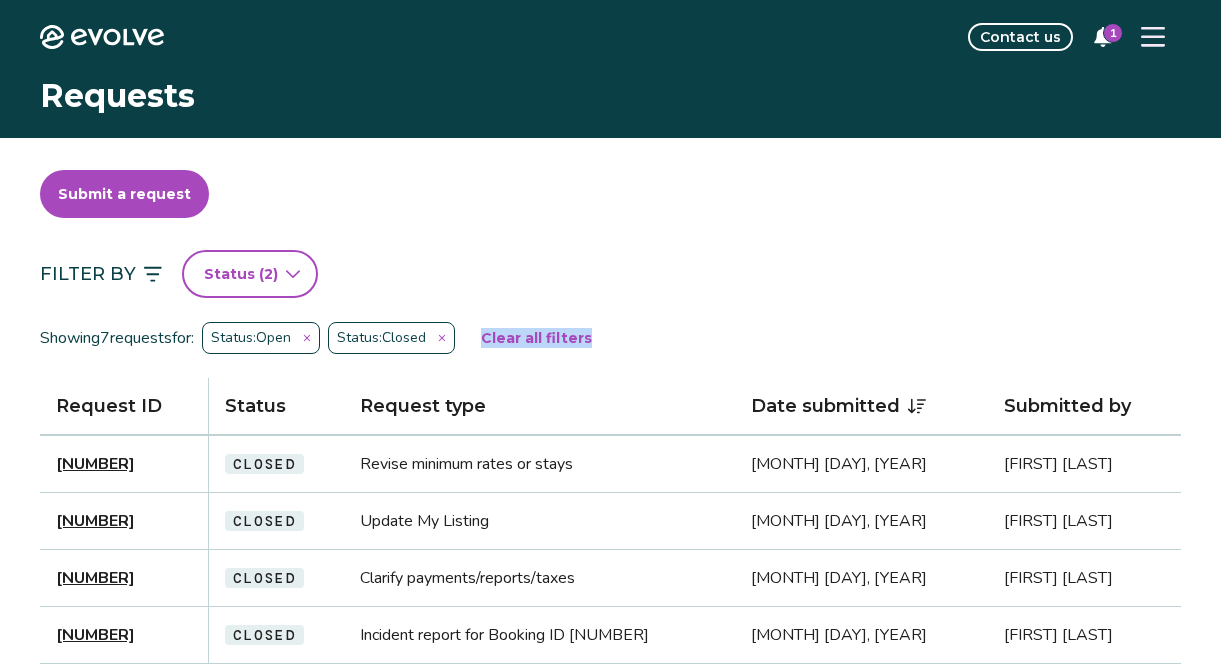 drag, startPoint x: 1219, startPoint y: 323, endPoint x: 1217, endPoint y: 400, distance: 77.02597 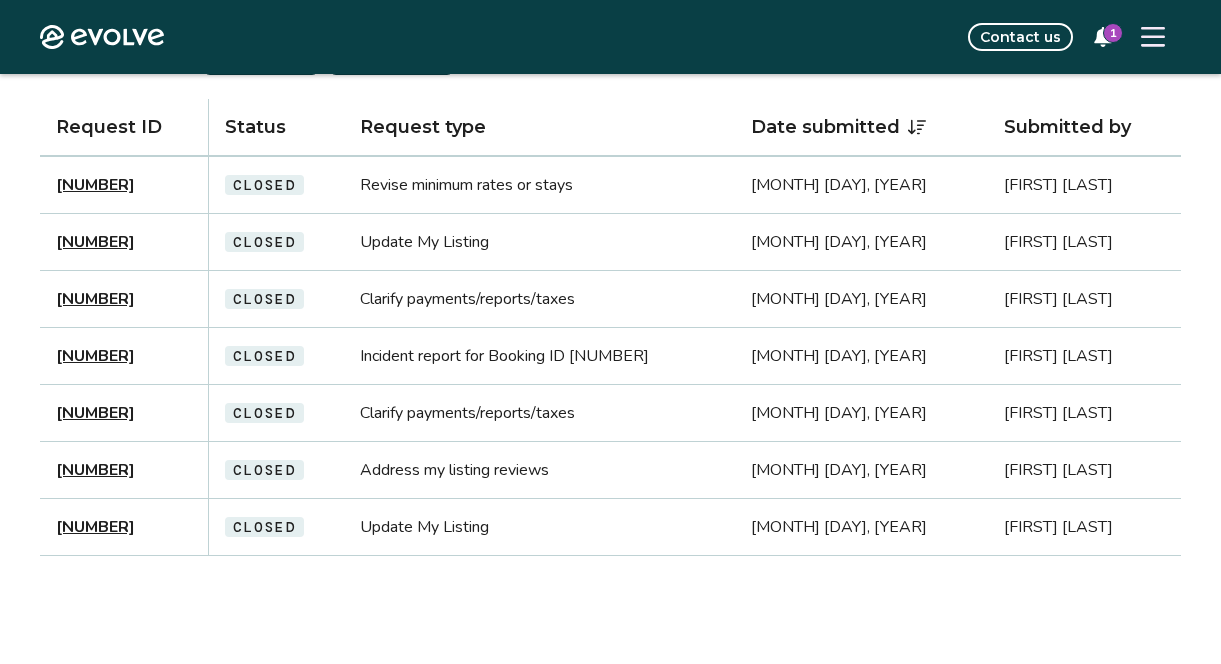 scroll, scrollTop: 280, scrollLeft: 0, axis: vertical 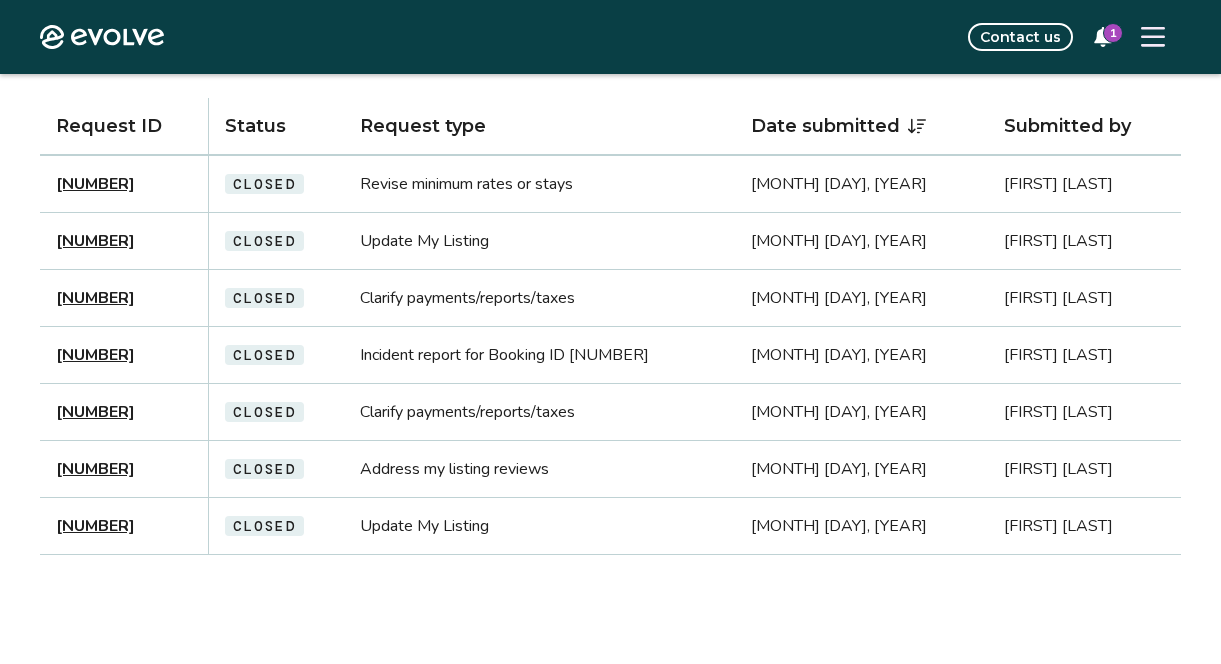 click on "Submit a request Filter By  Status ( 2 ) Showing  7  requests  for: Status:  Open Status:  Closed Clear all filters Request ID Status Request type Date submitted Submitted by [NUMBER] Closed Revise minimum rates or stays [MONTH] [DAY], [YEAR] [FIRST] [LAST] [NUMBER] Closed Update My Listing [MONTH] [DAY], [YEAR] [FIRST] [LAST] [NUMBER] Closed Clarify payments/reports/taxes [MONTH] [DAY], [YEAR] [FIRST] [LAST] [NUMBER] Closed Incident report for Booking ID 10806674 [MONTH] [DAY], [YEAR] [FIRST] [LAST] [NUMBER] Closed Clarify payments/reports/taxes [MONTH] [DAY], [YEAR] [FIRST] [LAST] [NUMBER] Closed Address my listing reviews [MONTH] [DAY], [YEAR] [FIRST] [LAST] [NUMBER] Closed Update My Listing [MONTH] [DAY], [YEAR] [FIRST] [LAST]" at bounding box center (610, 246) 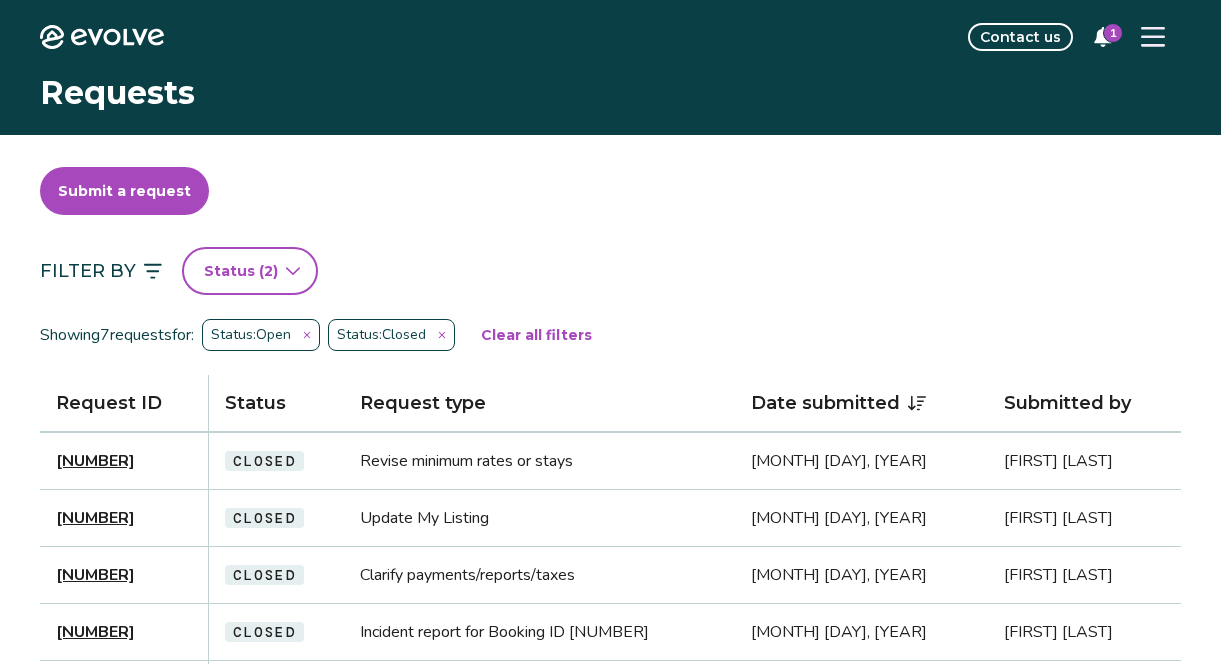 scroll, scrollTop: 4, scrollLeft: 0, axis: vertical 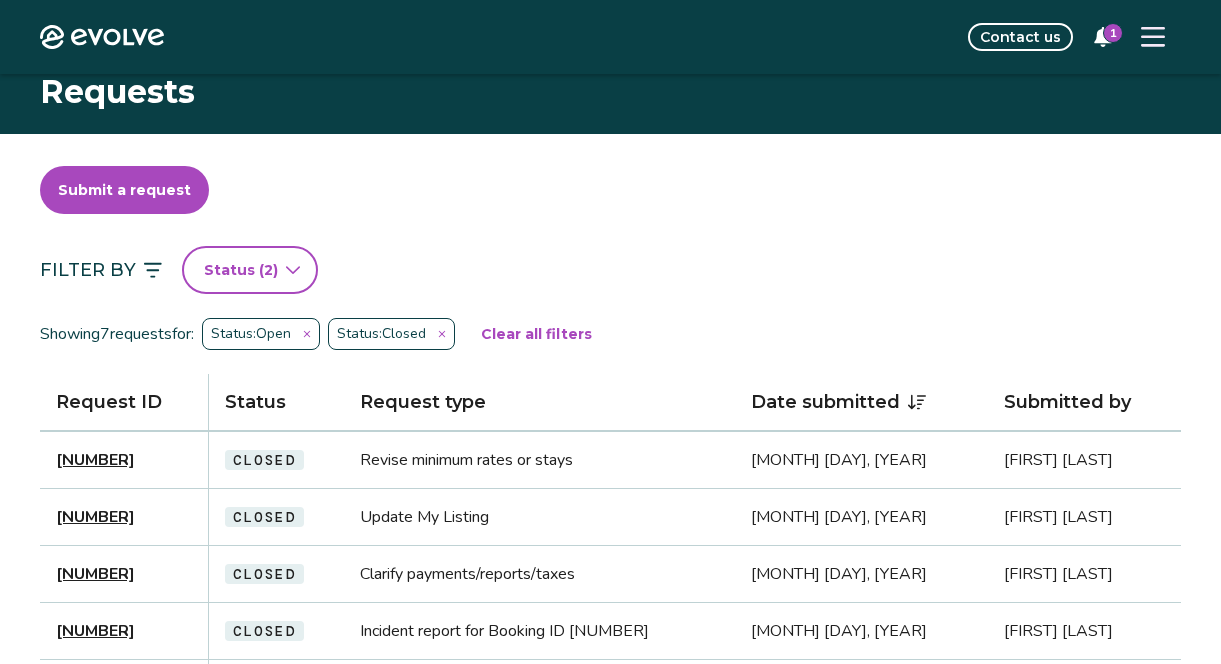 click on "Status ( 2 )" at bounding box center [241, 270] 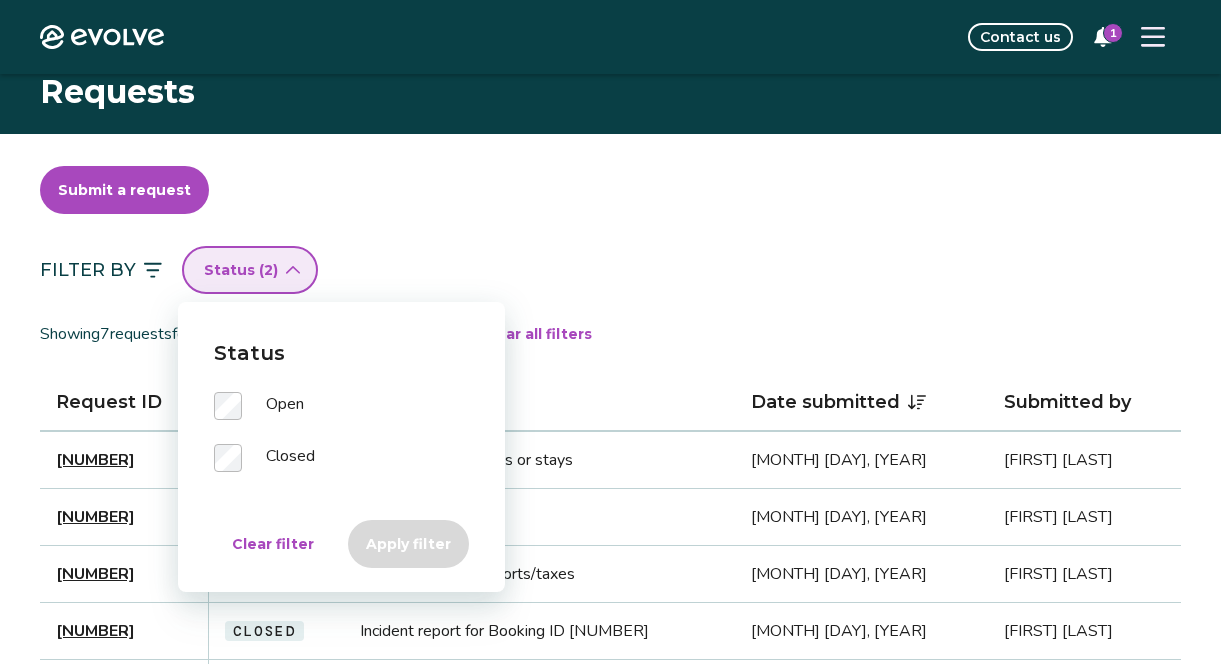 click on "Clear filter" at bounding box center (273, 544) 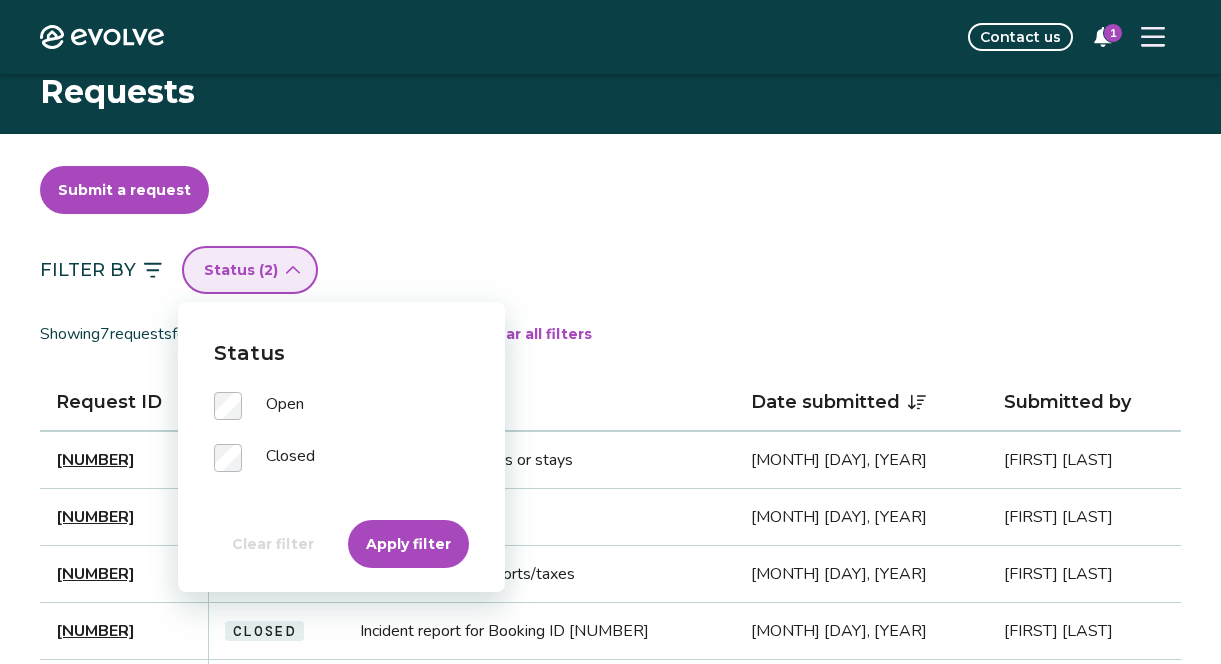 click on "Apply filter" at bounding box center [408, 544] 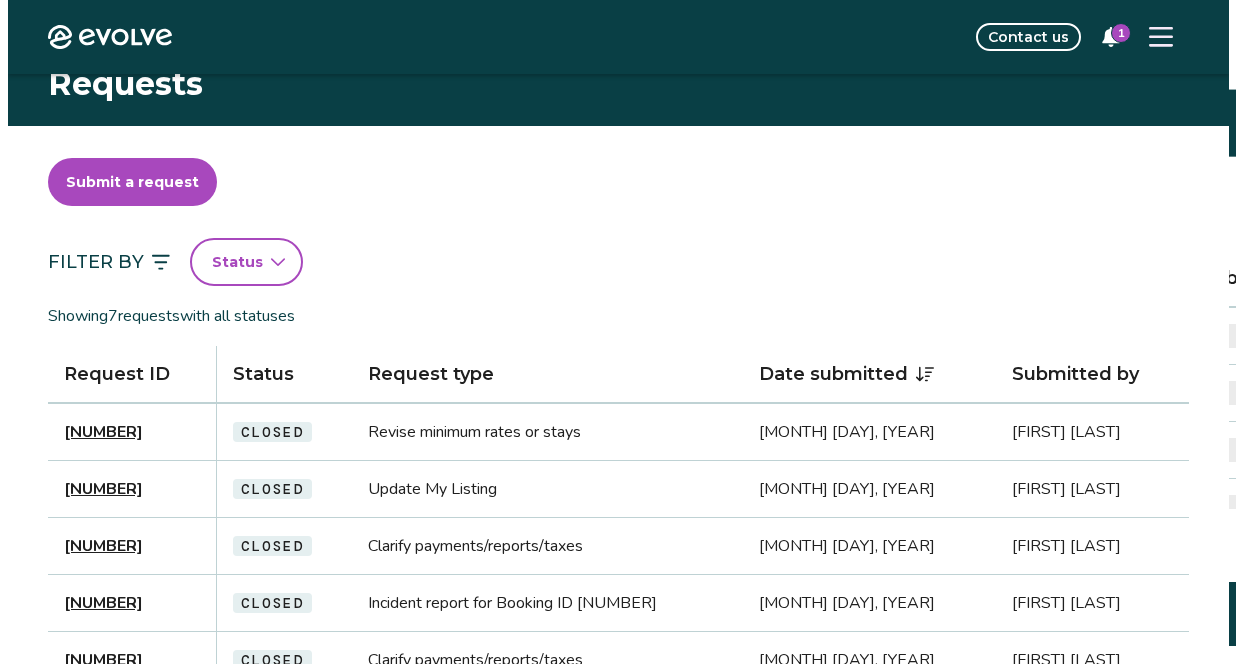 scroll, scrollTop: 39, scrollLeft: 0, axis: vertical 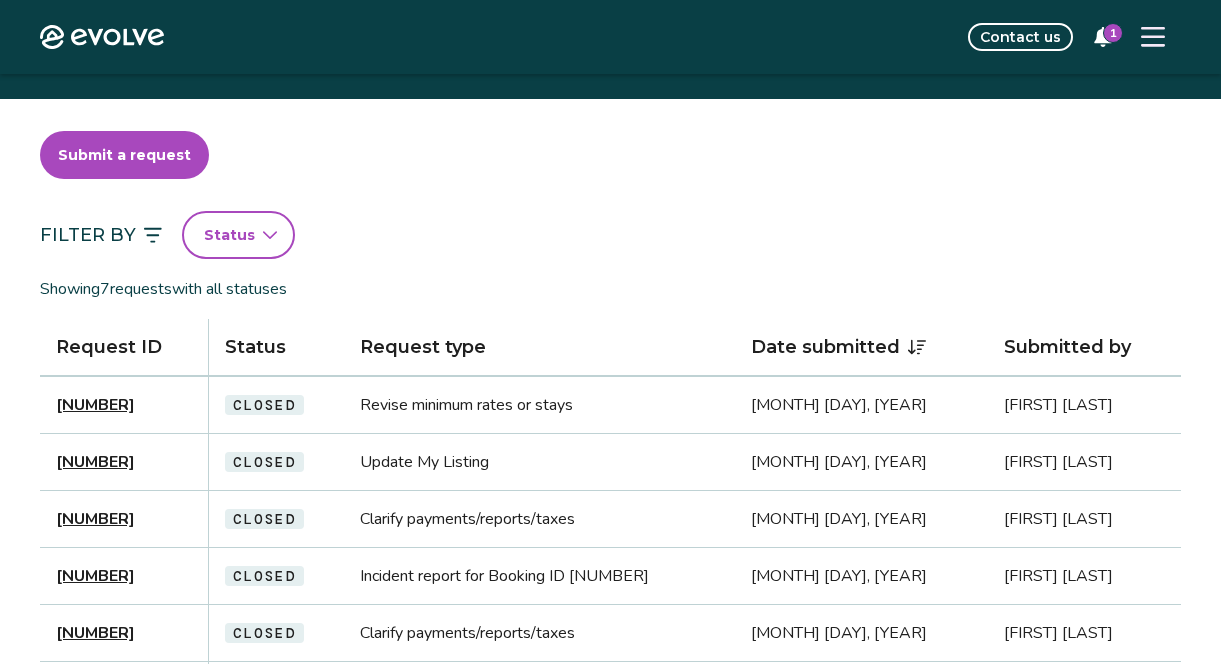 click 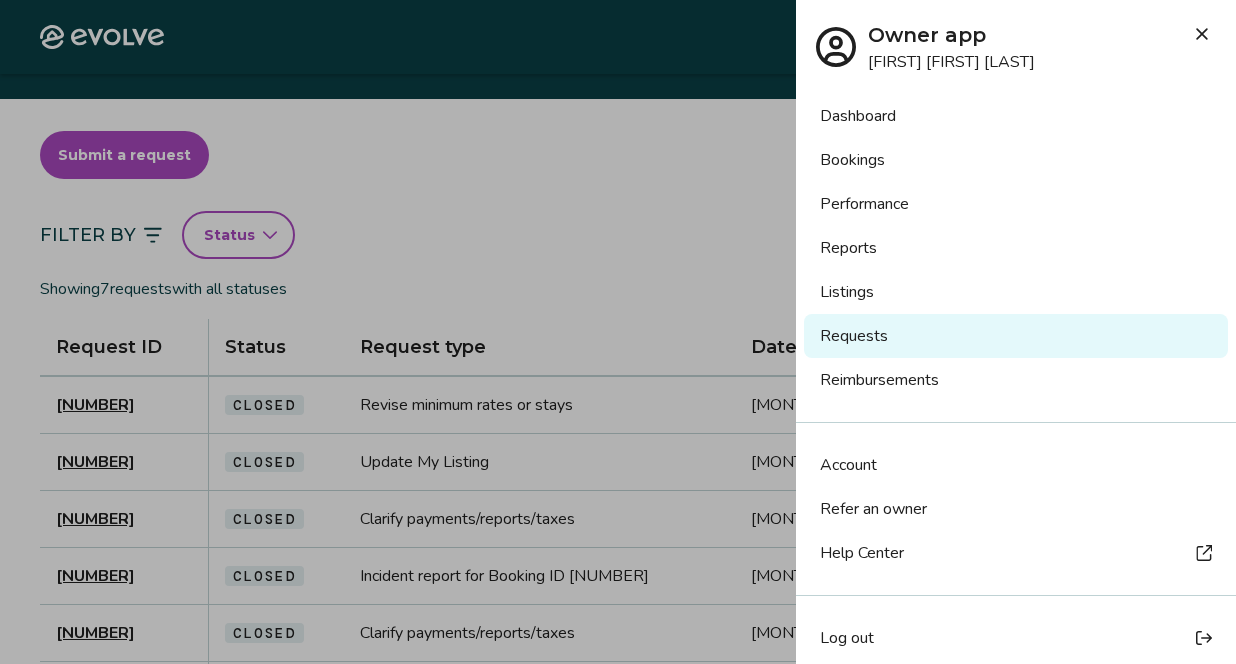 click on "Bookings" at bounding box center [1016, 160] 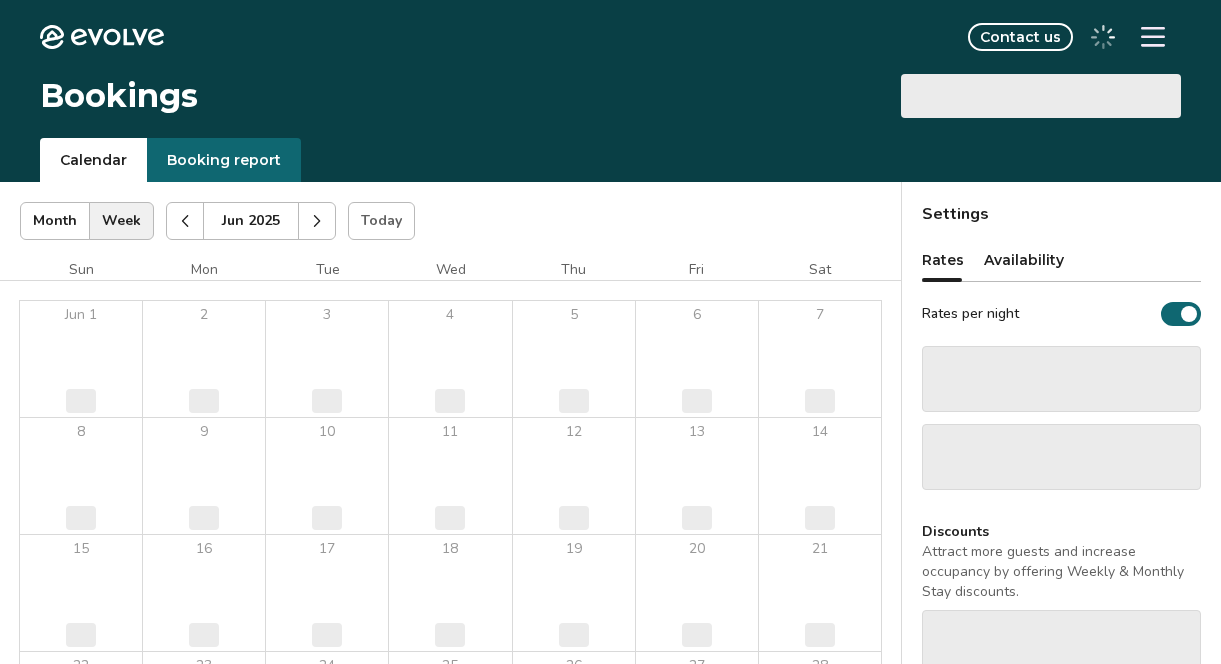 scroll, scrollTop: 0, scrollLeft: 0, axis: both 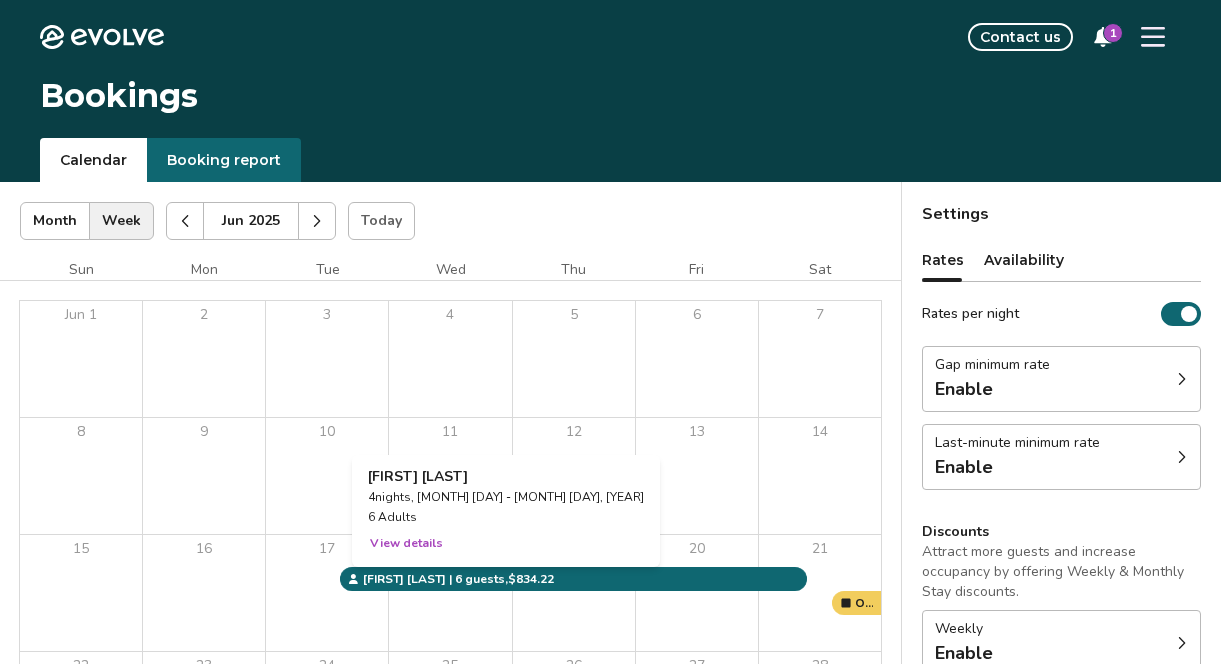 click on "18" at bounding box center [450, 593] 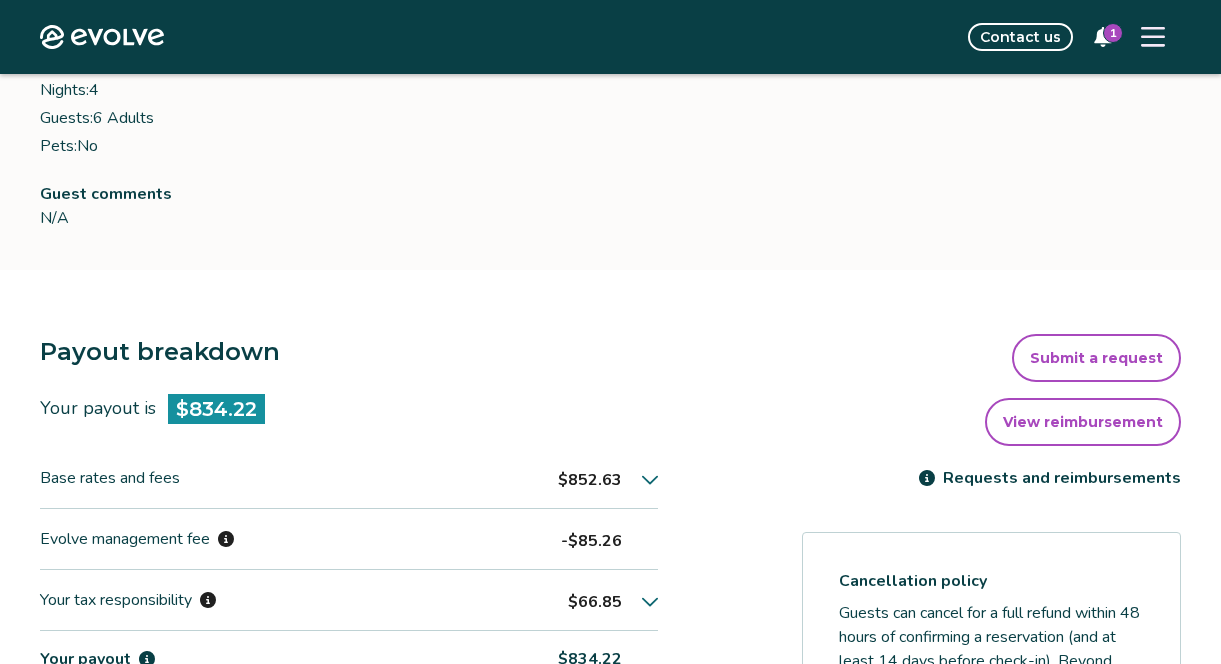 scroll, scrollTop: 308, scrollLeft: 0, axis: vertical 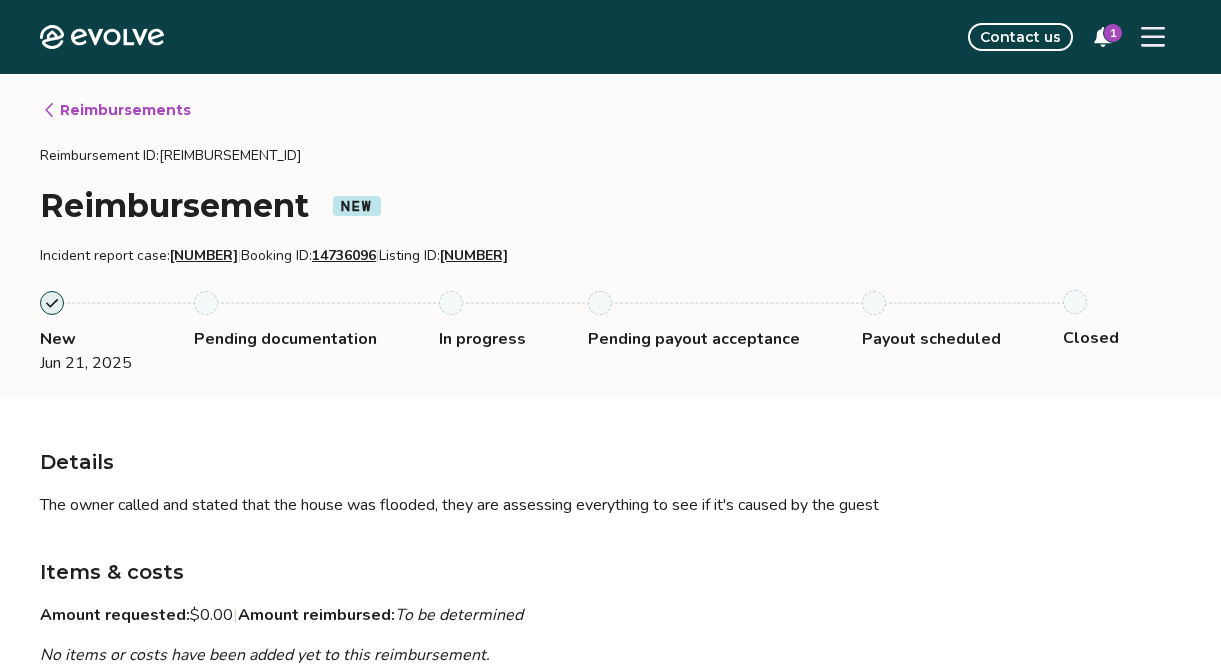 click on "Jun 21, 2025" at bounding box center (117, 363) 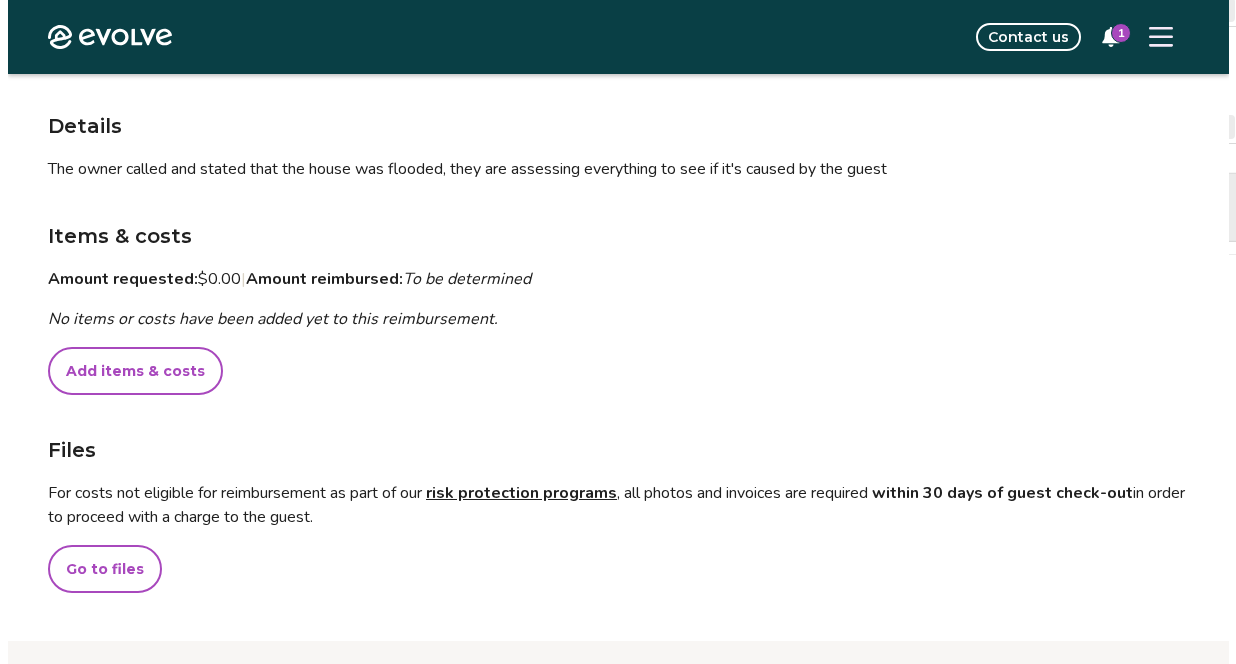 scroll, scrollTop: 352, scrollLeft: 0, axis: vertical 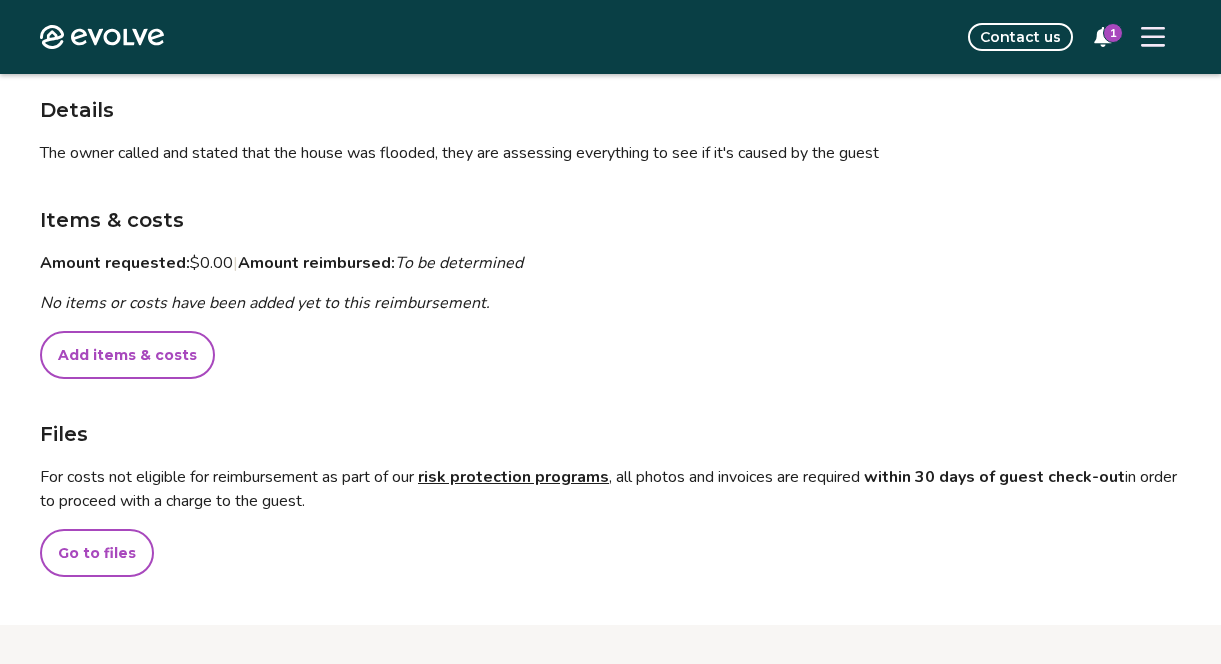 click on "Add items & costs" at bounding box center [127, 355] 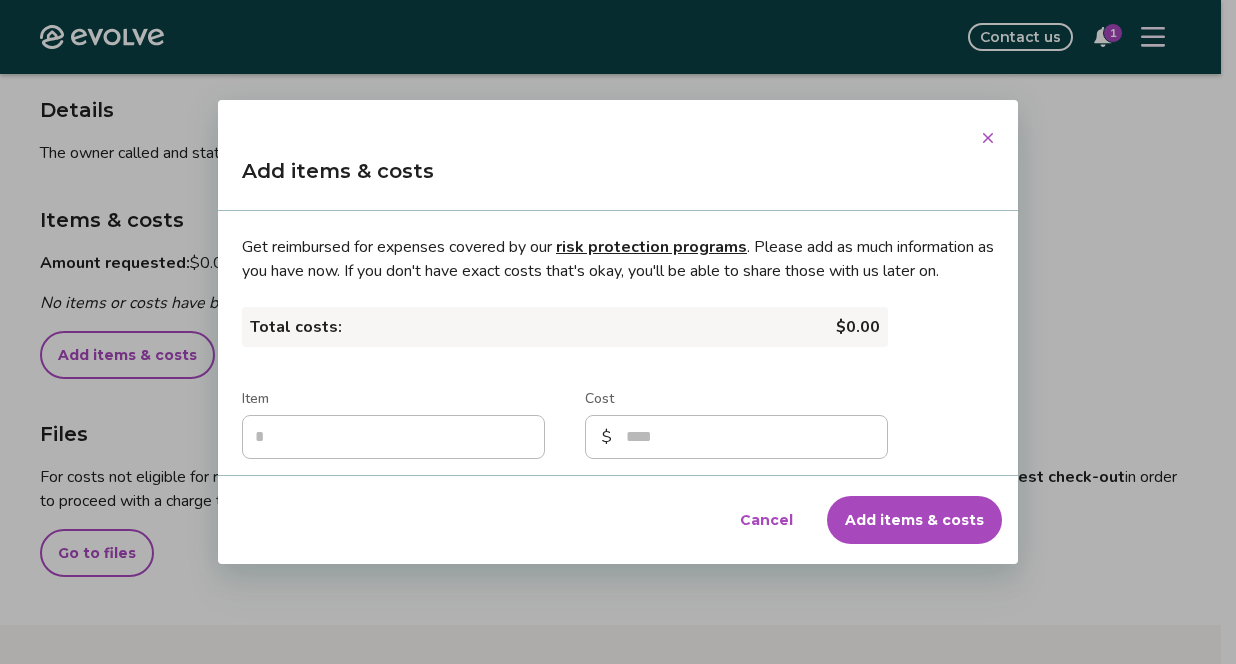 click on "Item" at bounding box center (393, 437) 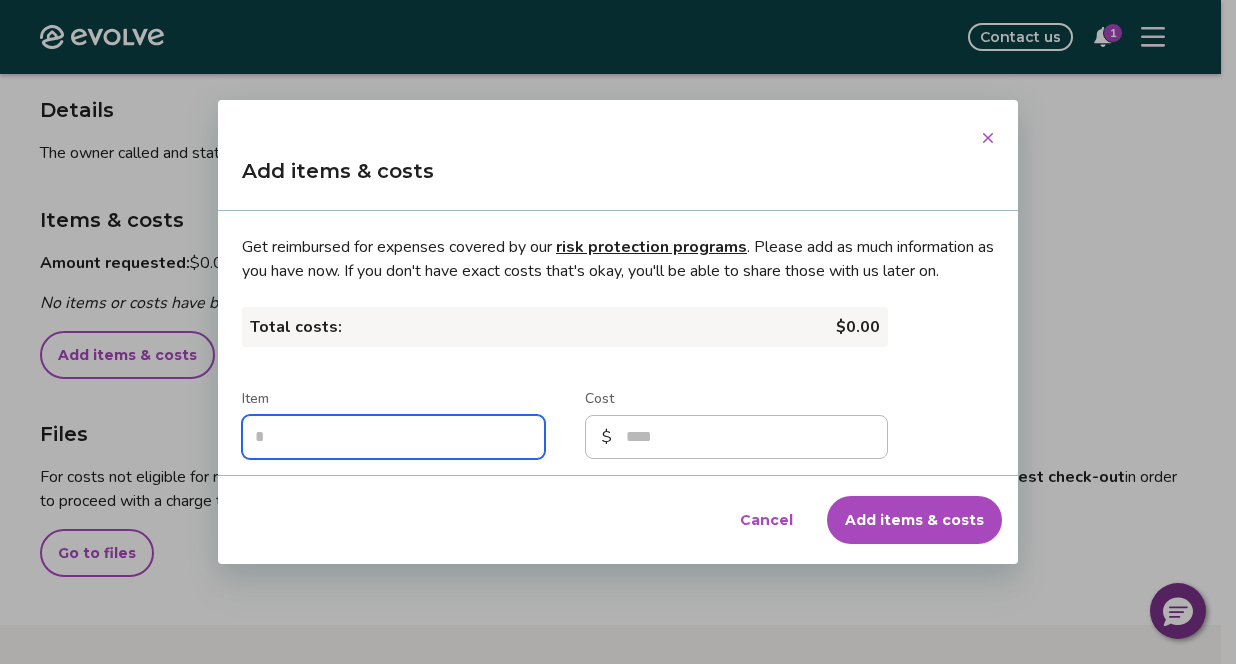 click on "Item" at bounding box center (393, 437) 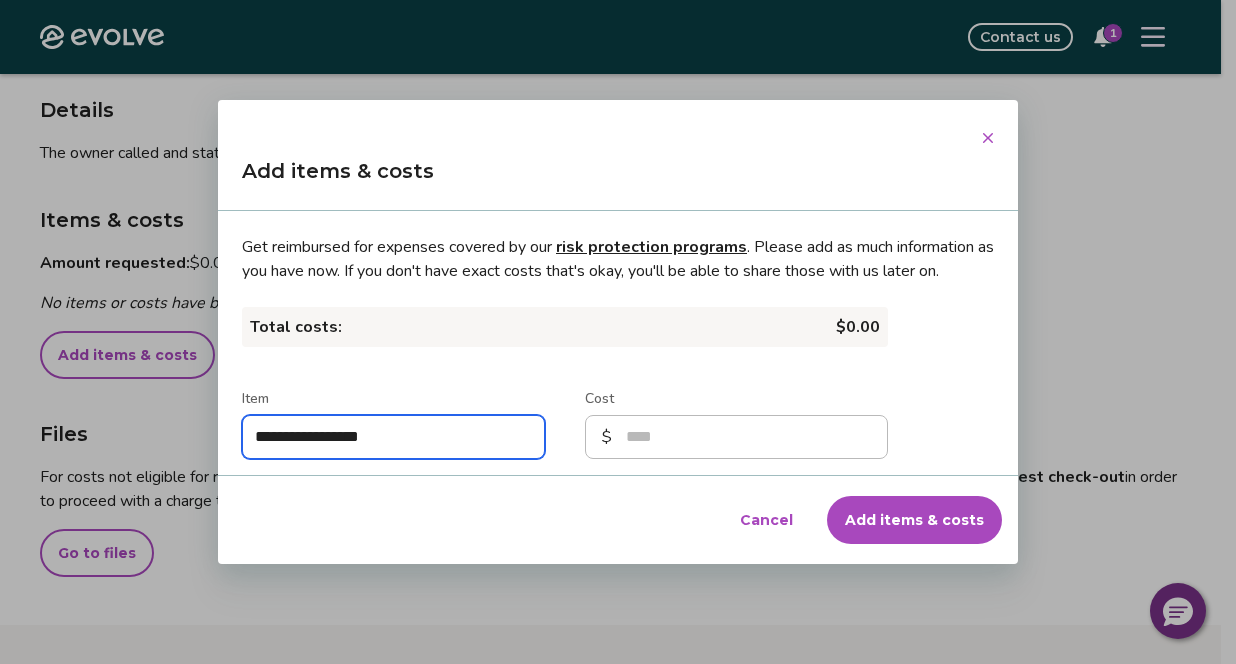 type on "**********" 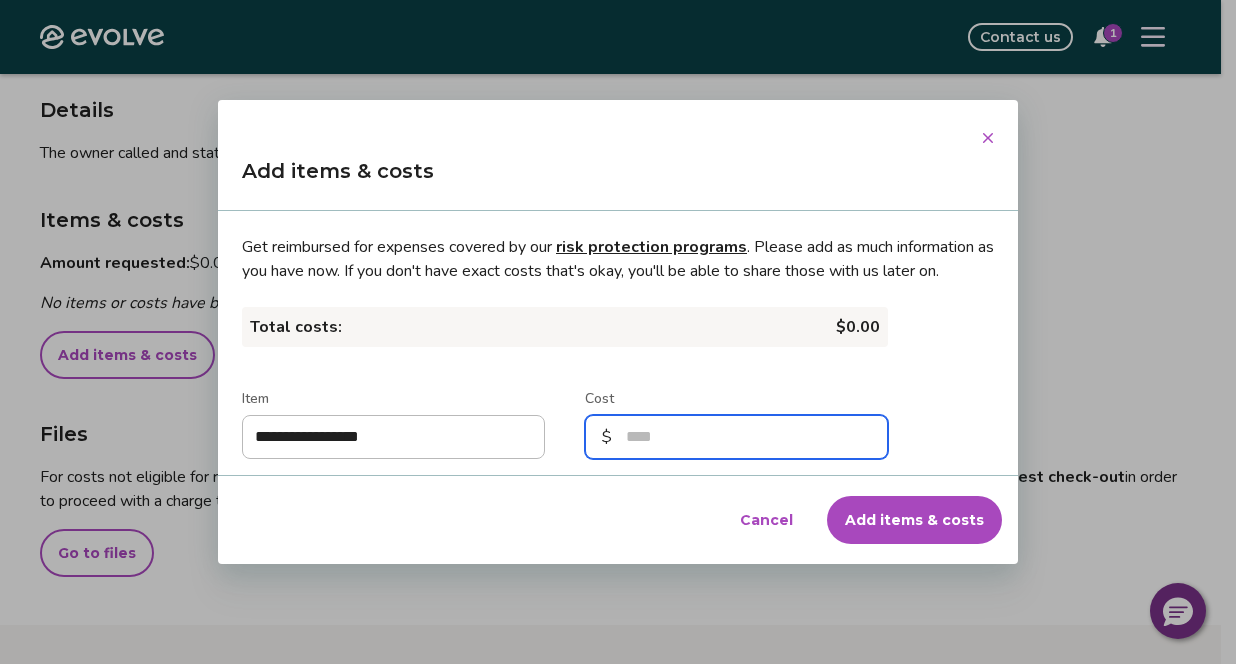 scroll, scrollTop: 7, scrollLeft: 0, axis: vertical 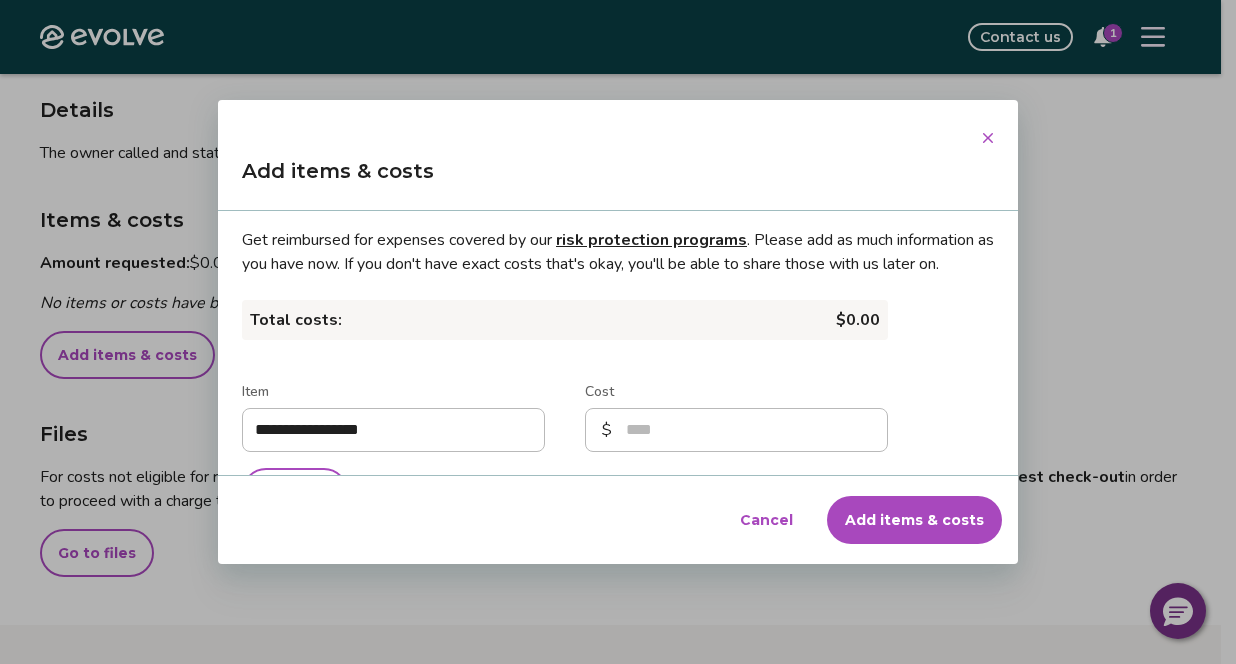 click on "**********" at bounding box center [618, 343] 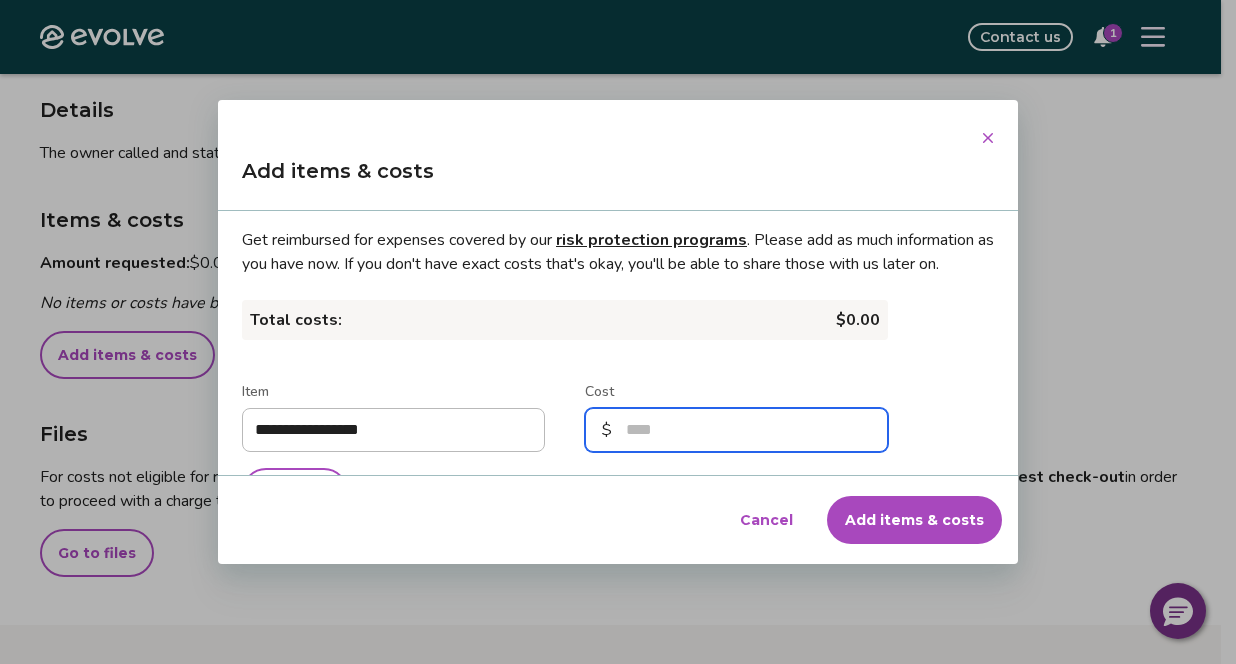 click on "Cost" at bounding box center [736, 430] 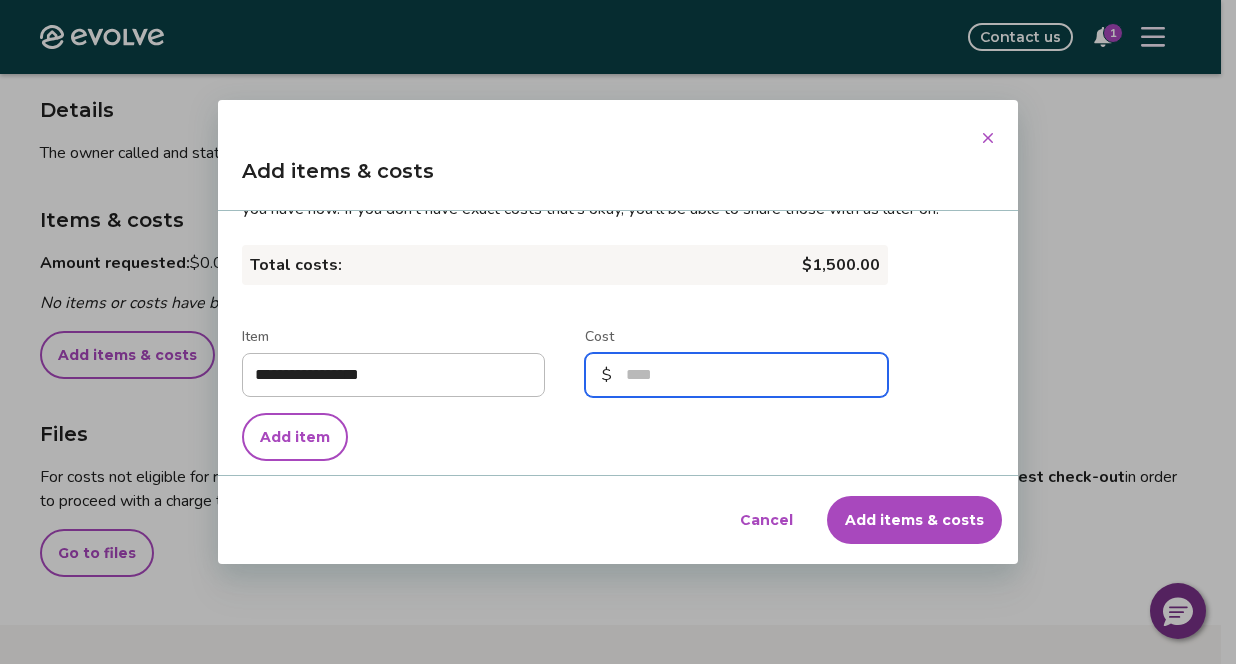 scroll, scrollTop: 95, scrollLeft: 0, axis: vertical 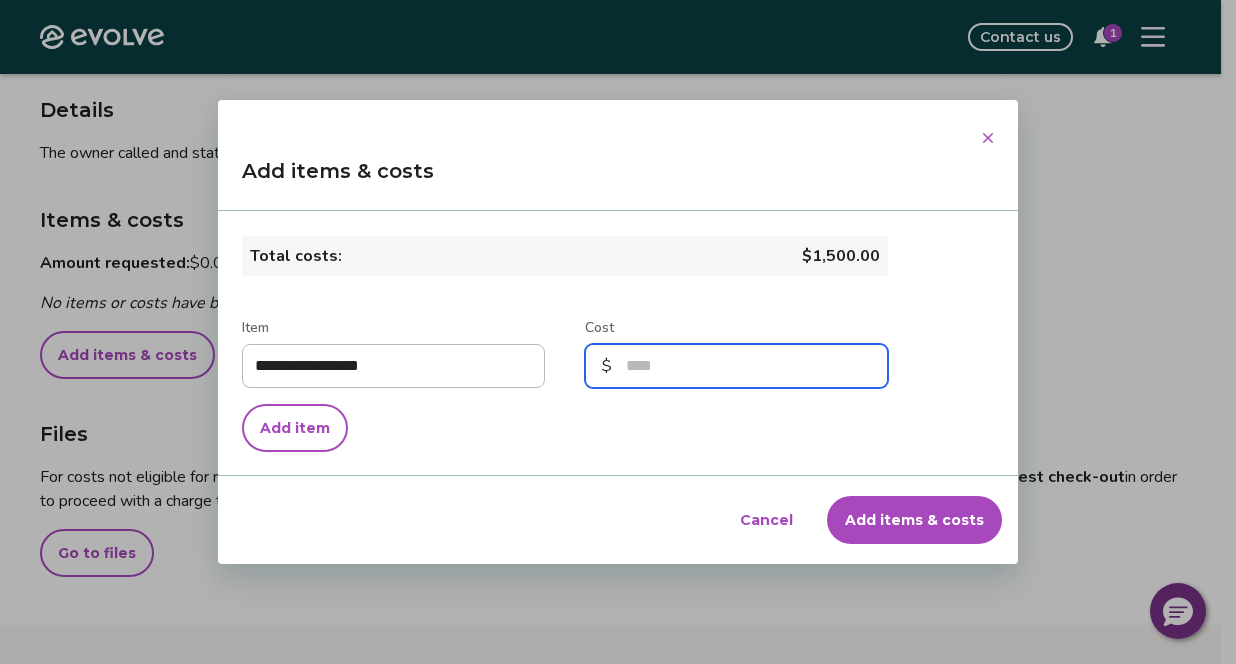type on "*******" 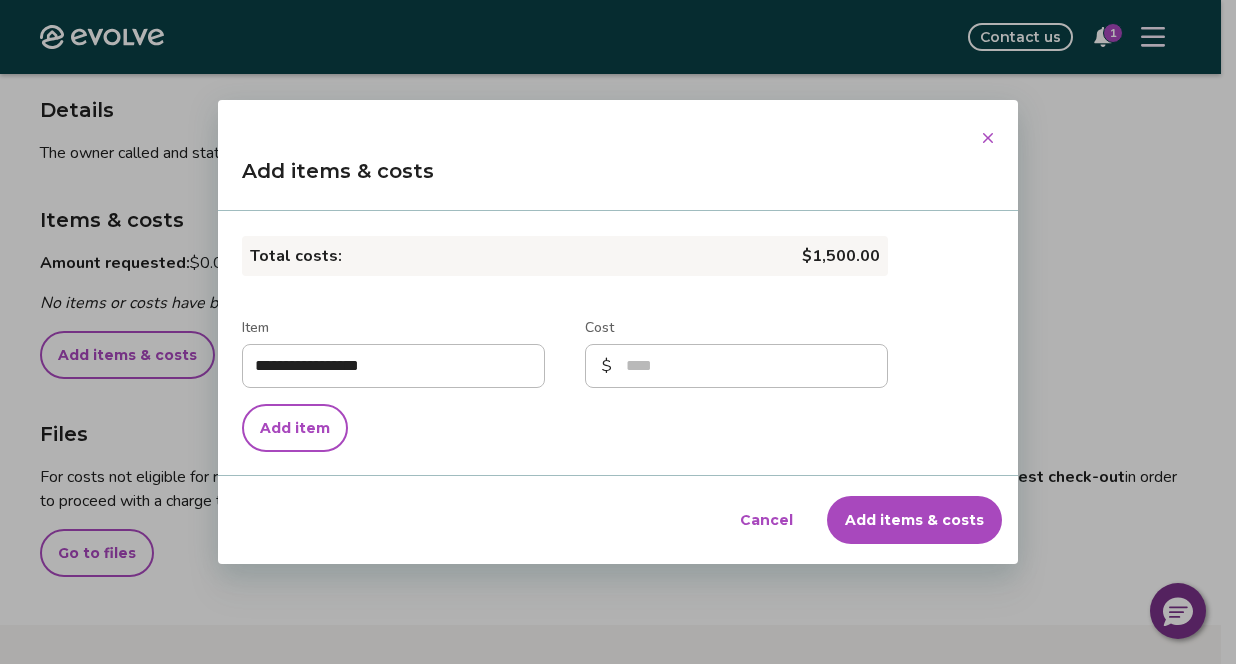 click on "Add item" at bounding box center [295, 428] 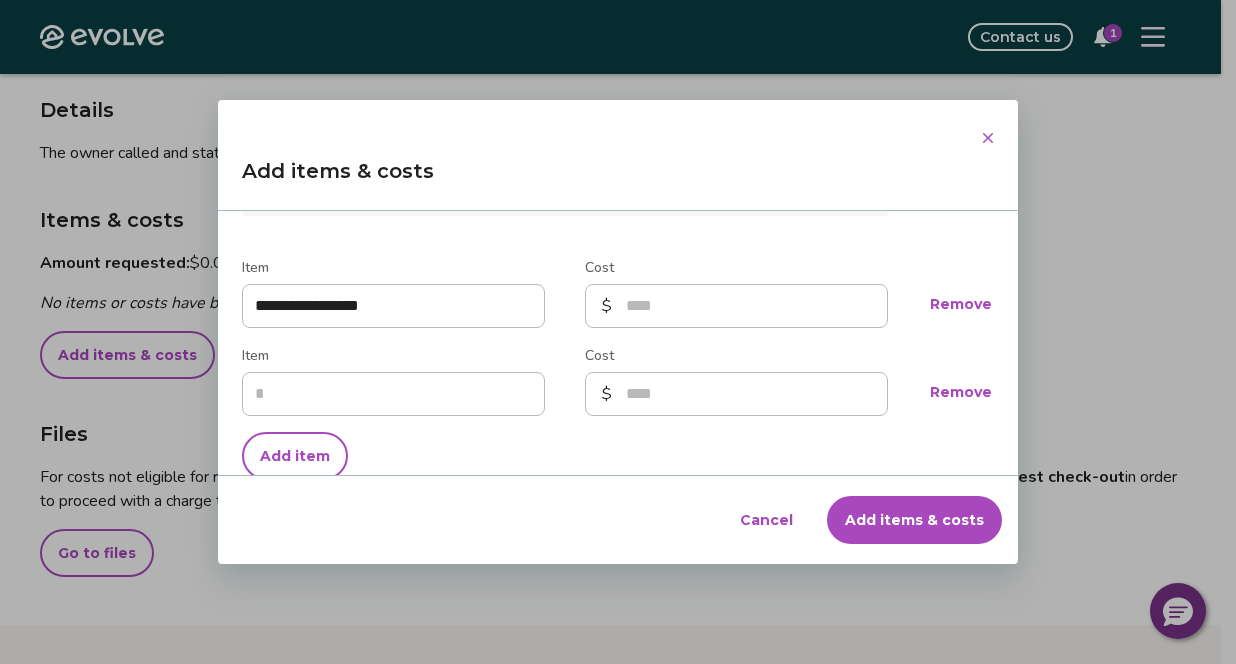scroll, scrollTop: 109, scrollLeft: 0, axis: vertical 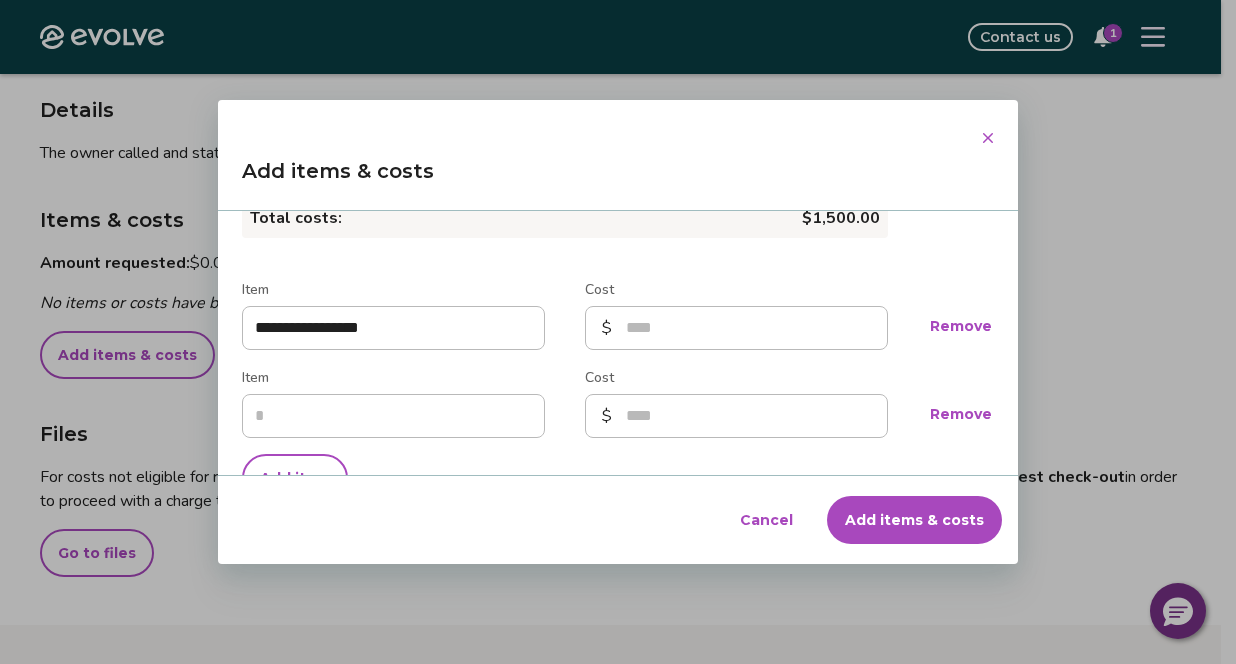 type on "*" 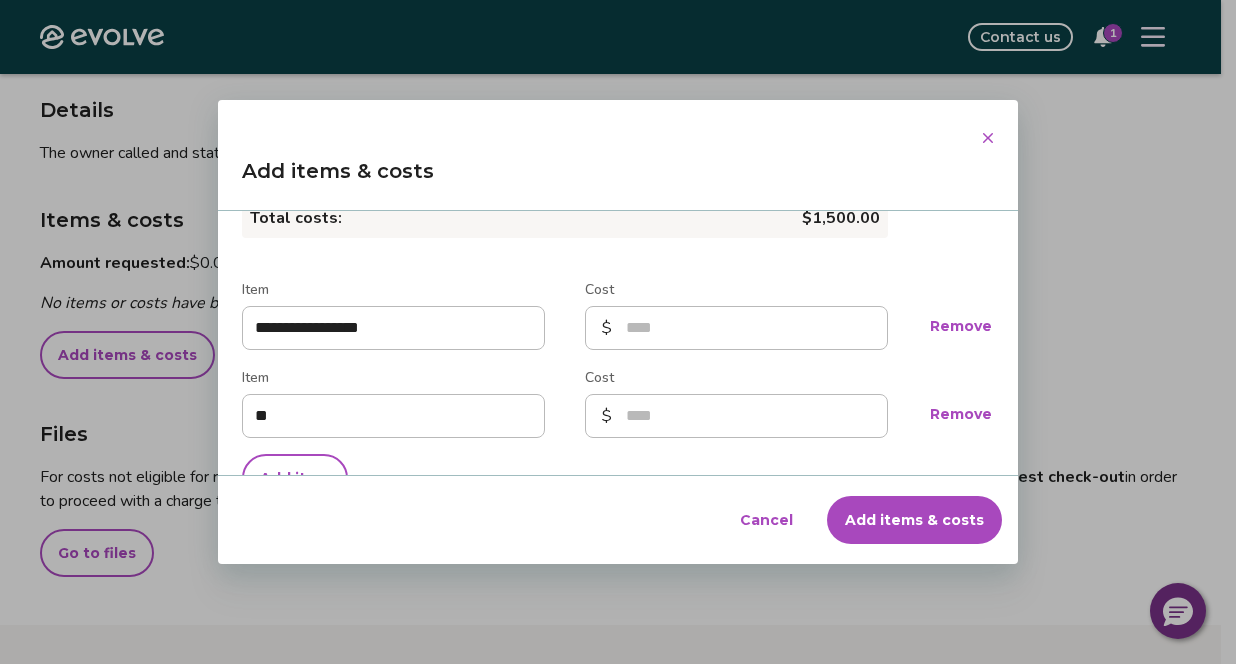 type on "*" 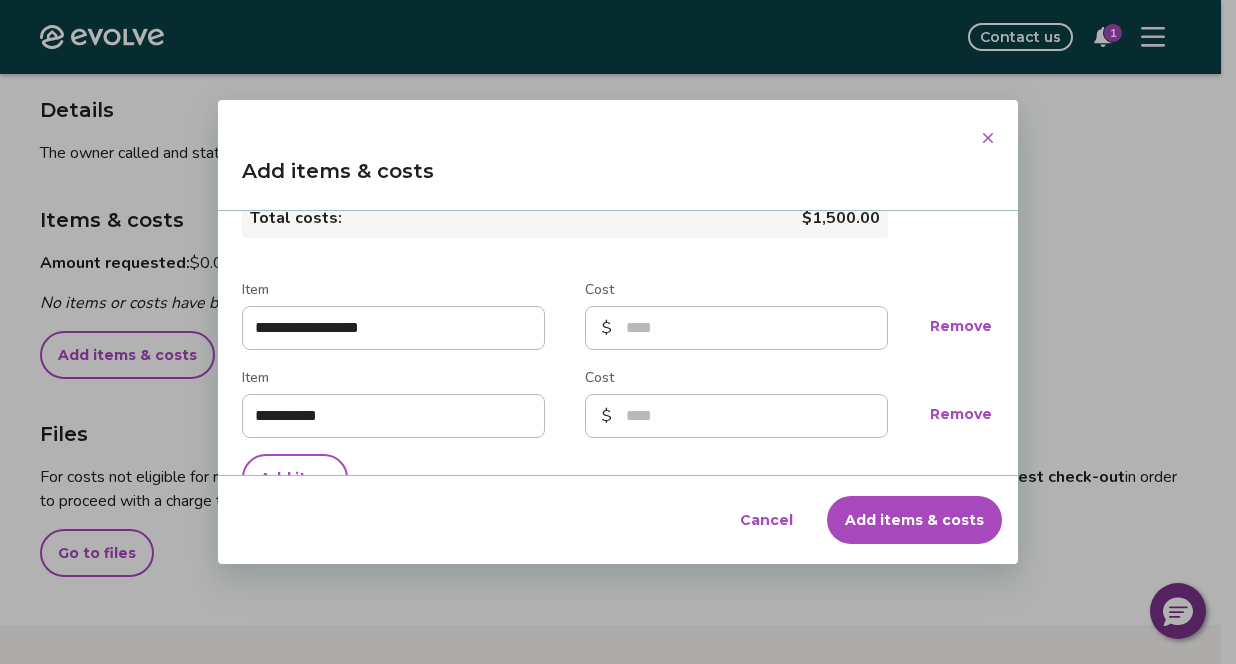 type on "**********" 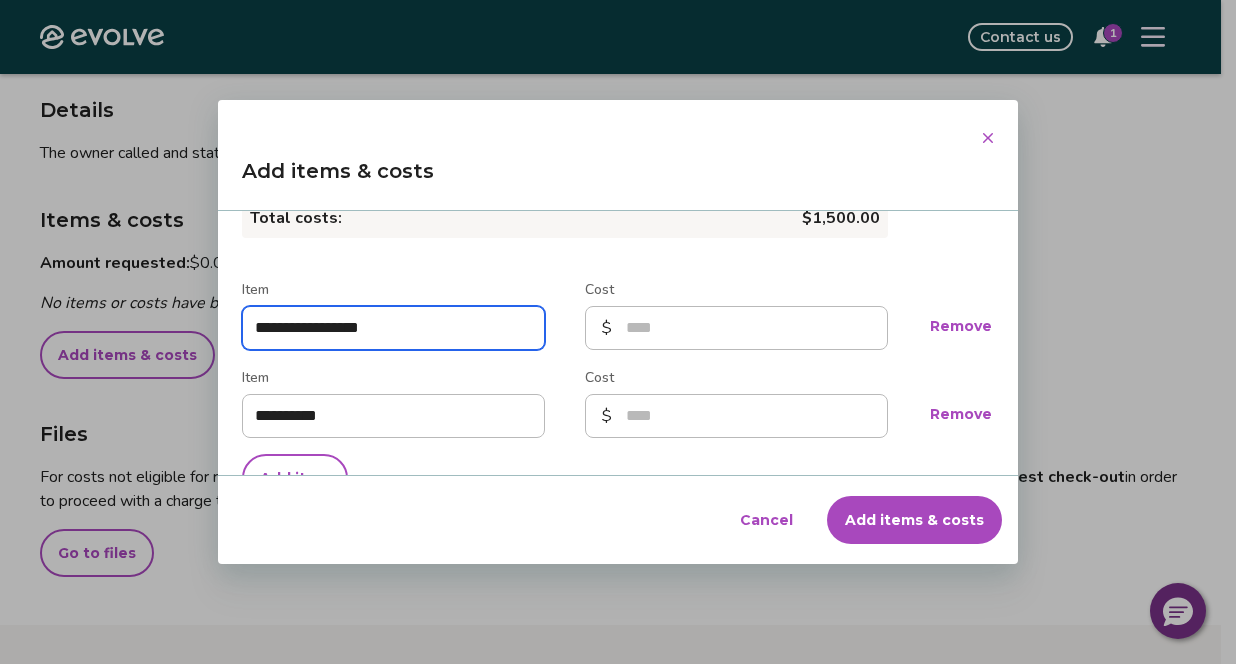 click on "**********" at bounding box center [393, 328] 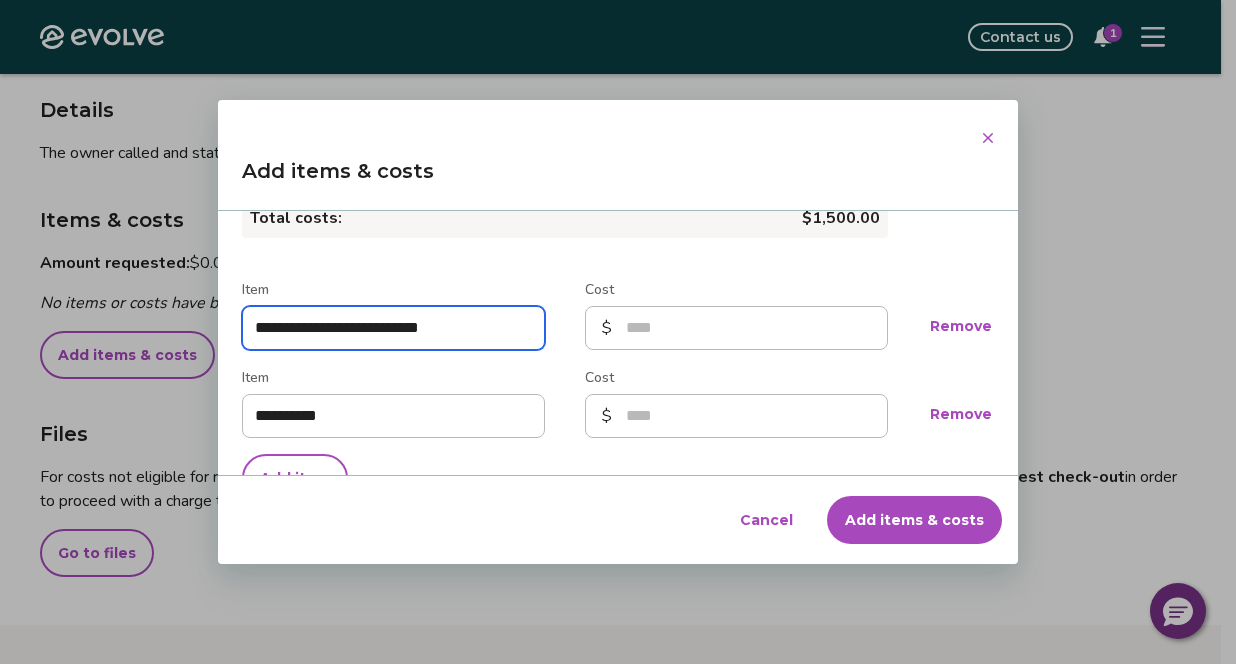 type on "**********" 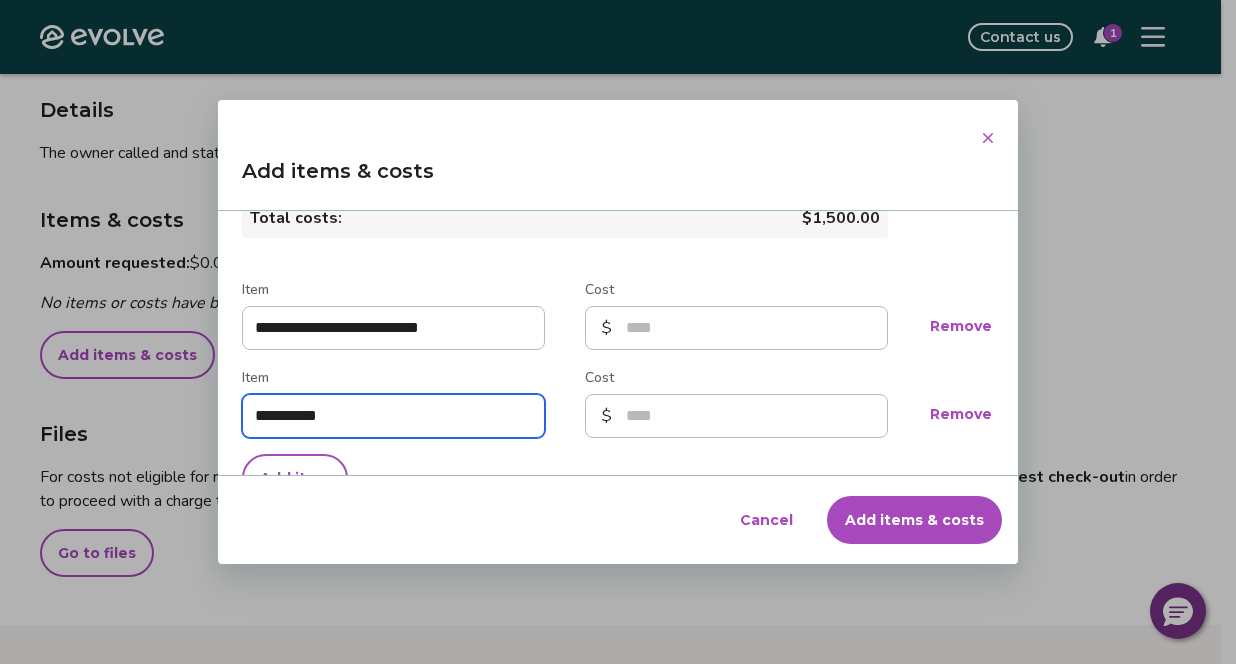 click on "**********" at bounding box center [393, 416] 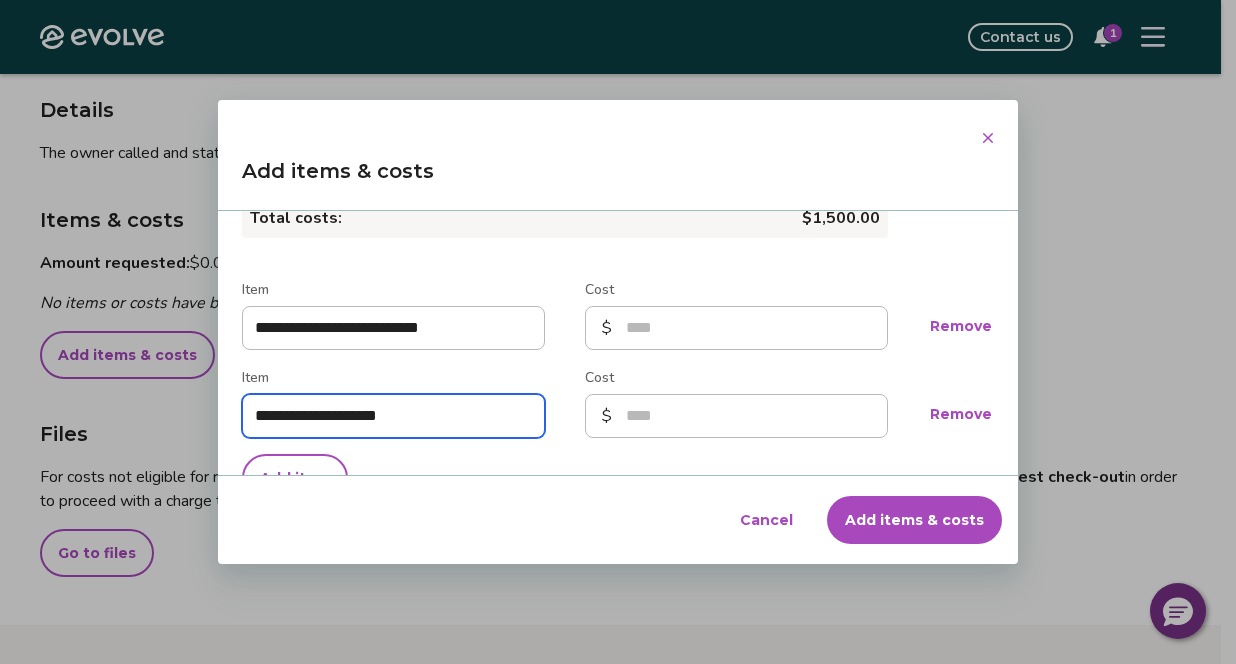type on "**********" 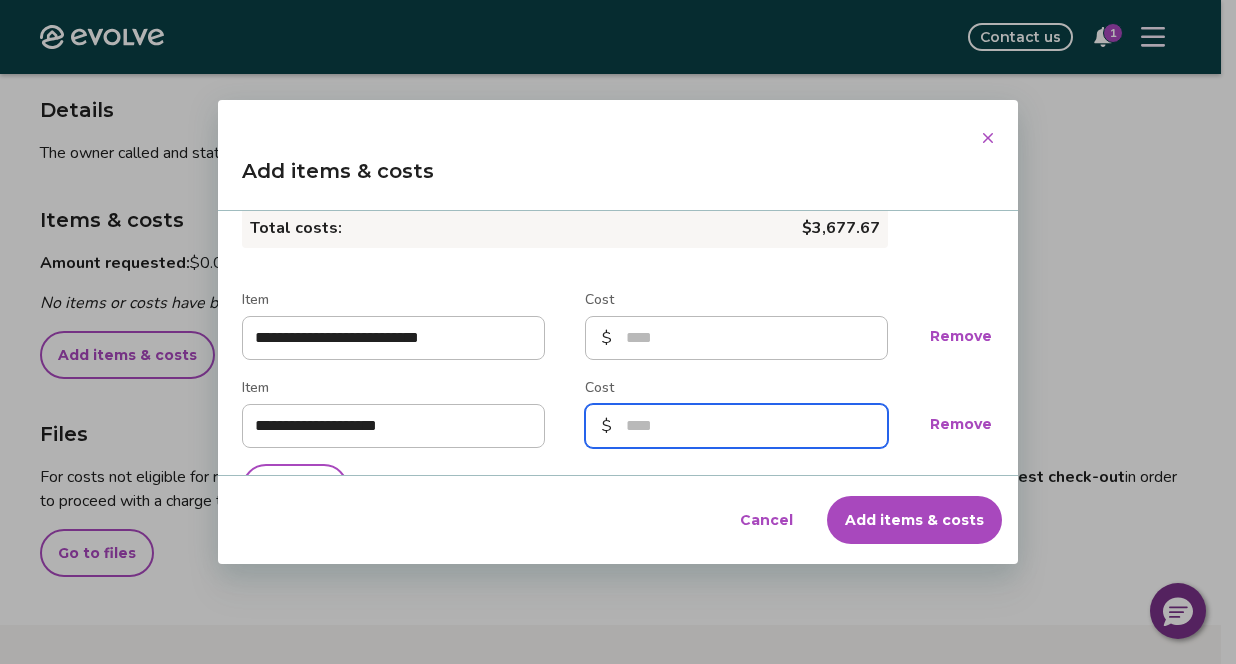 scroll, scrollTop: 79, scrollLeft: 0, axis: vertical 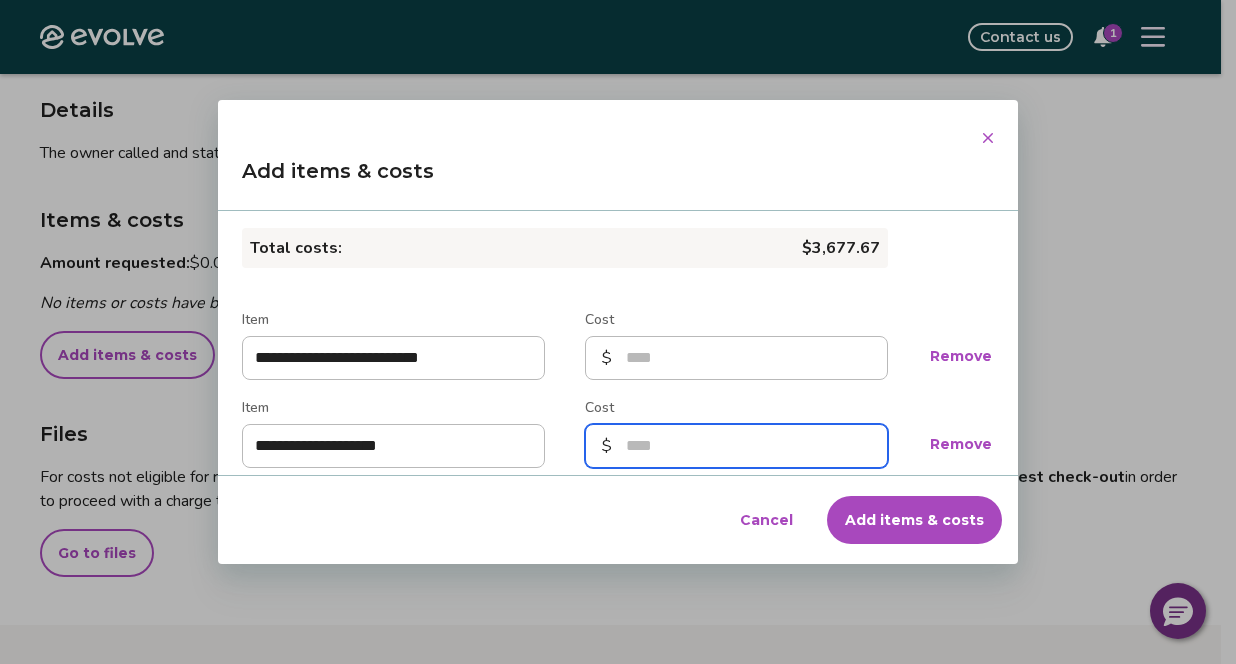 type on "*******" 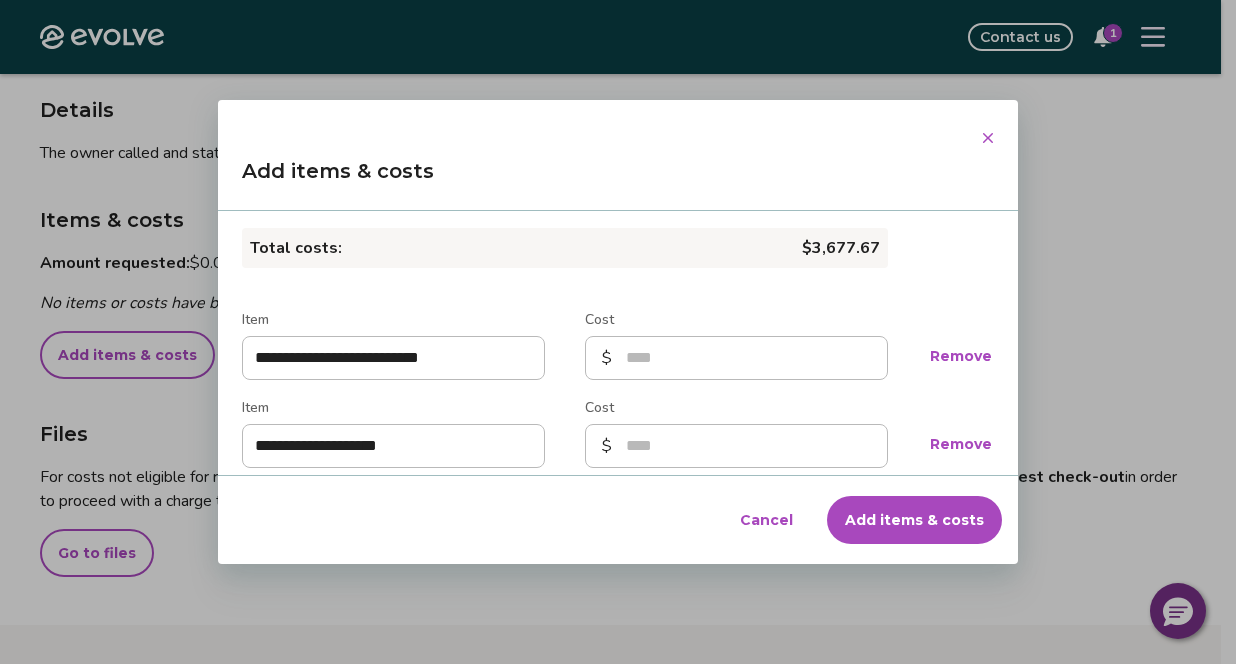 click on "Add items & costs" at bounding box center (914, 520) 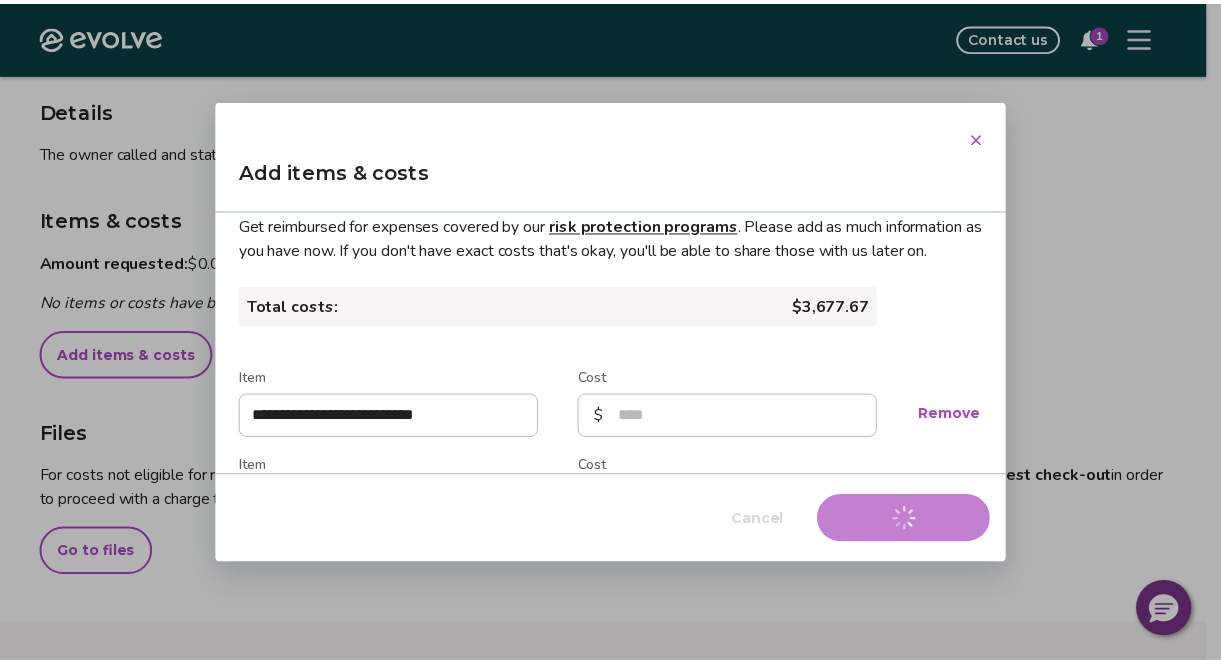 scroll, scrollTop: 0, scrollLeft: 0, axis: both 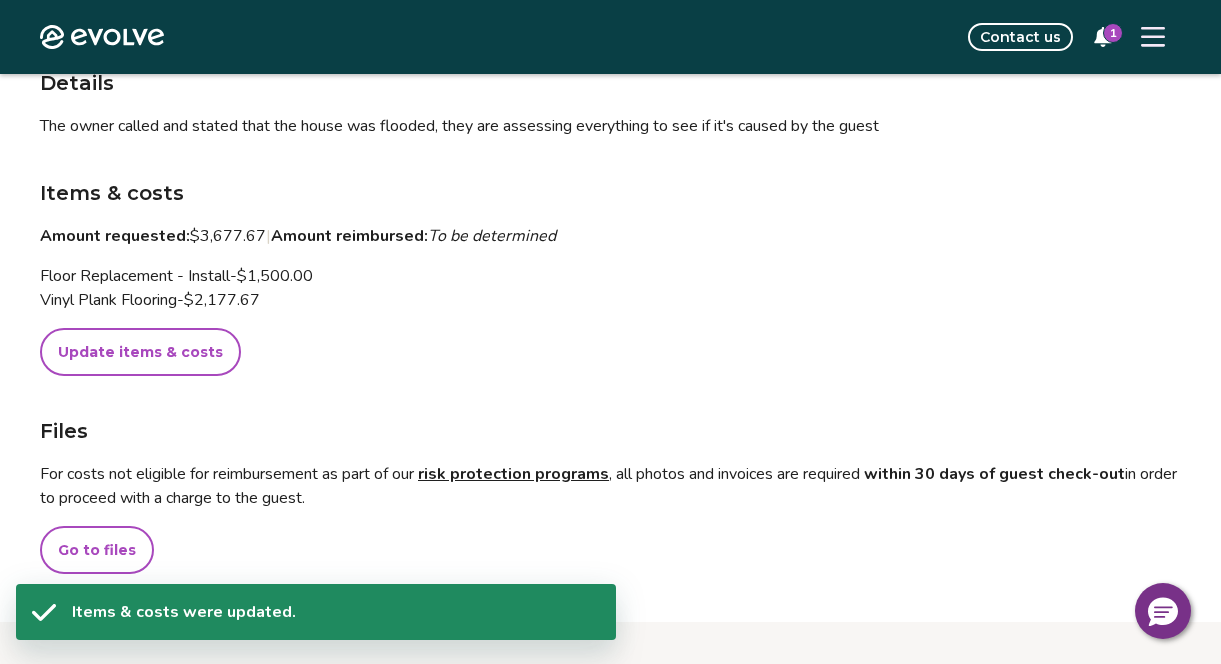click on "Update items & costs" at bounding box center (140, 352) 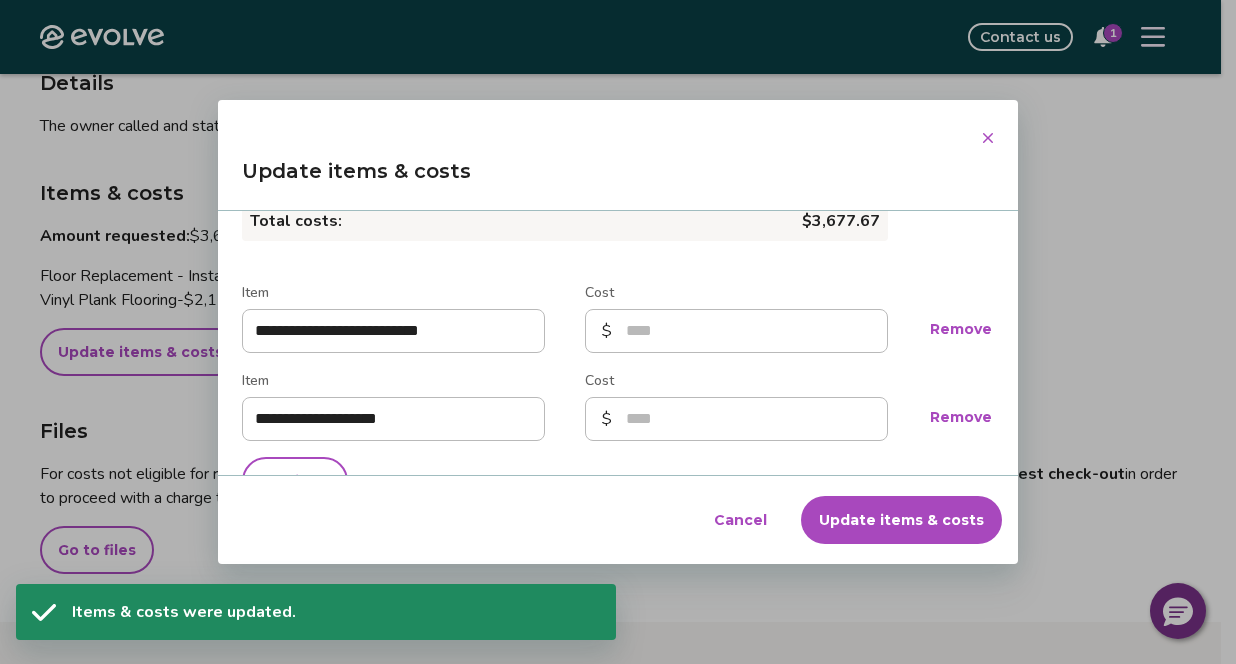 scroll, scrollTop: 170, scrollLeft: 0, axis: vertical 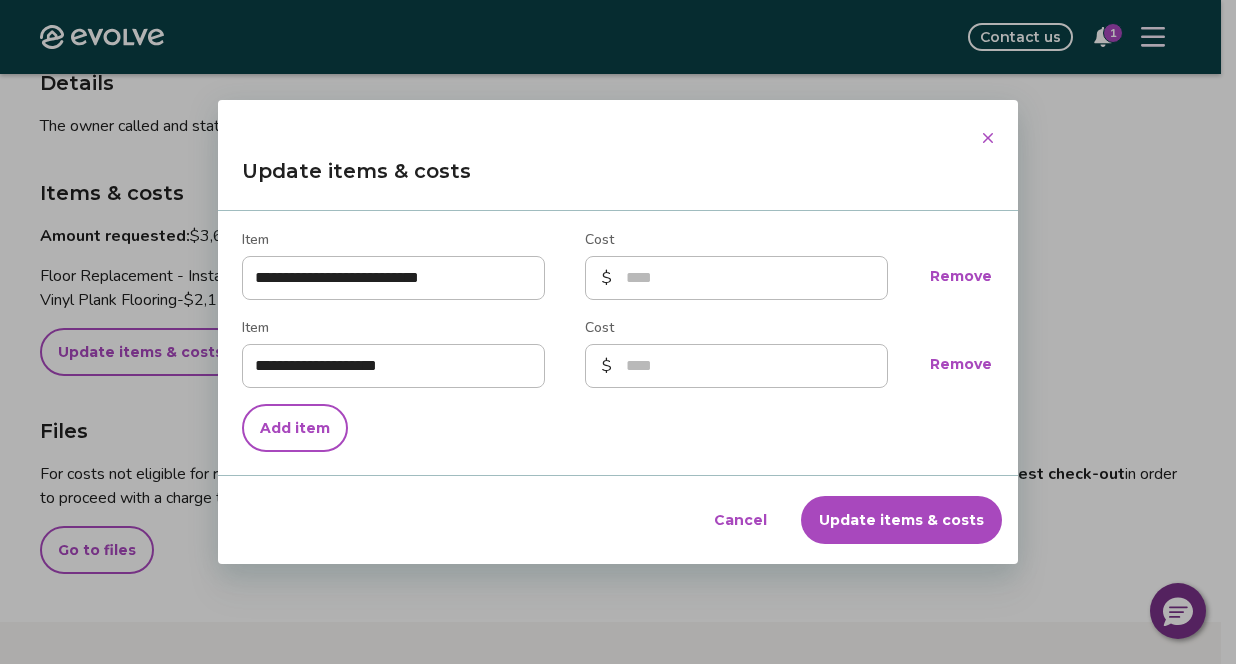 click on "Add item" at bounding box center (295, 428) 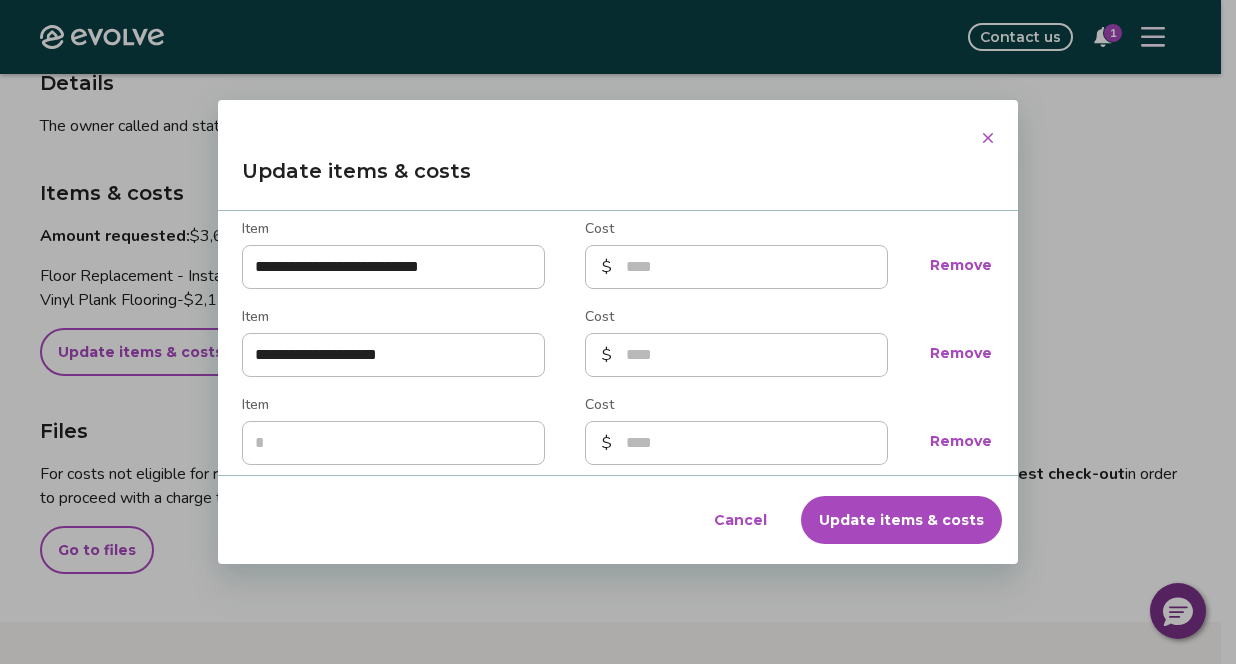 scroll, scrollTop: 183, scrollLeft: 0, axis: vertical 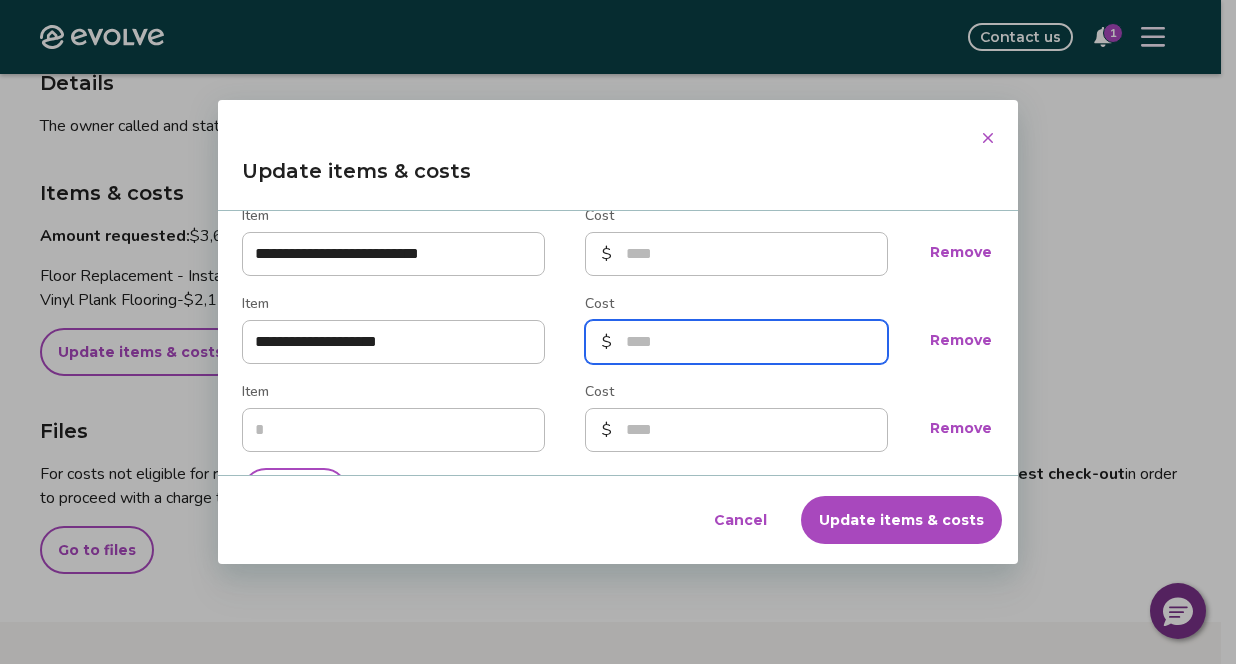drag, startPoint x: 722, startPoint y: 362, endPoint x: 491, endPoint y: 364, distance: 231.00865 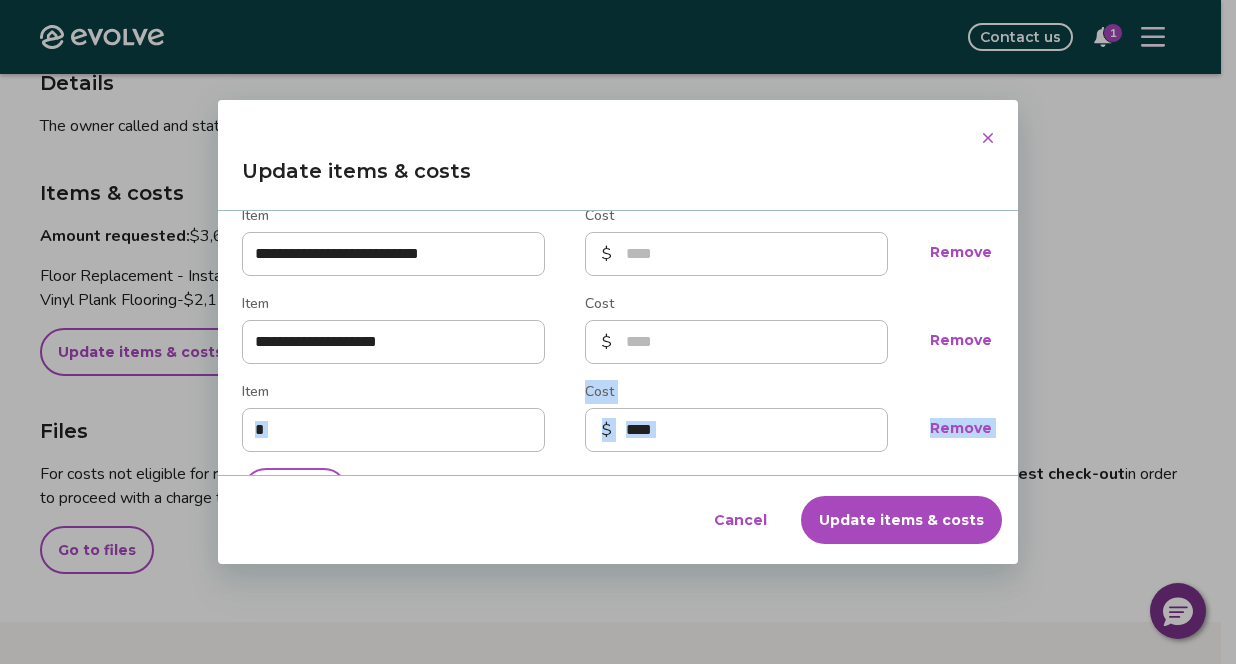scroll, scrollTop: 197, scrollLeft: 0, axis: vertical 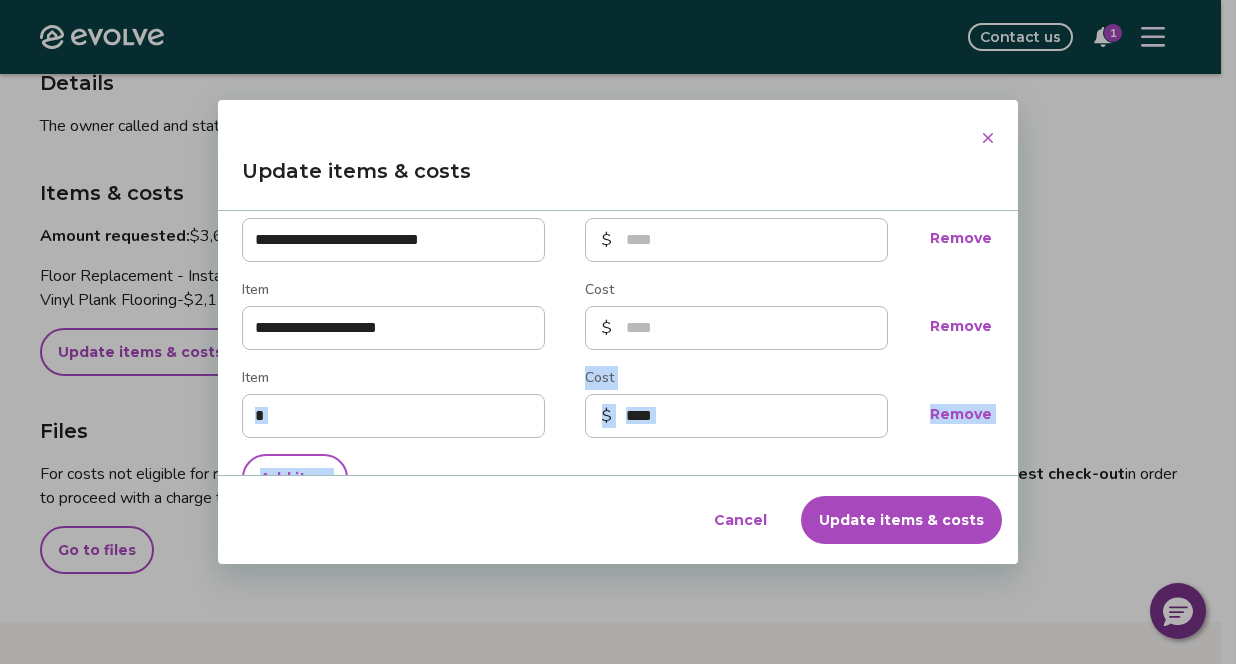 drag, startPoint x: 435, startPoint y: 478, endPoint x: 434, endPoint y: 452, distance: 26.019224 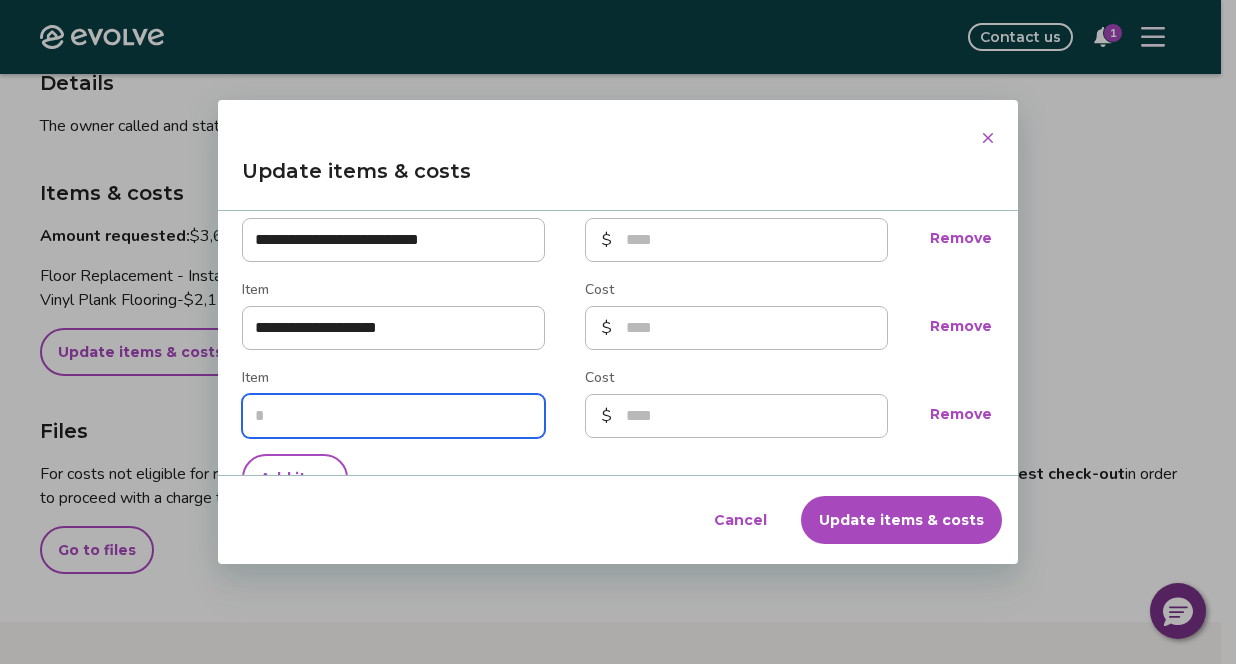 type on "*" 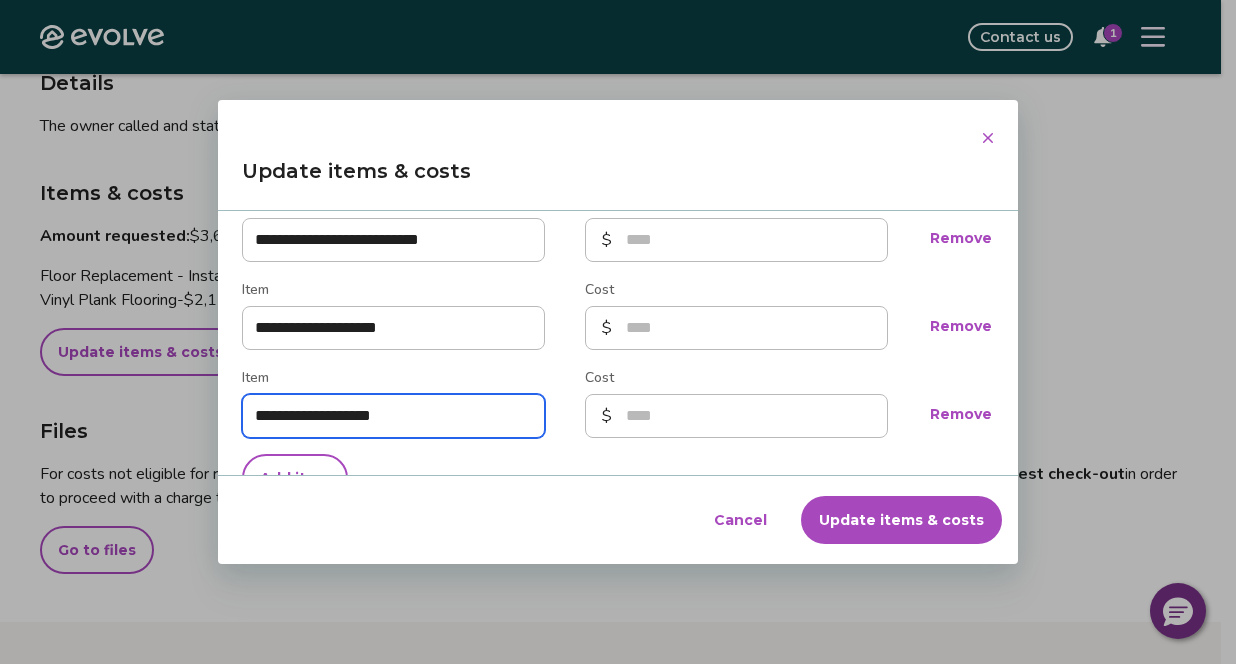 type on "**********" 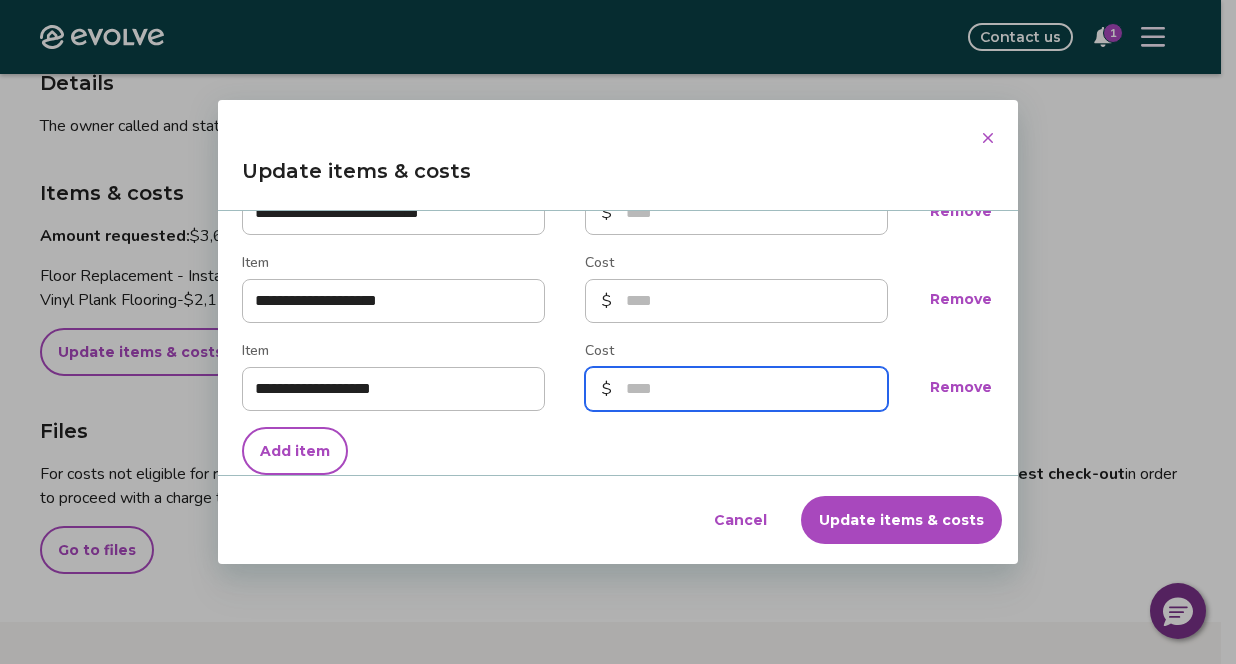 scroll, scrollTop: 271, scrollLeft: 0, axis: vertical 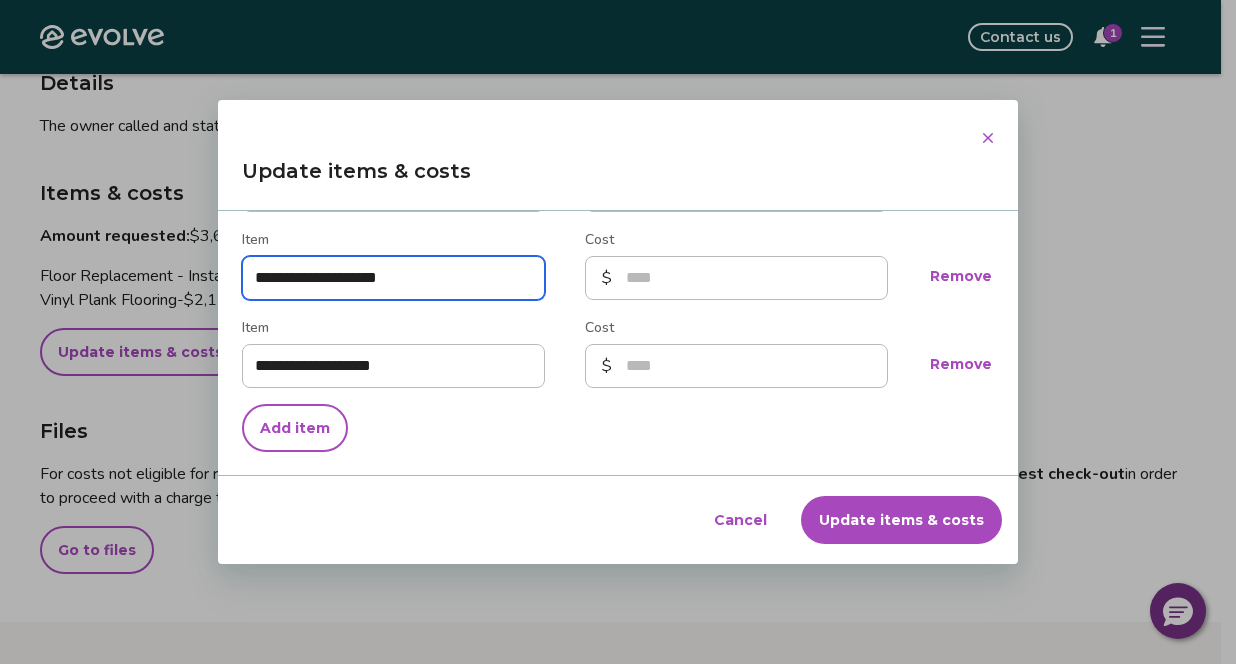 click on "**********" at bounding box center [393, 278] 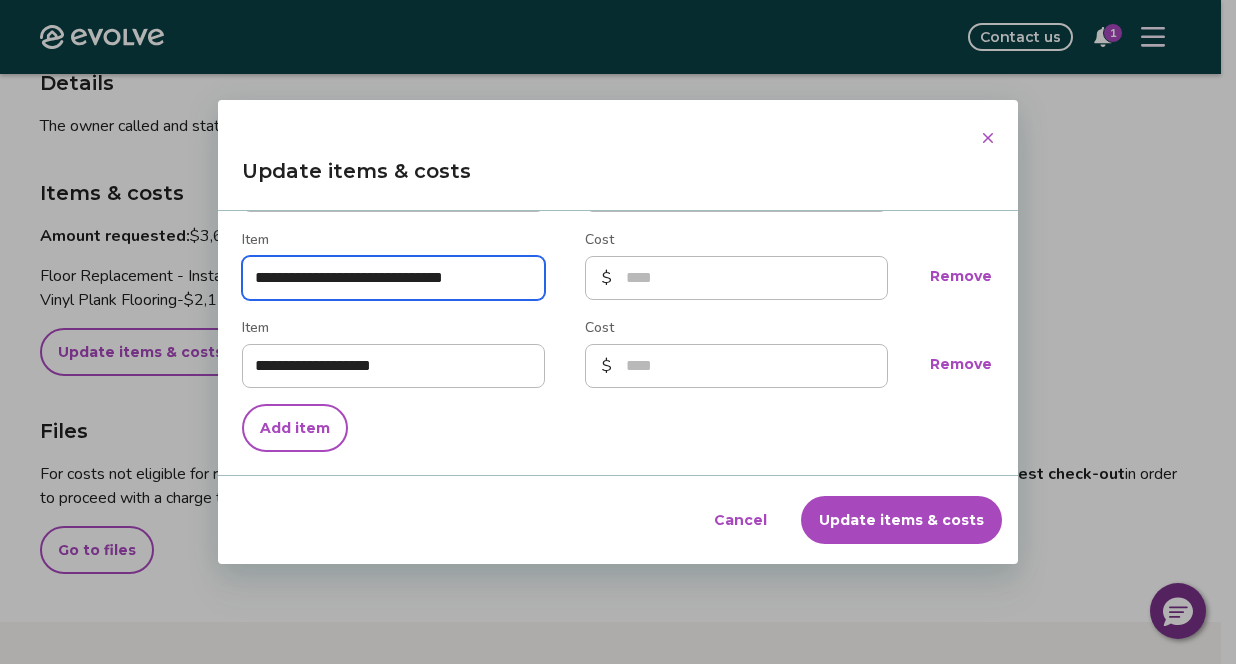click on "**********" at bounding box center [393, 278] 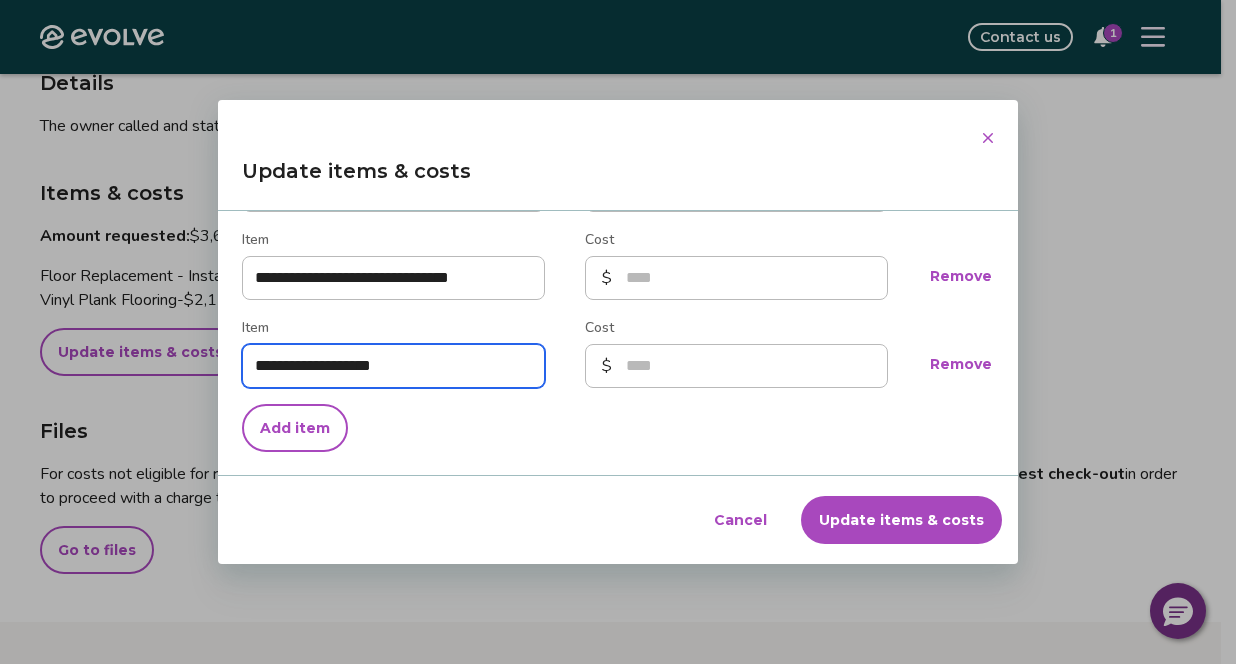click on "**********" at bounding box center (393, 366) 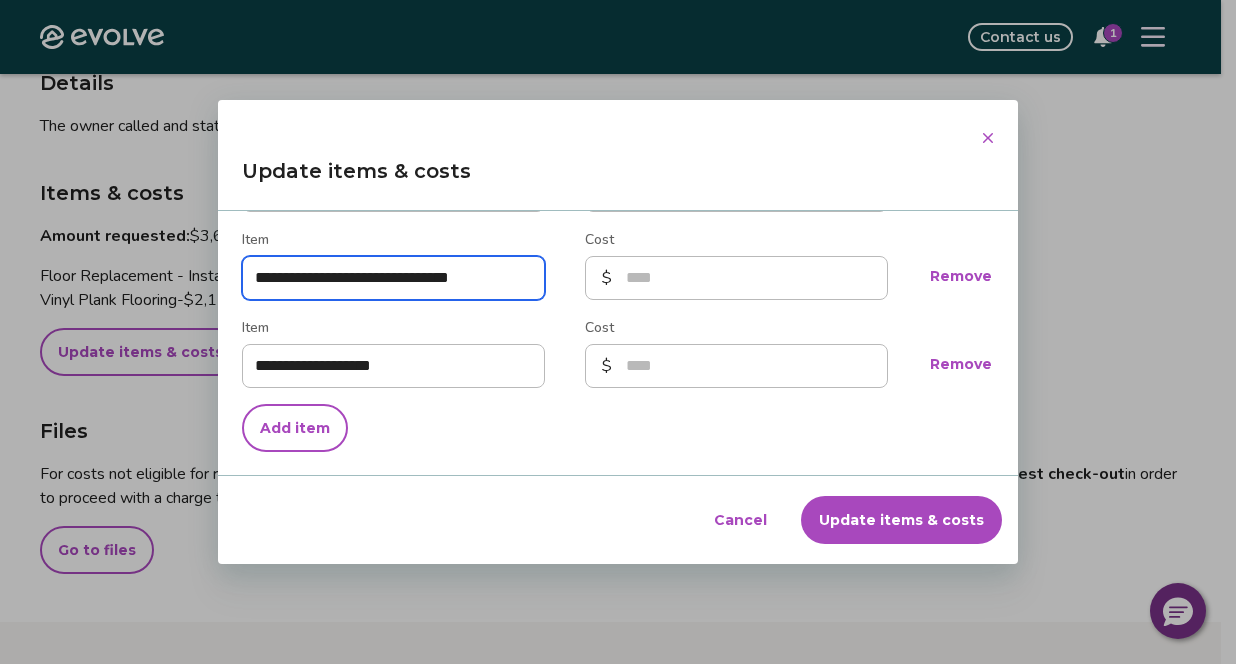 click on "**********" at bounding box center (393, 278) 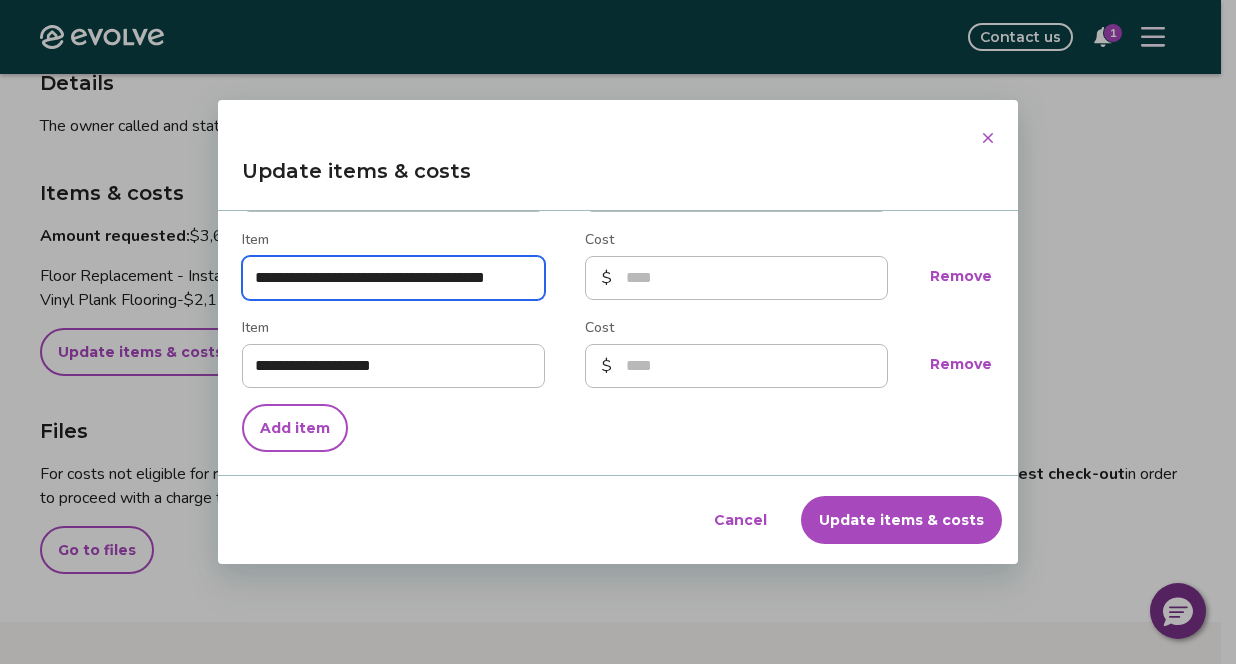 scroll, scrollTop: 0, scrollLeft: 25, axis: horizontal 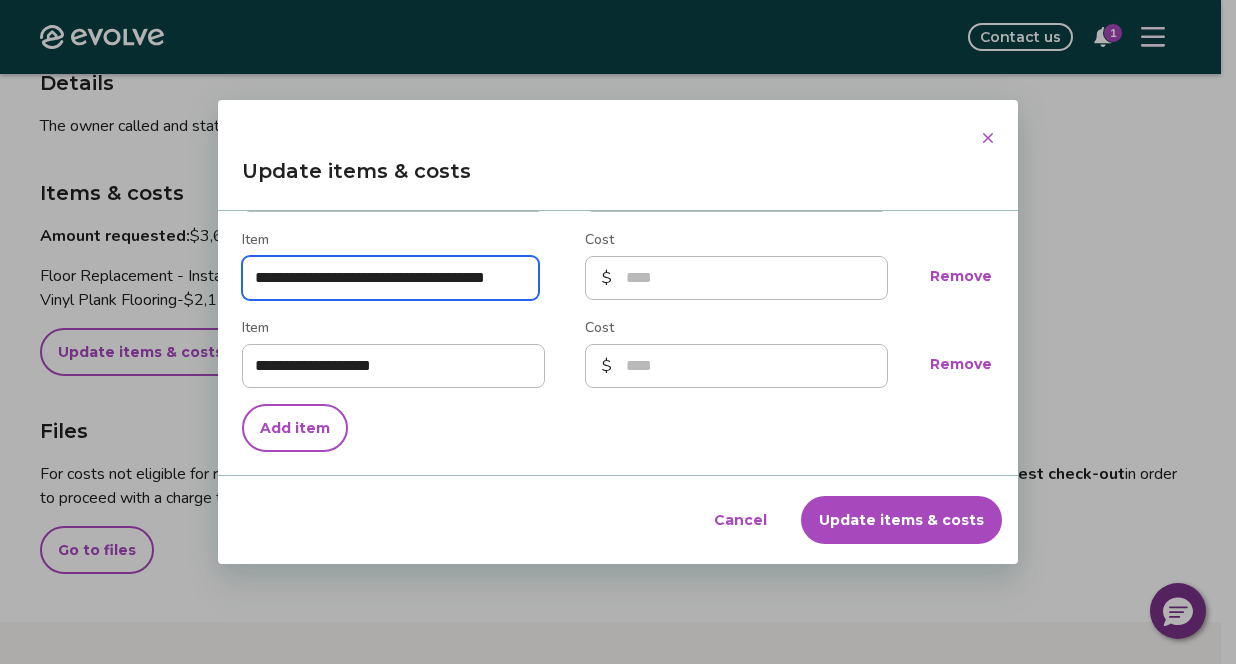 drag, startPoint x: 508, startPoint y: 279, endPoint x: 555, endPoint y: 281, distance: 47.042534 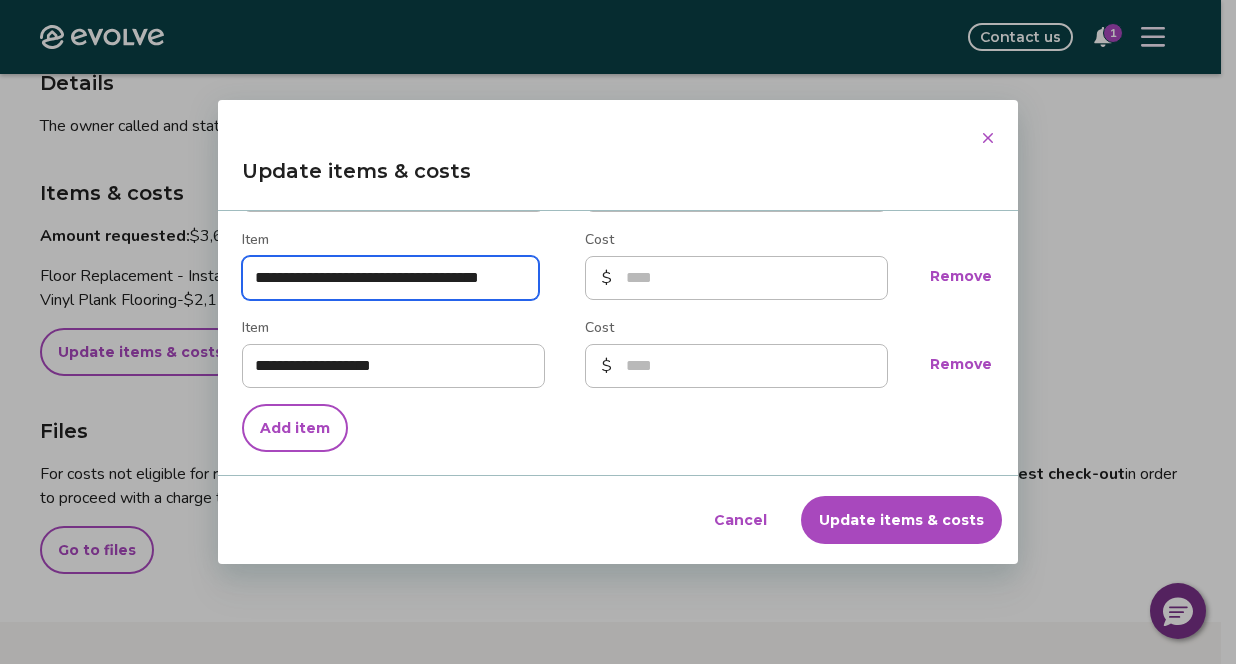 scroll, scrollTop: 0, scrollLeft: 17, axis: horizontal 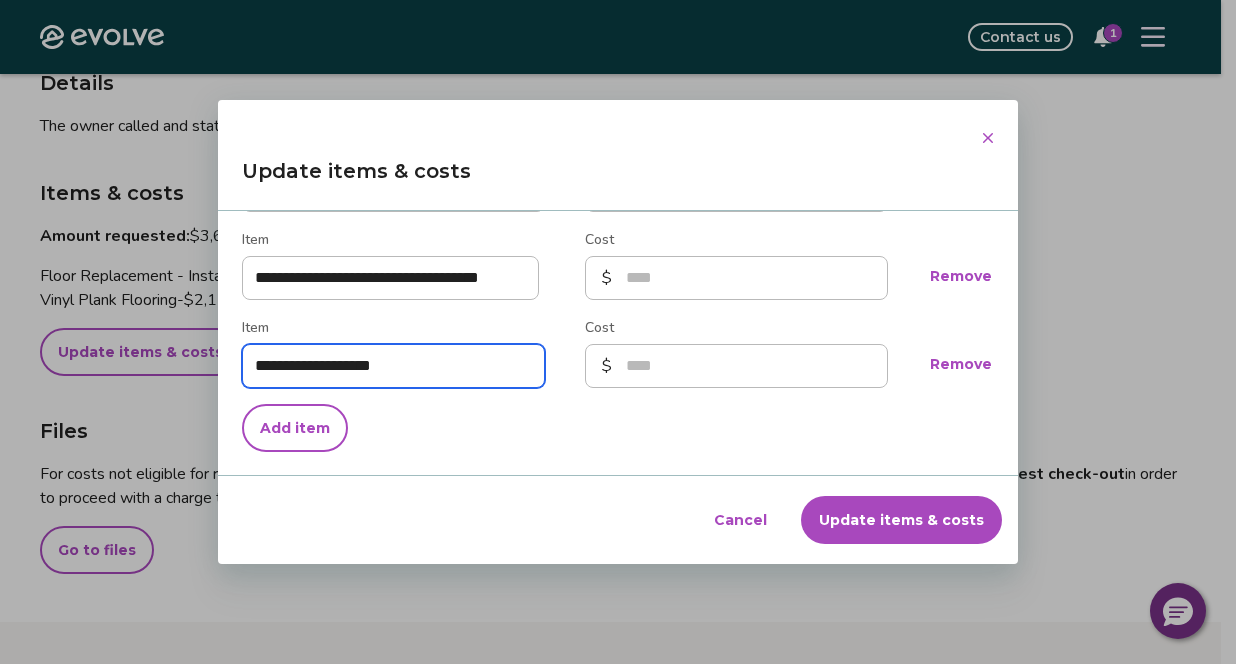 click on "**********" at bounding box center [393, 352] 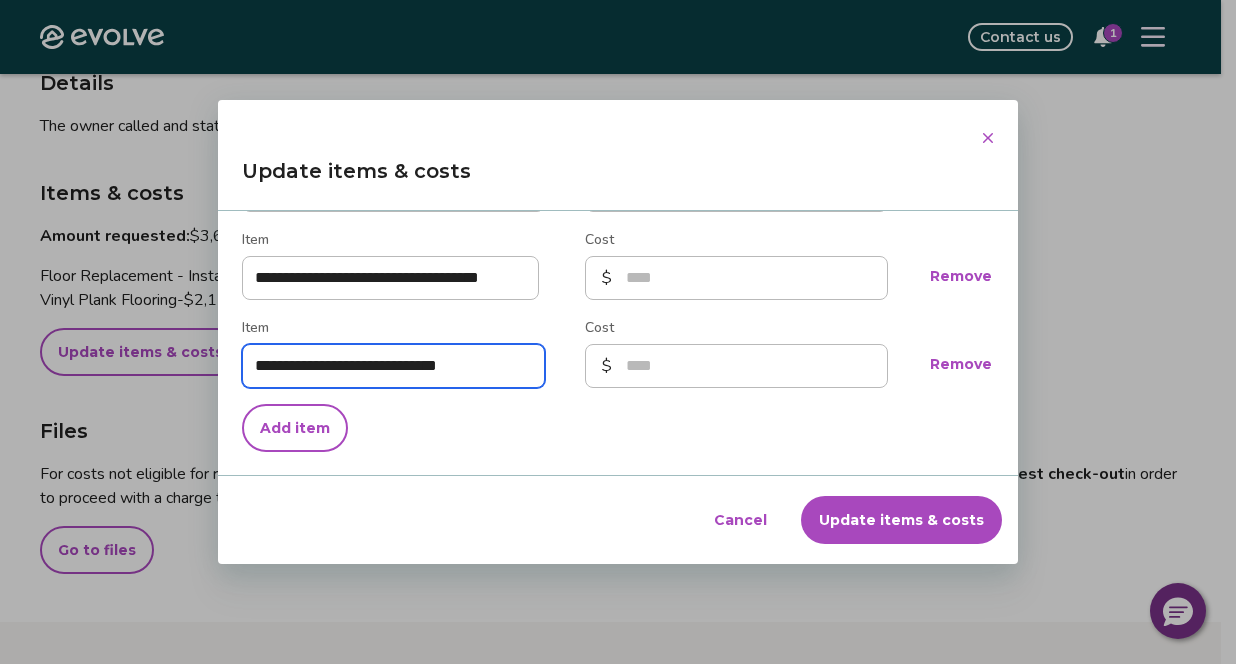 click on "**********" at bounding box center (393, 366) 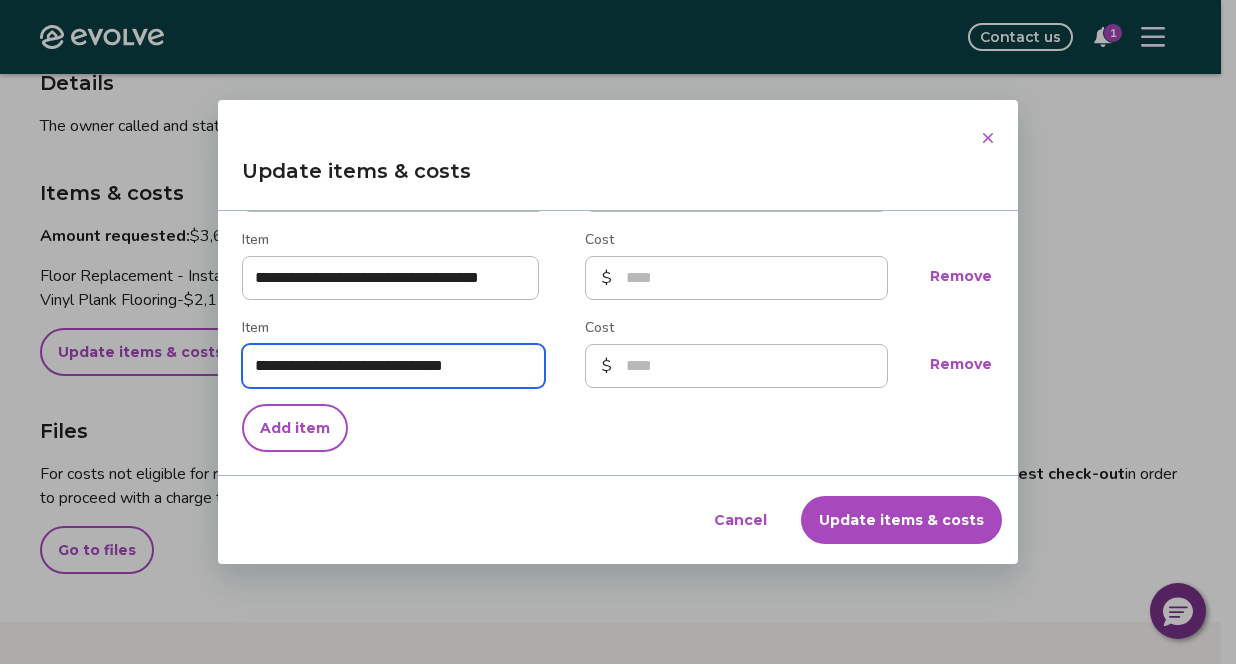 type on "**********" 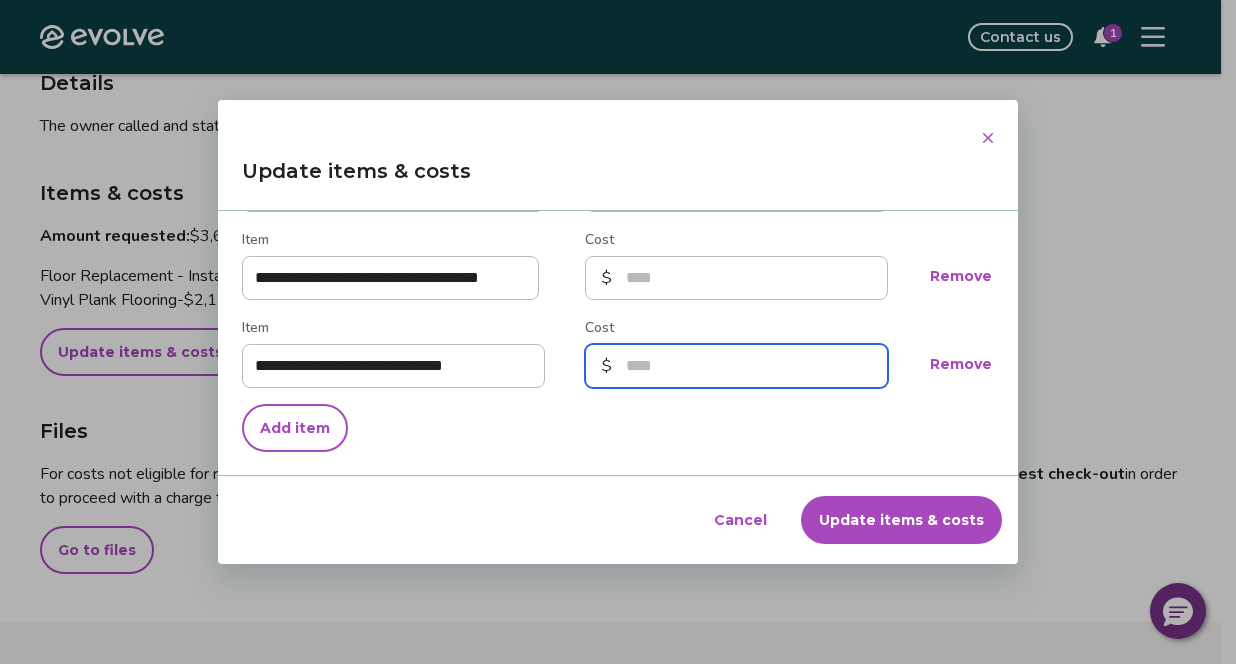 click on "Cost" at bounding box center [736, 366] 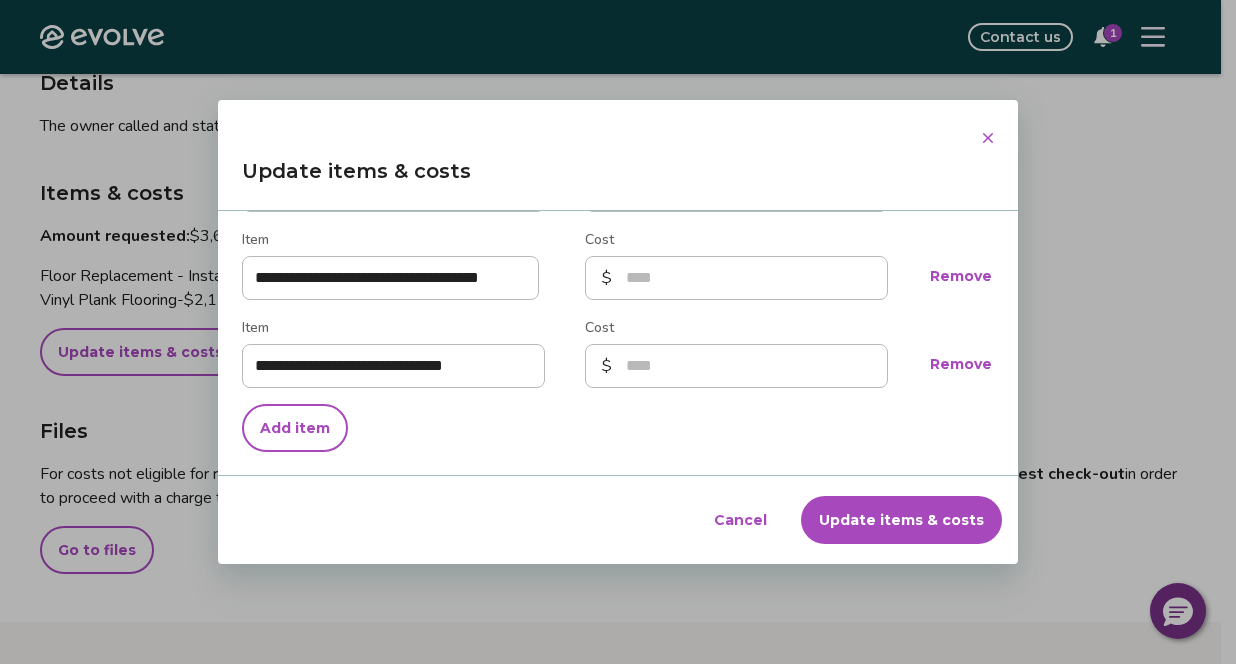 click on "Update items & costs" at bounding box center (901, 520) 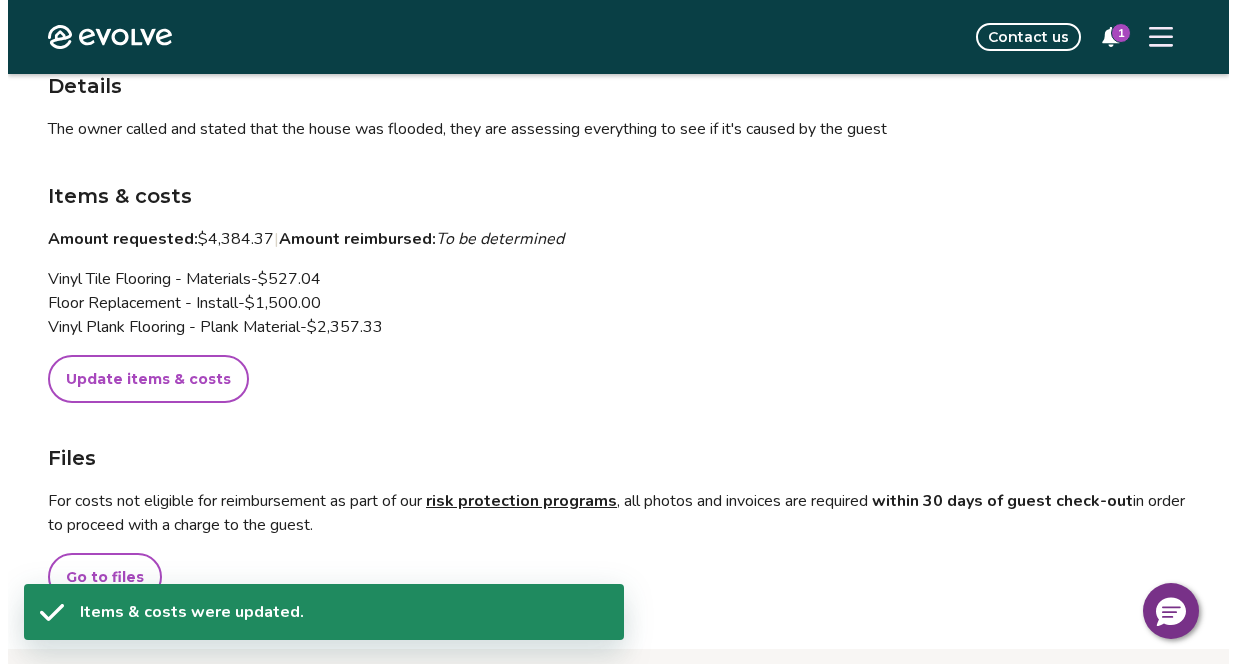 scroll, scrollTop: 375, scrollLeft: 0, axis: vertical 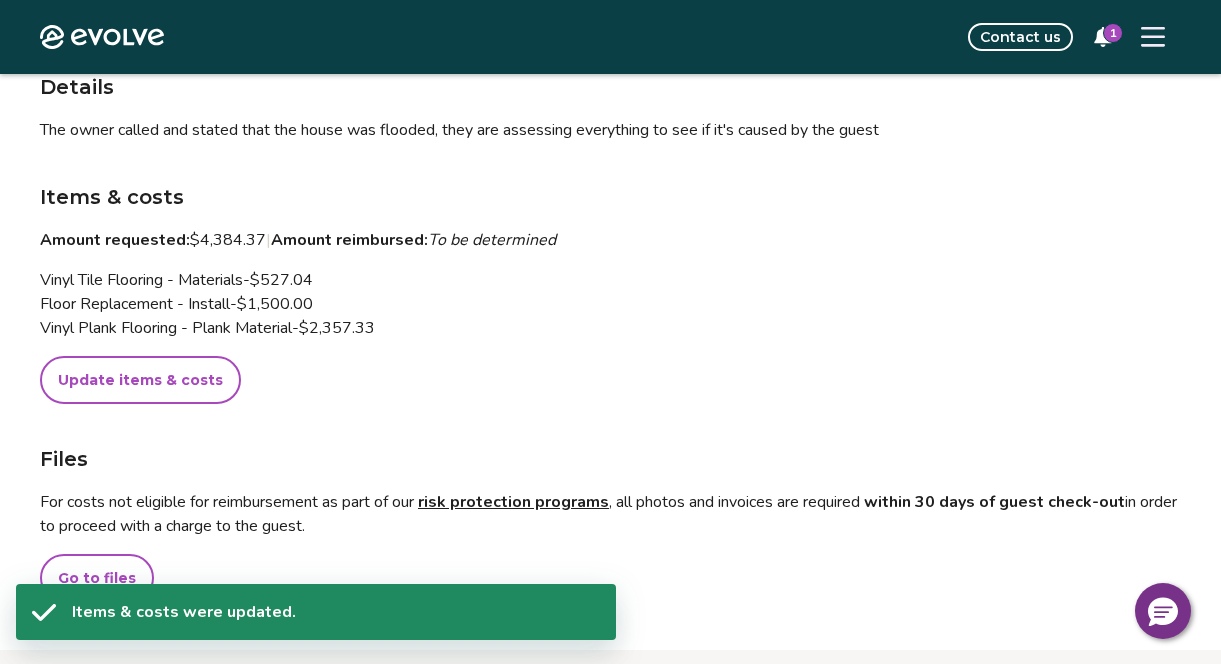 click on "Update items & costs" at bounding box center (140, 380) 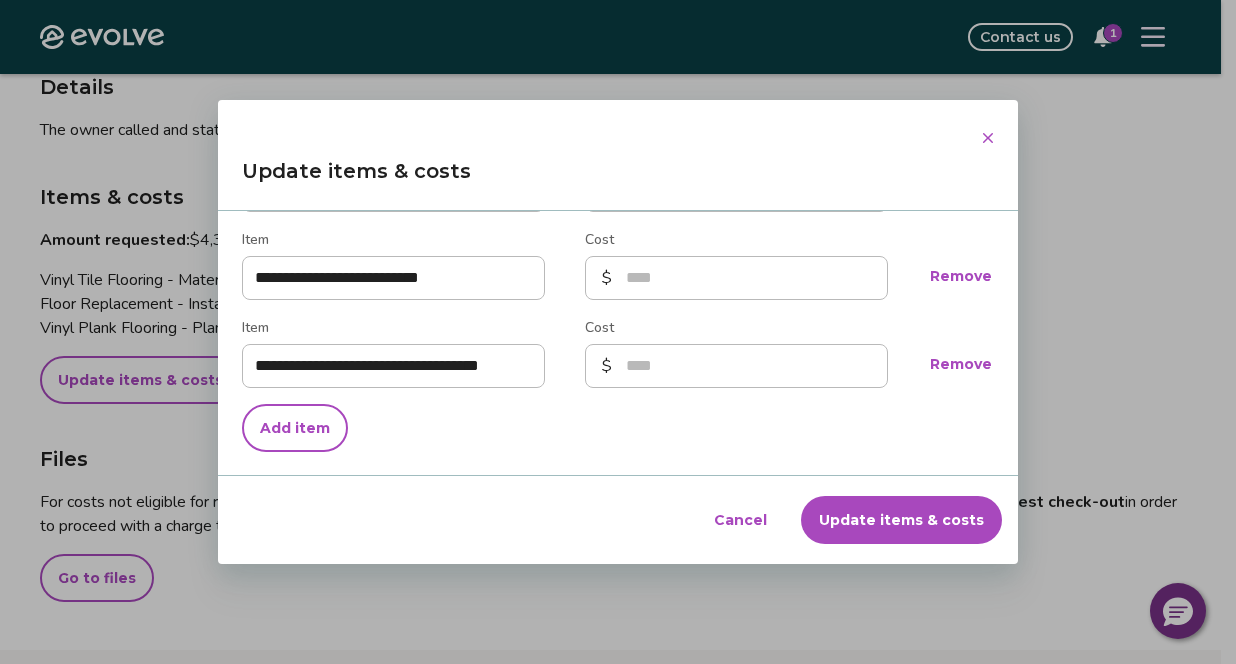 scroll, scrollTop: 271, scrollLeft: 0, axis: vertical 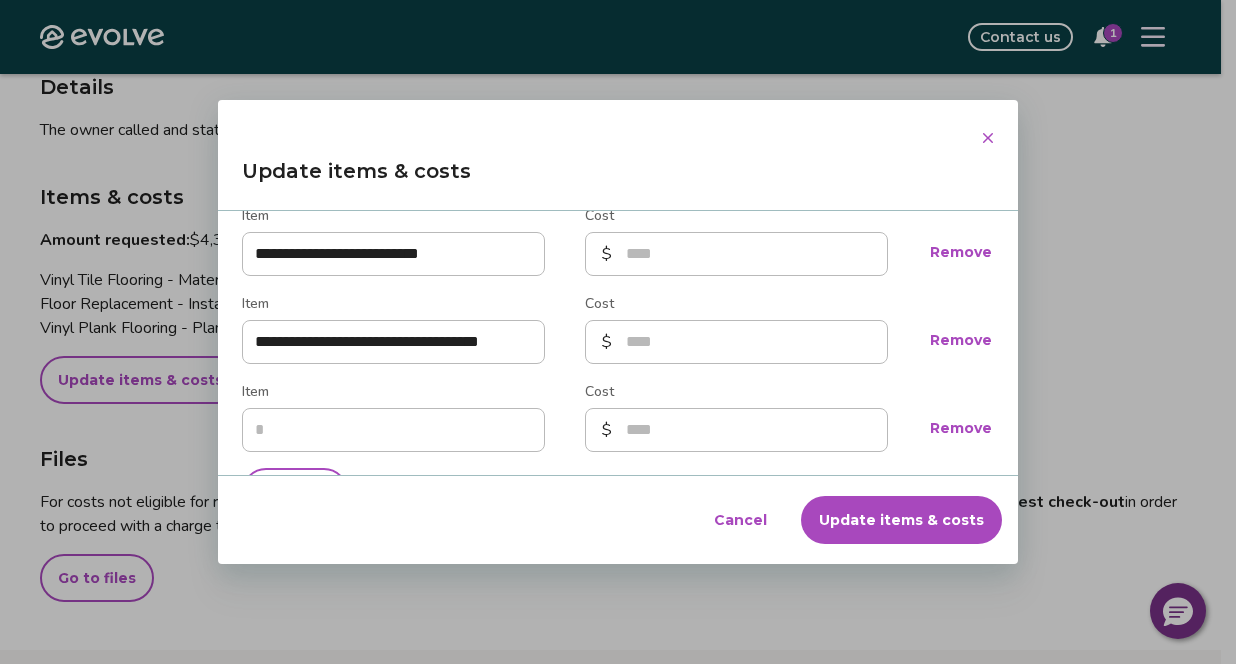 type on "*" 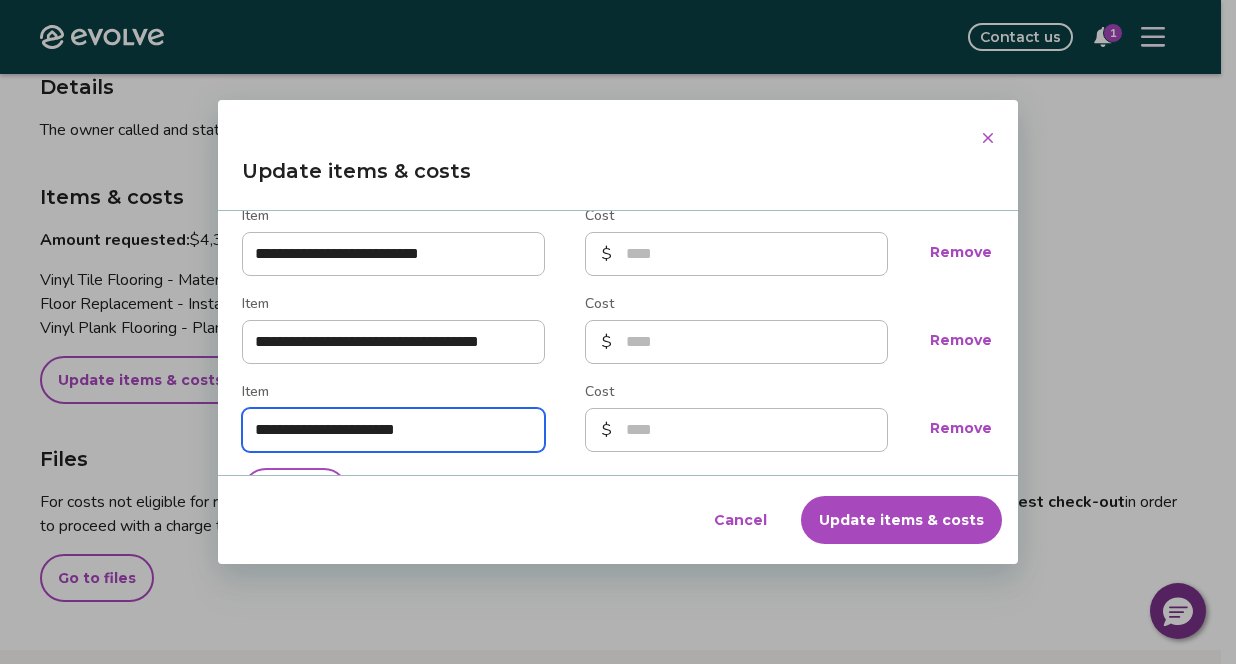 drag, startPoint x: 501, startPoint y: 460, endPoint x: -44, endPoint y: 429, distance: 545.8809 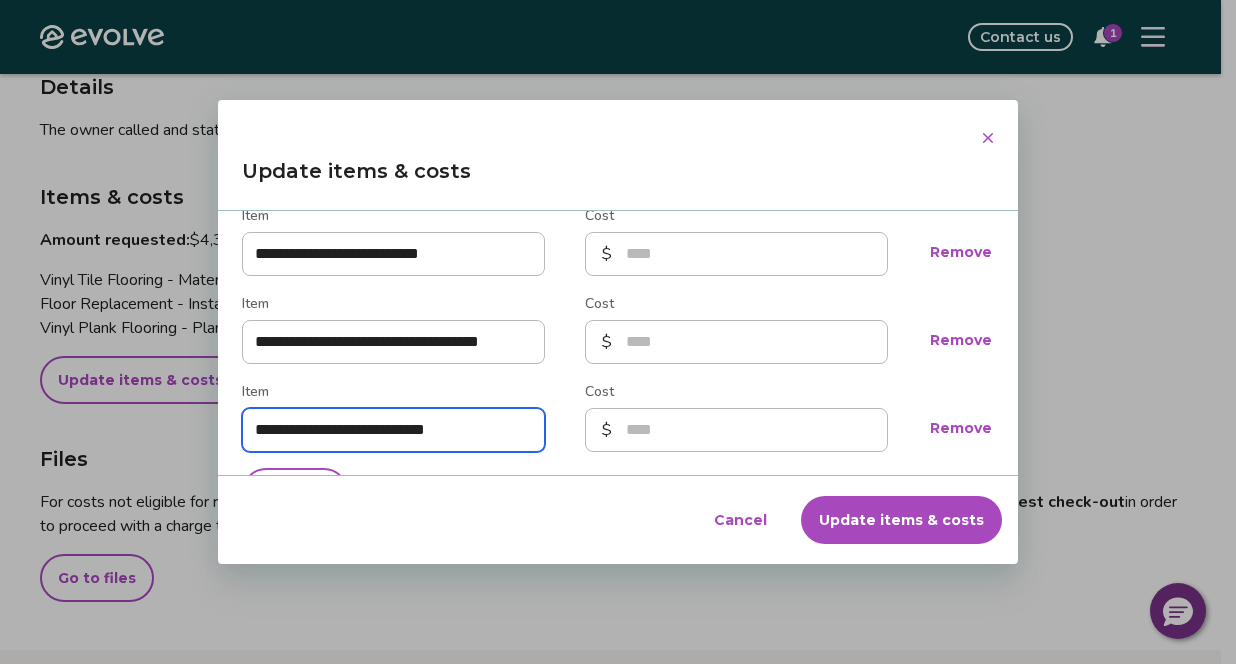 type on "**********" 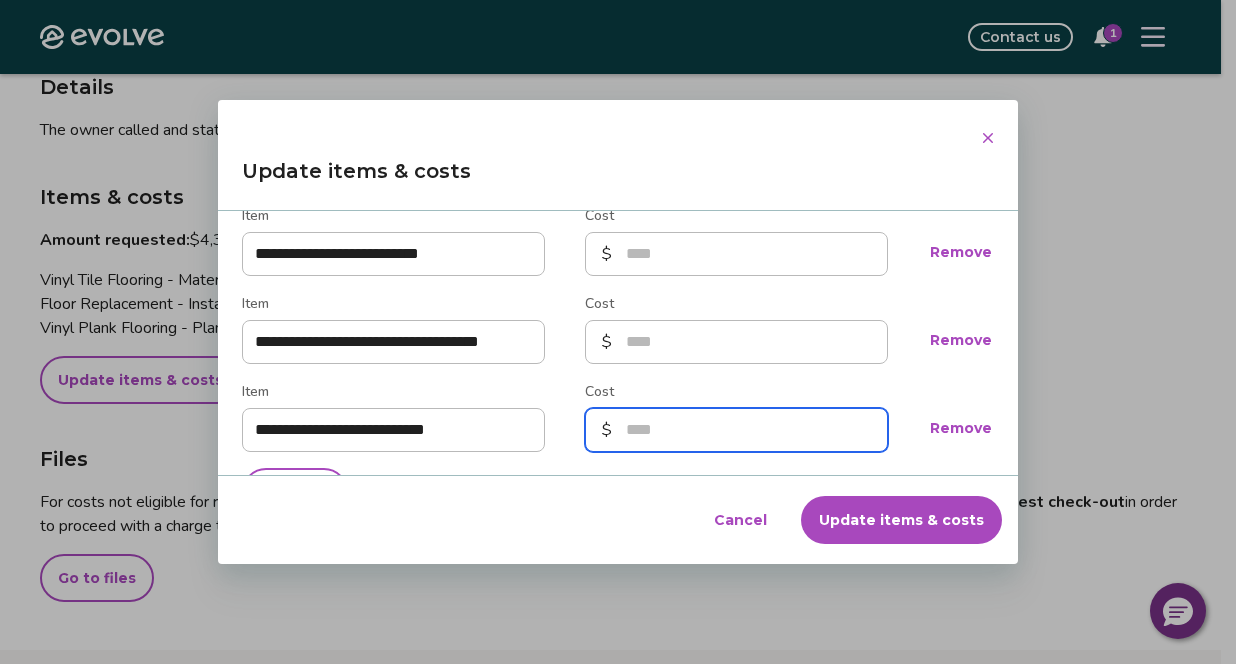 click on "Cost" at bounding box center (736, 430) 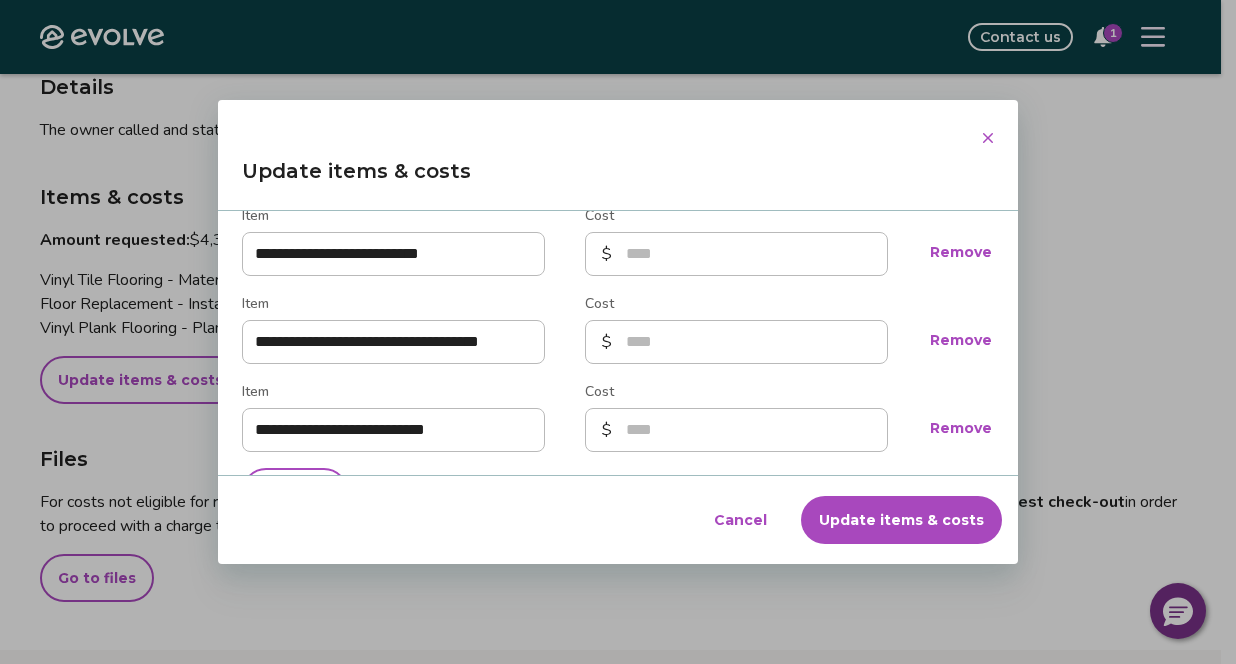 click on "Update items & costs" at bounding box center (901, 520) 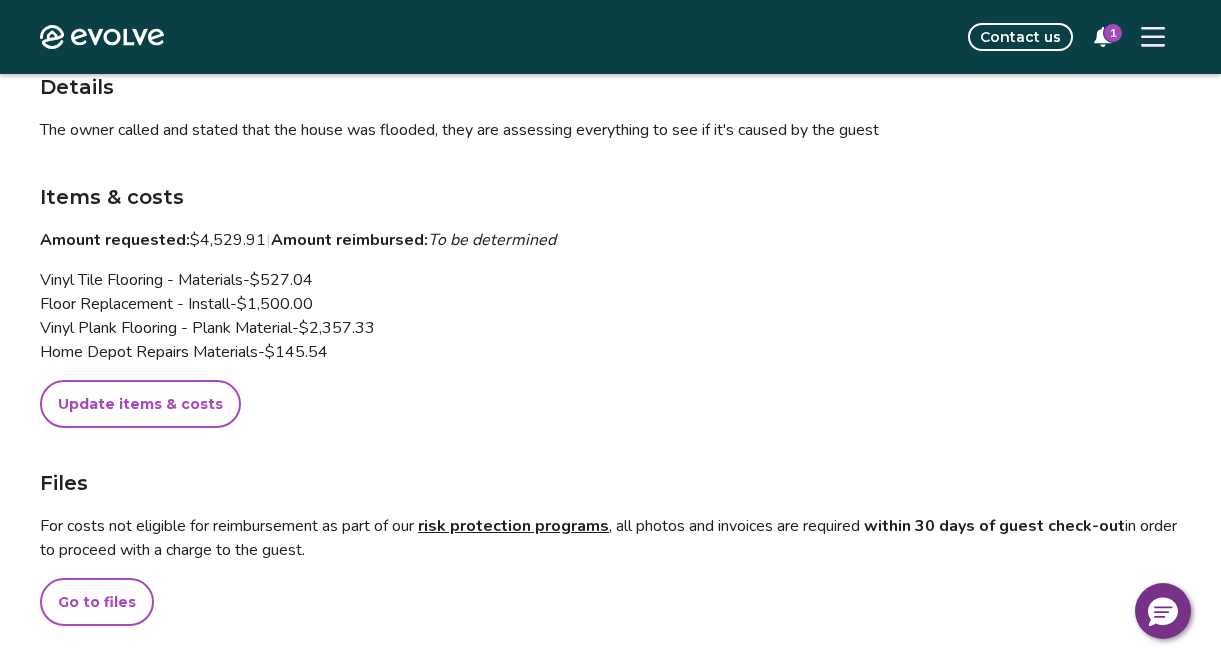 click on "Update items & costs" at bounding box center [140, 404] 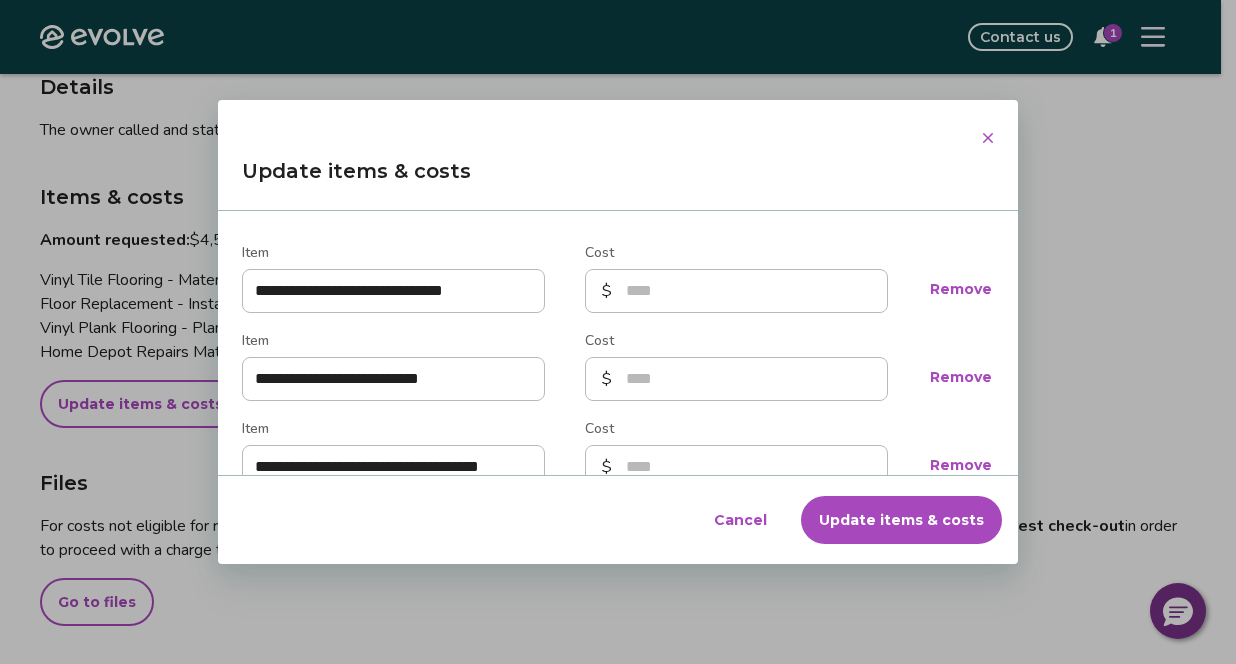 scroll, scrollTop: 359, scrollLeft: 0, axis: vertical 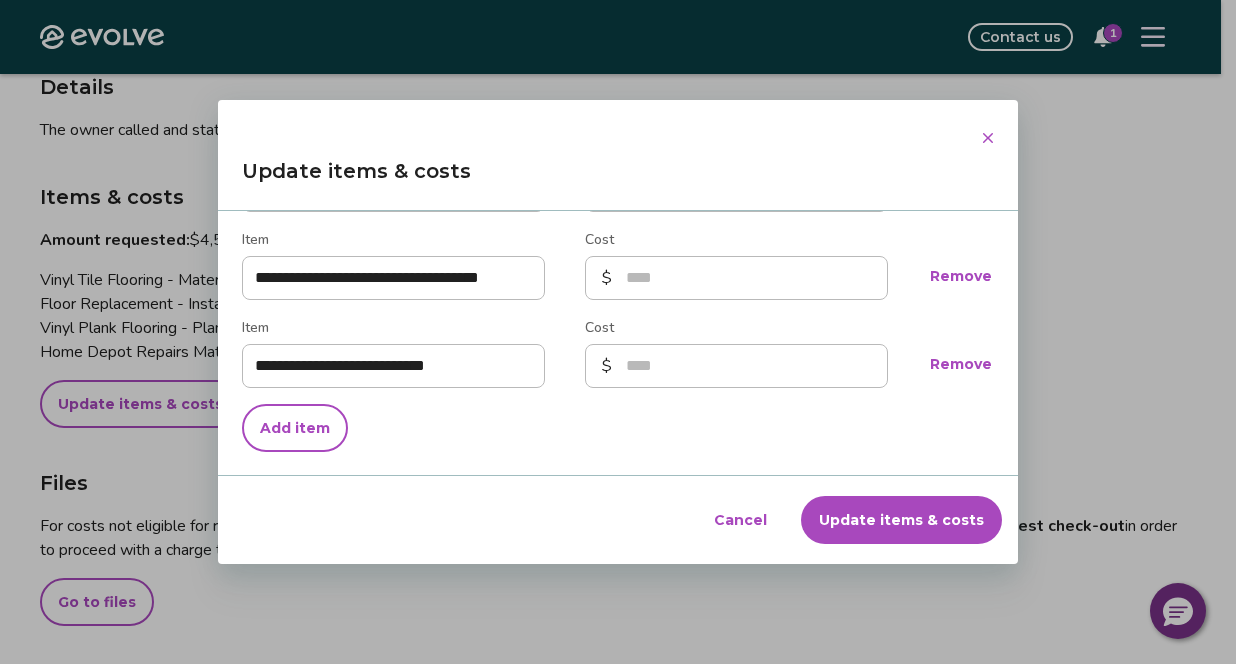click on "Add item" at bounding box center (295, 428) 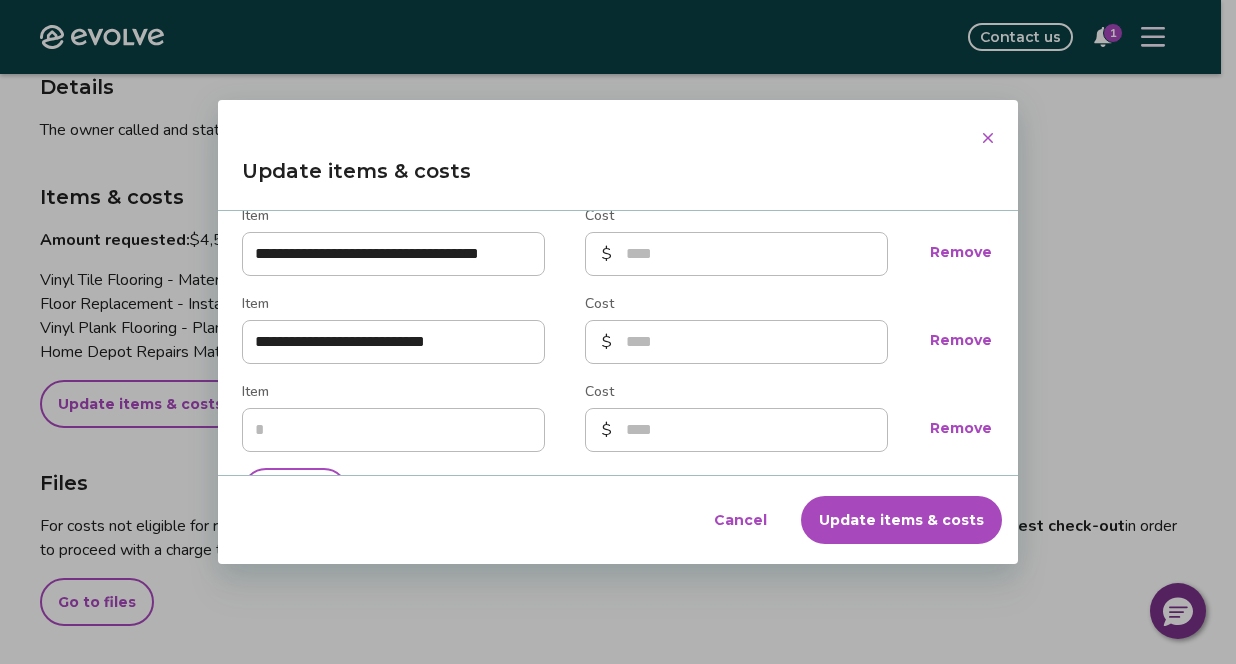 click on "Item" at bounding box center [393, 430] 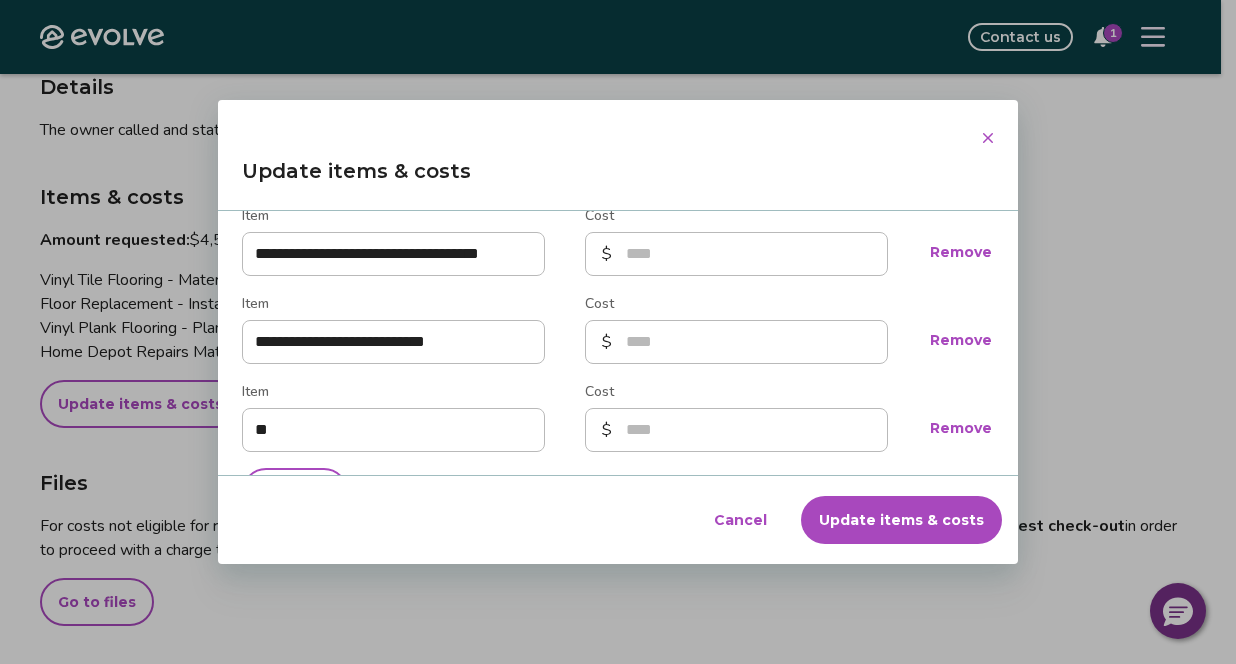 type on "*" 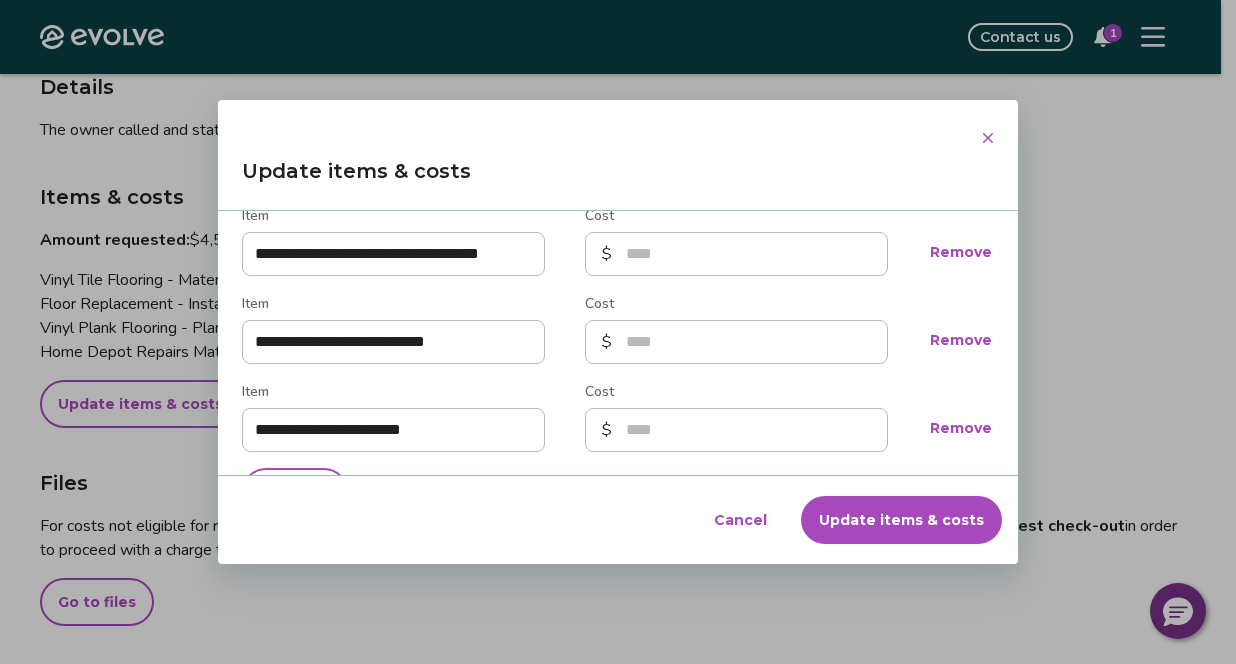 type on "**********" 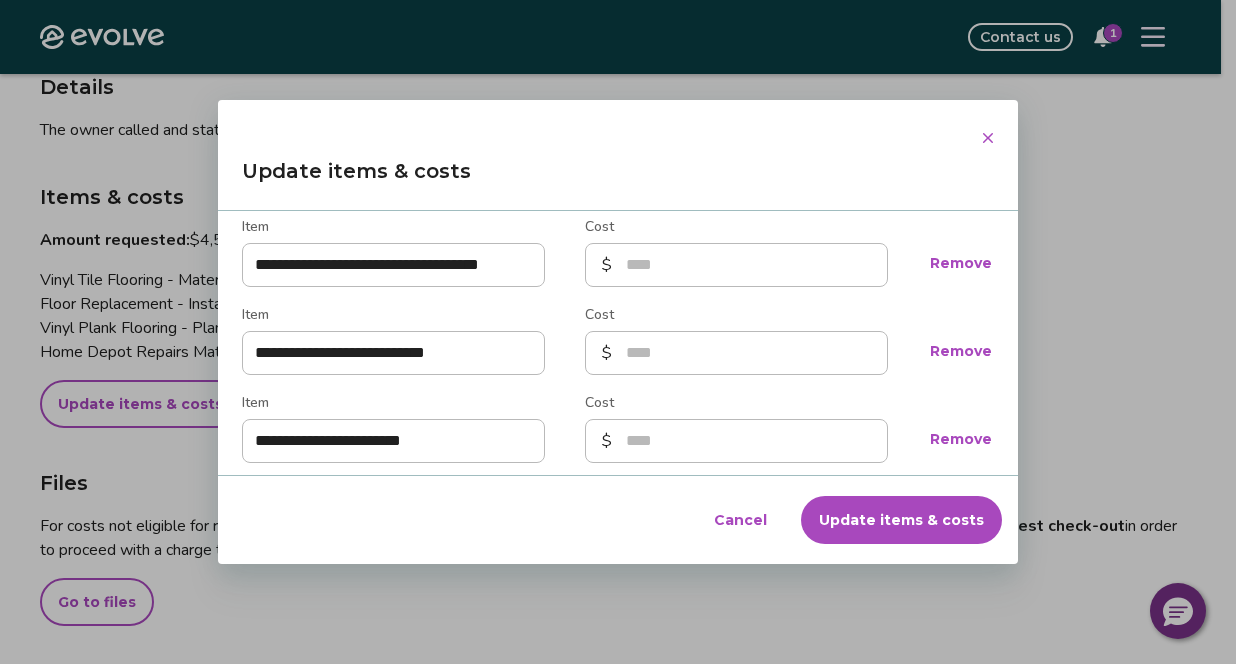 scroll, scrollTop: 447, scrollLeft: 0, axis: vertical 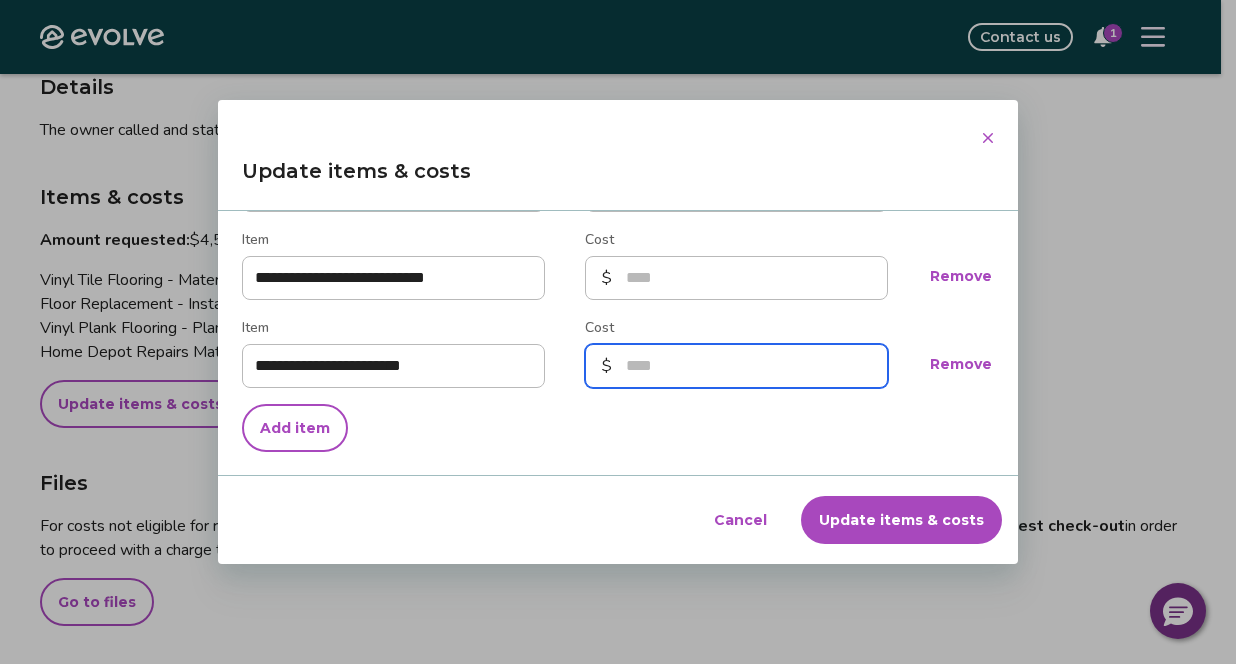 click on "Cost" at bounding box center [736, 366] 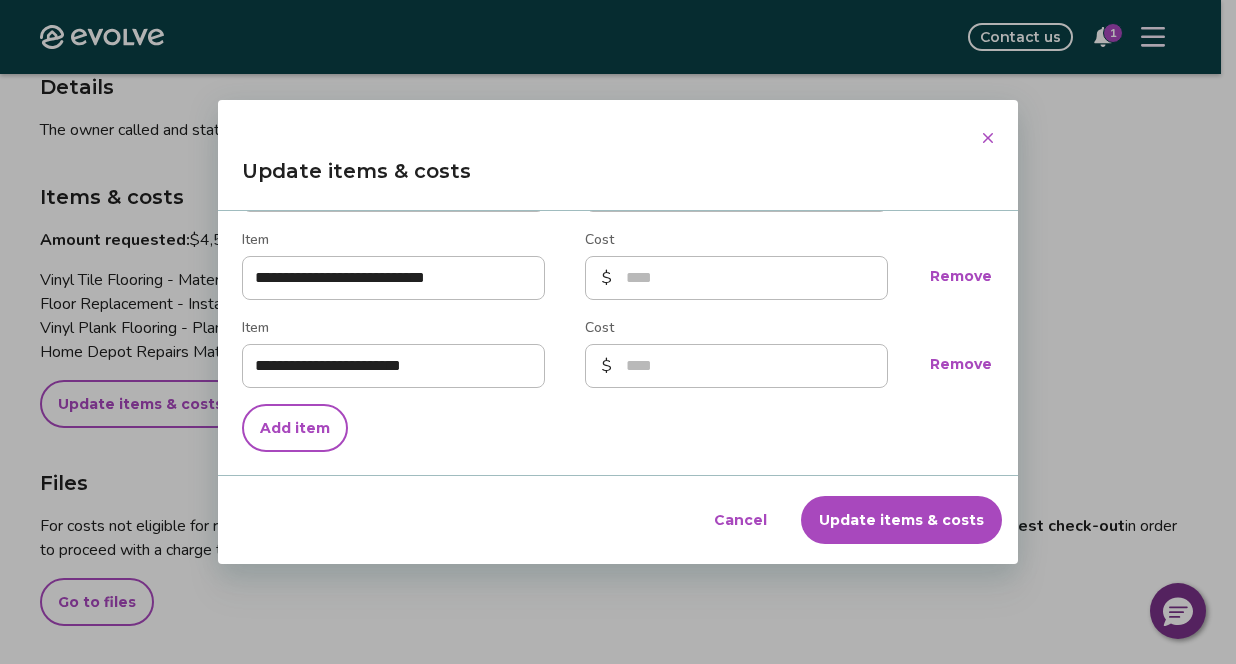 click on "Update items & costs" at bounding box center [901, 520] 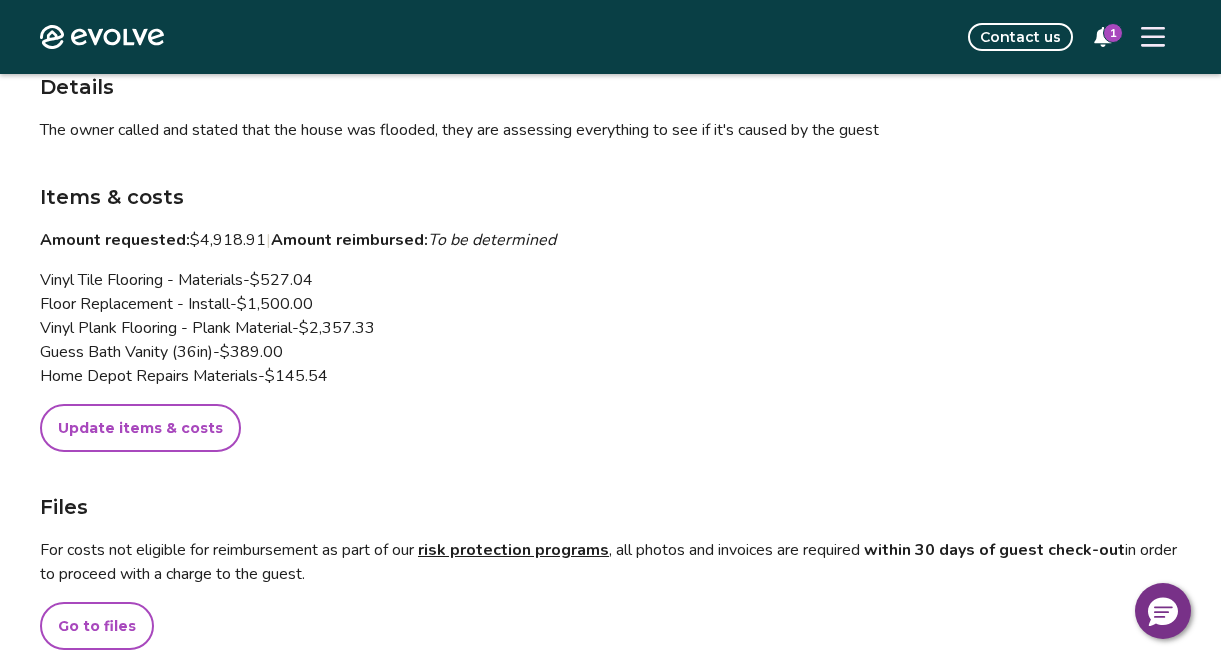 click on "Details The owner called and stated that the house was flooded, they are assessing everything to see if it's caused by the guest Items & costs Amount requested:  $4,918.91  |  Amount reimbursed:  To be determined Vinyl Tile Flooring - Materials  -  $527.04 Floor Replacement - Install  -  $1,500.00 Vinyl Plank Flooring - Plank Material  -  $2,357.33 Guess Bath Vanity (36in)  -  $389.00 Home Depot Repairs Materials  -  $145.54 Update items & costs Files For costs not eligible for reimbursement as part of our   risk protection programs , all photos and invoices are required   within 30 days of guest check-out  in order to proceed with a charge to the guest. Go to files" at bounding box center (610, 361) 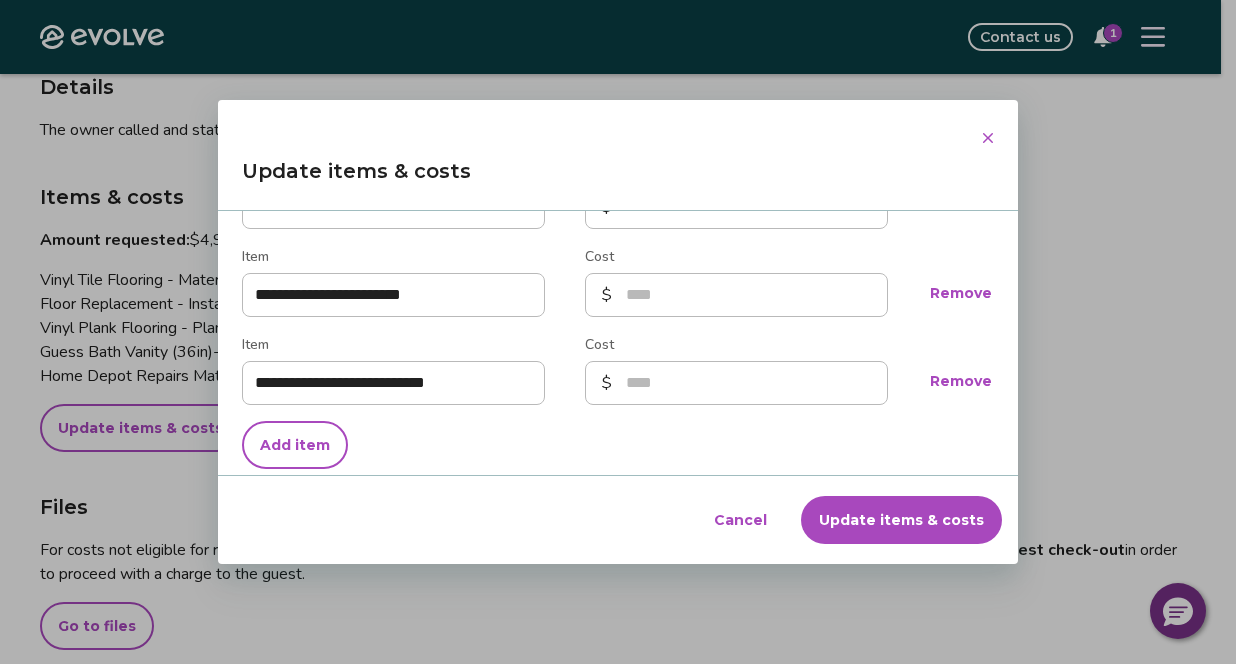 scroll, scrollTop: 447, scrollLeft: 0, axis: vertical 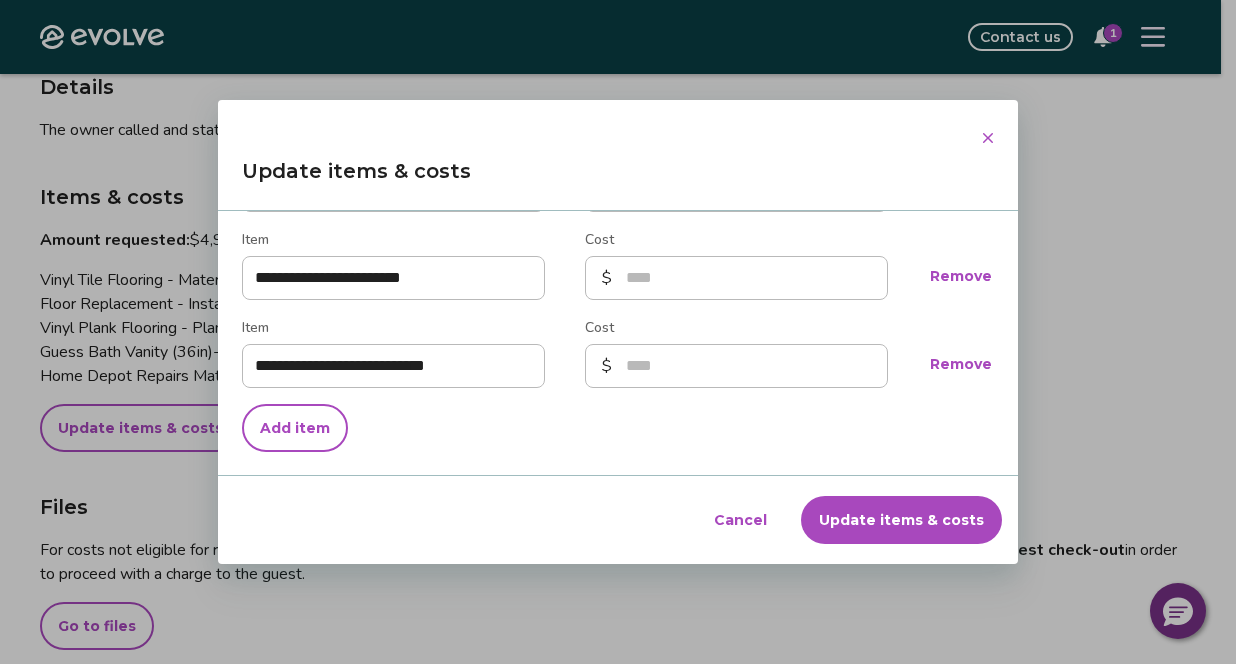 click on "Add item" at bounding box center [295, 428] 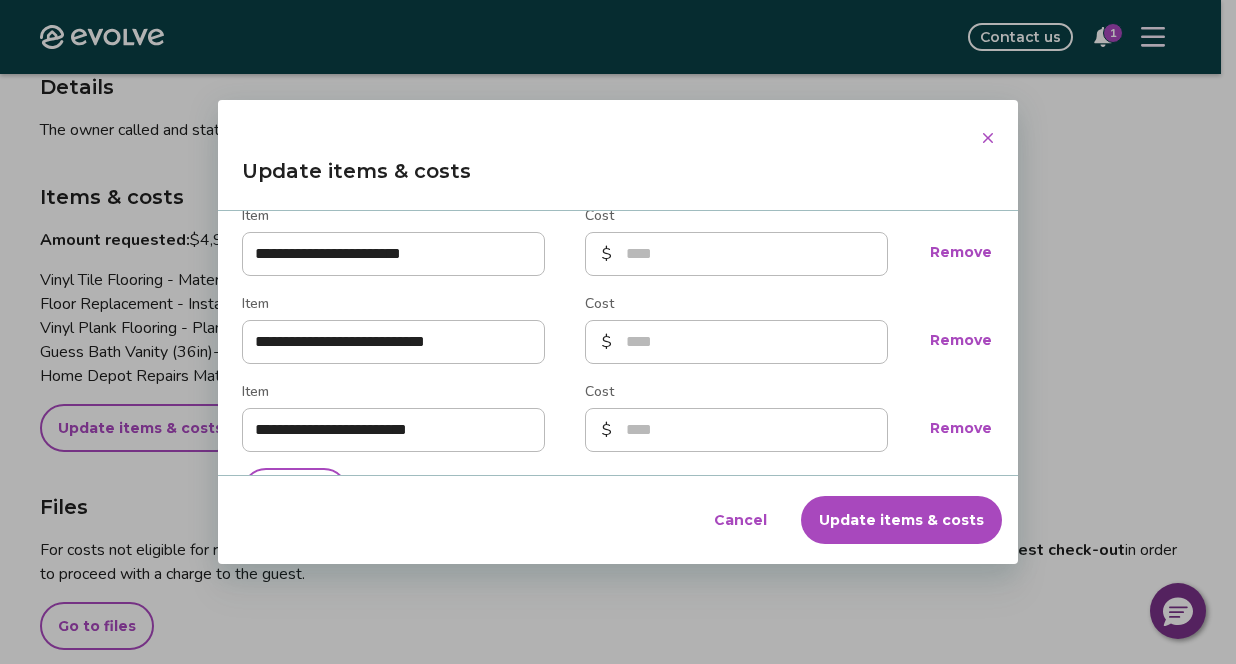 type on "**********" 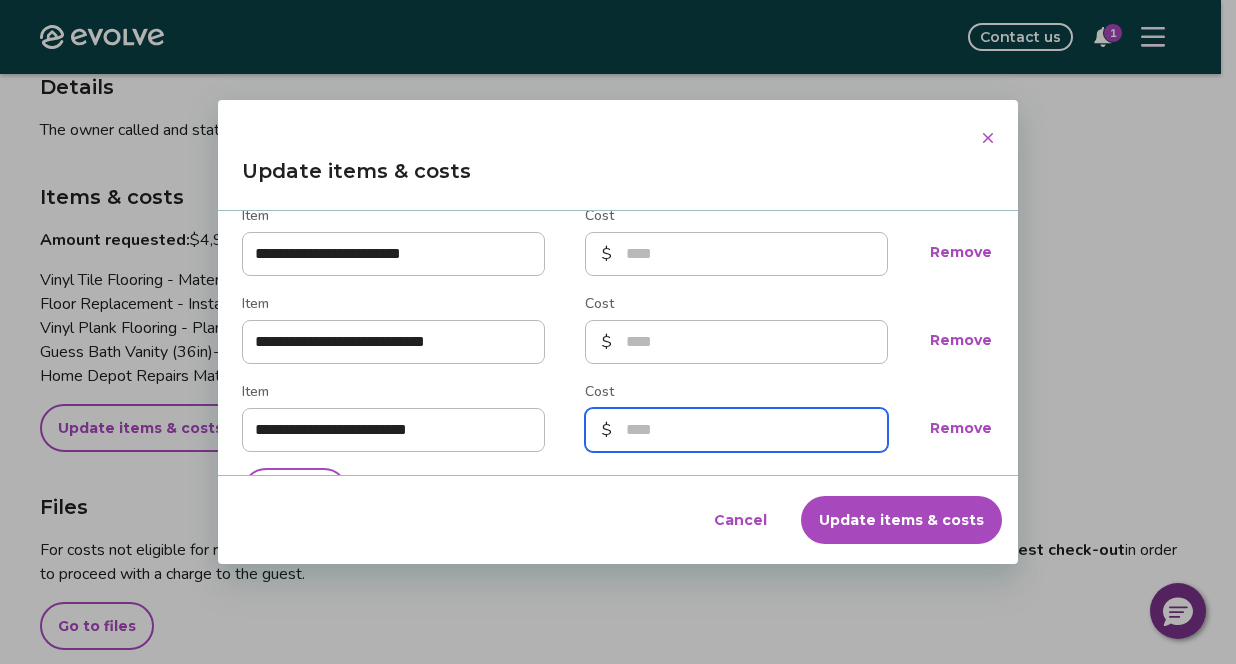 click on "Cost" at bounding box center [736, 430] 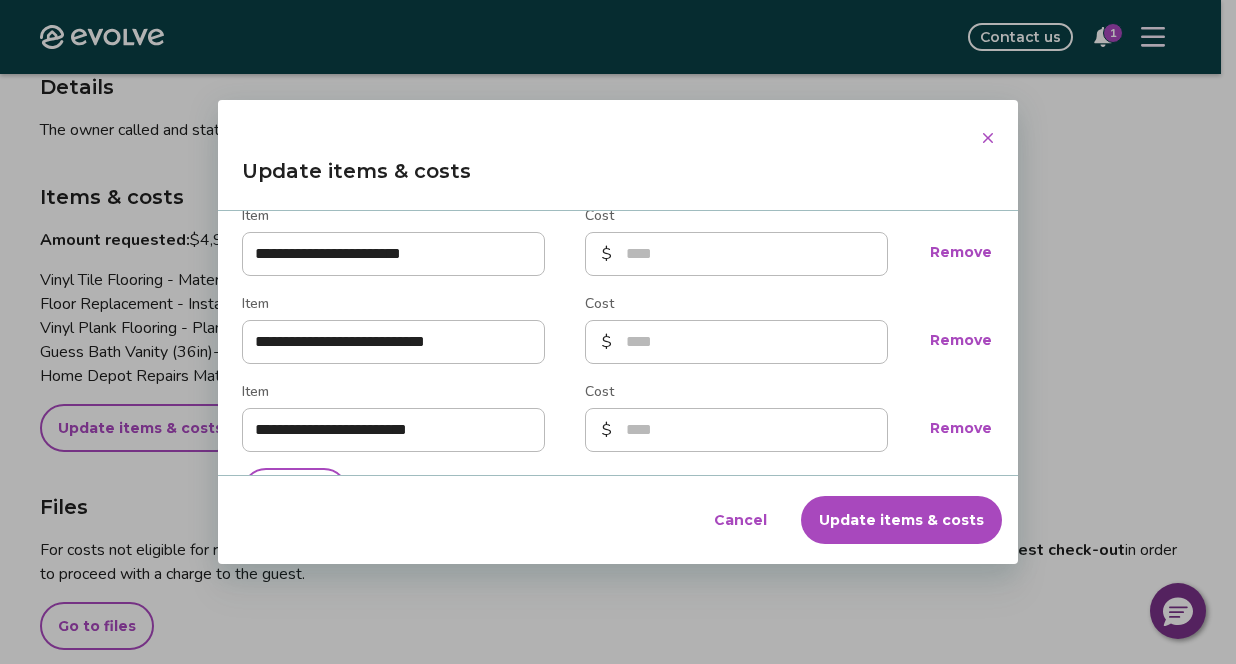 click on "Update items & costs" at bounding box center [901, 520] 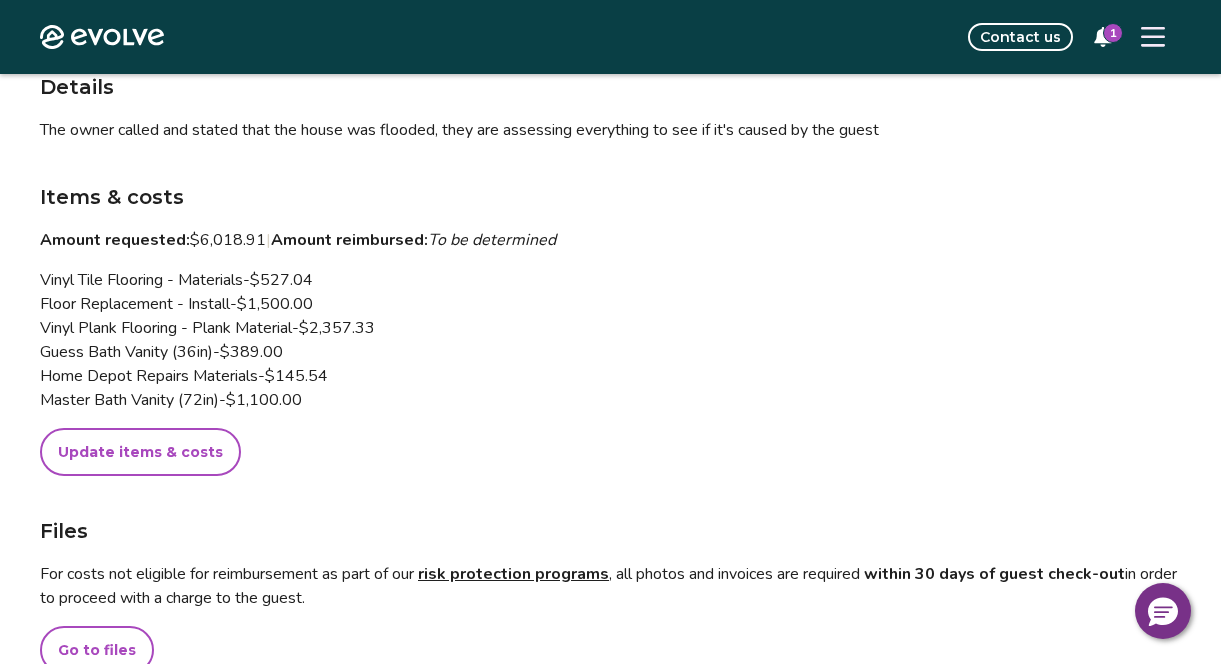 click on "Update items & costs" at bounding box center (140, 452) 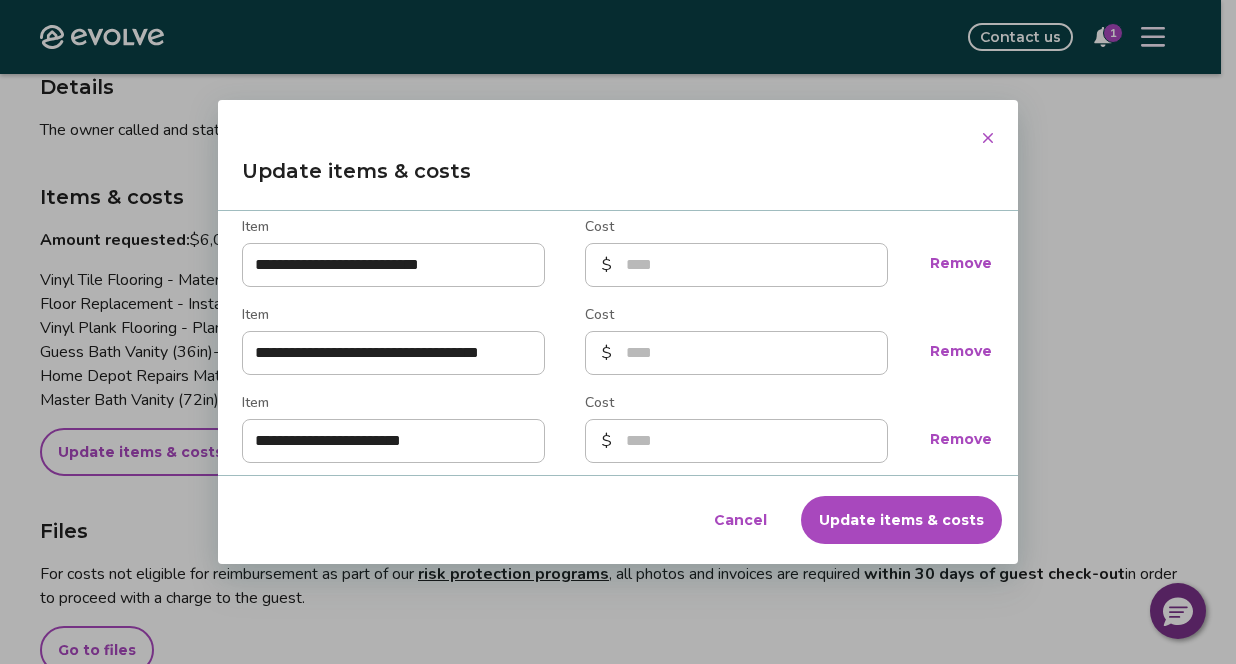 scroll, scrollTop: 288, scrollLeft: 0, axis: vertical 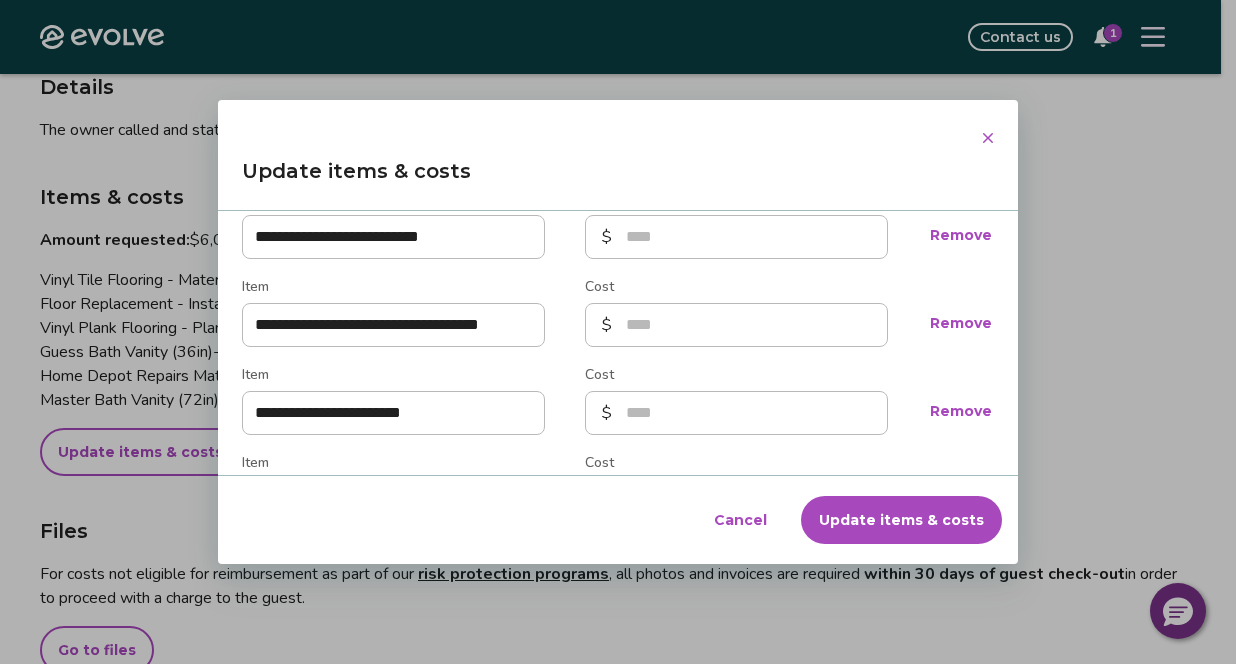 click at bounding box center (988, 138) 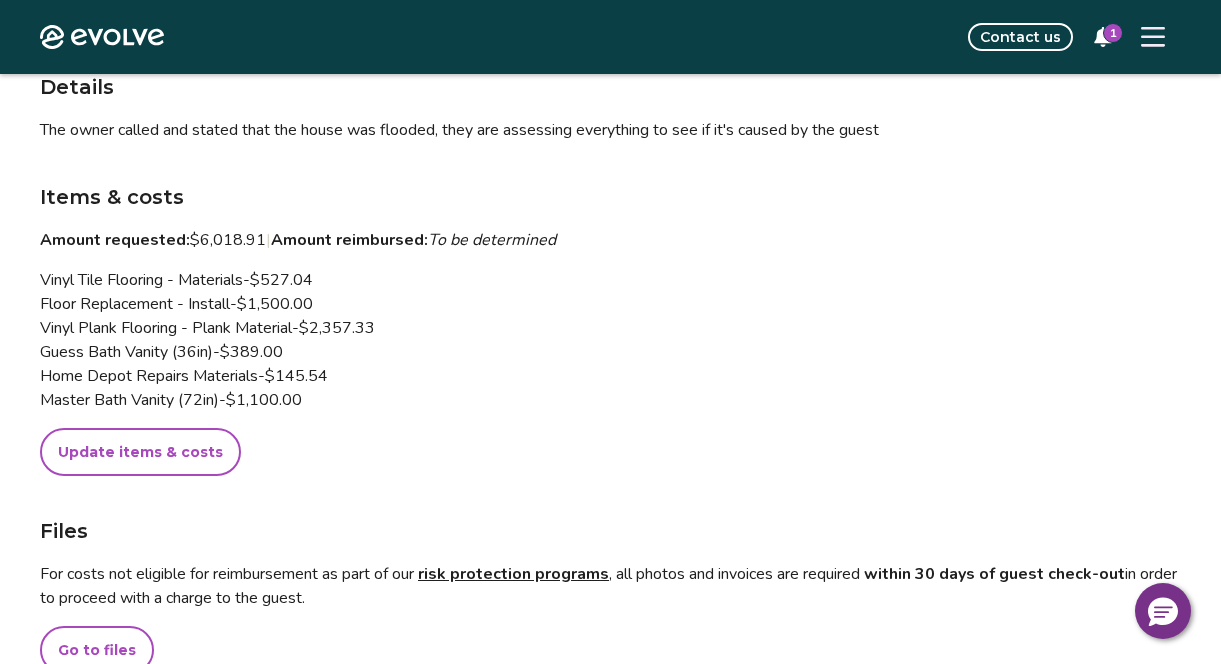 click on "Update items & costs" at bounding box center [140, 452] 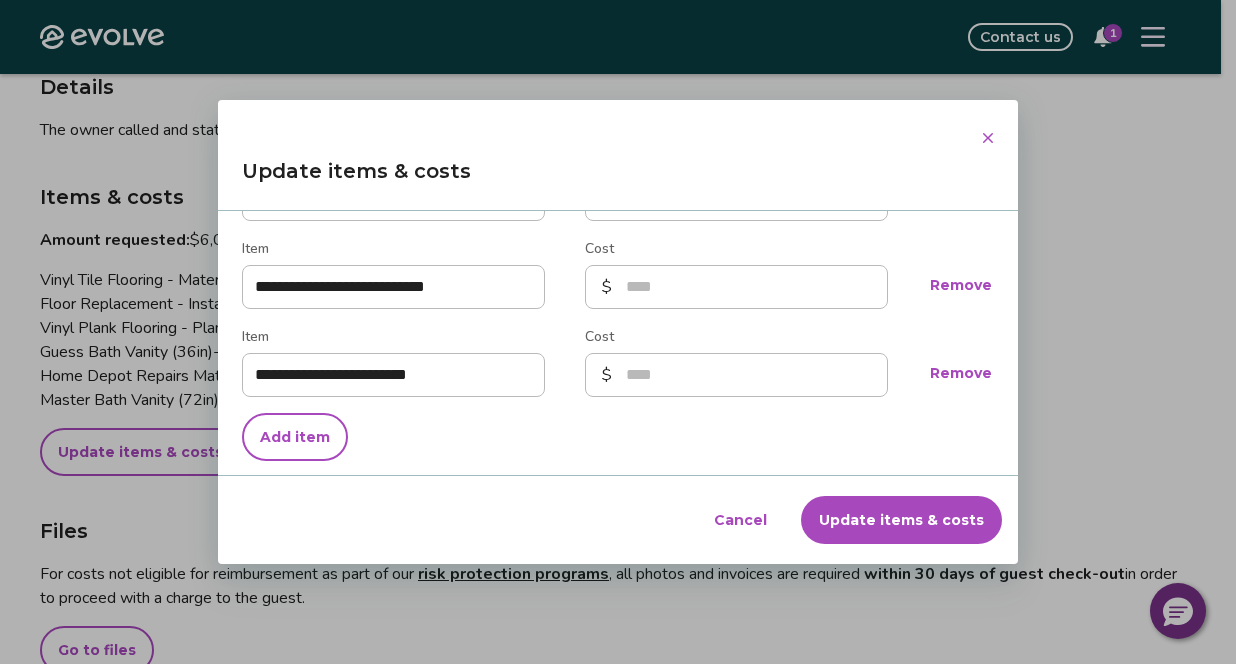 scroll, scrollTop: 535, scrollLeft: 0, axis: vertical 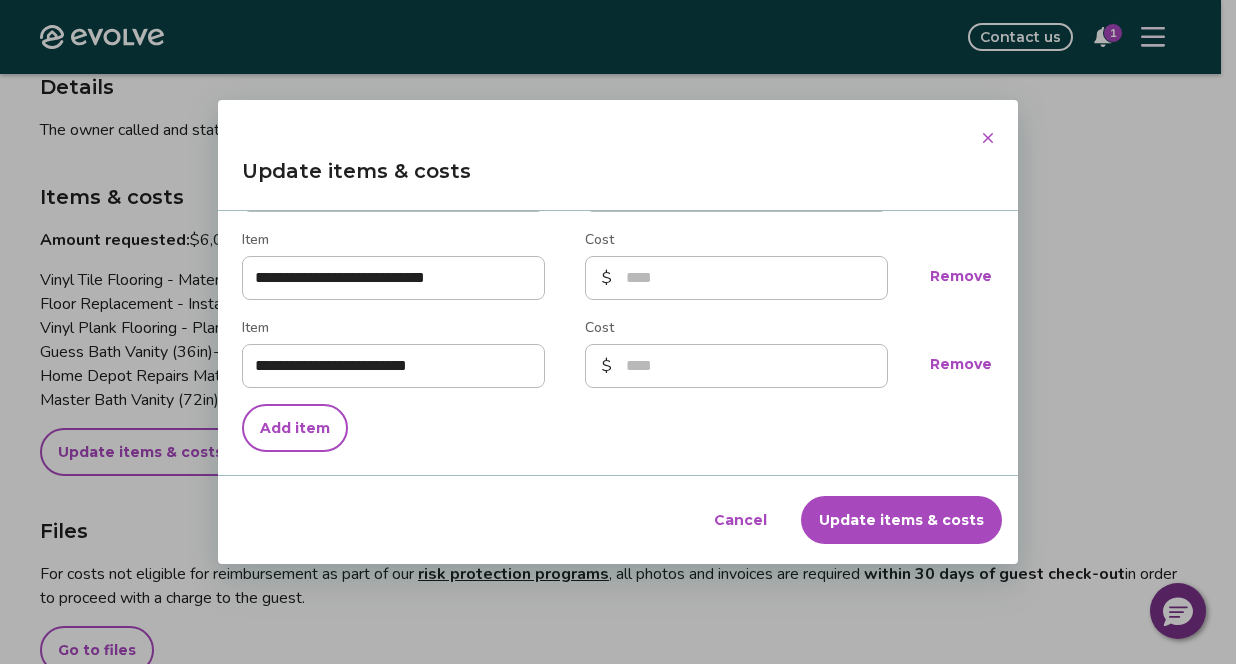 click on "Add item" at bounding box center (295, 428) 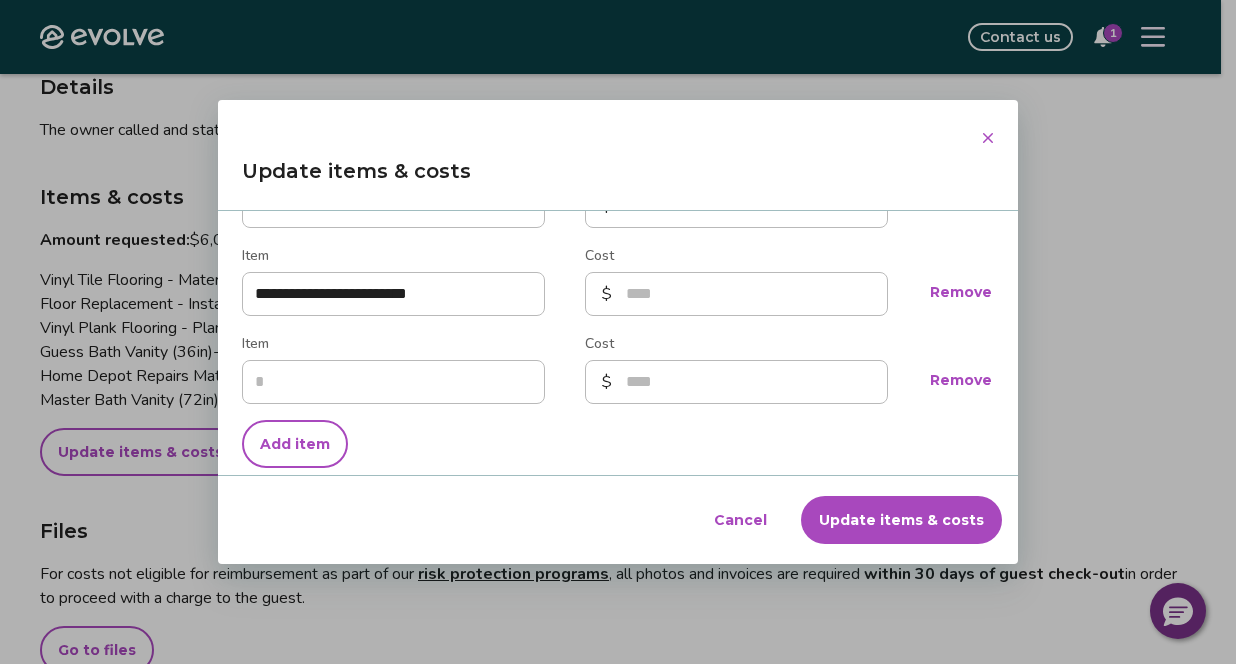 scroll, scrollTop: 613, scrollLeft: 0, axis: vertical 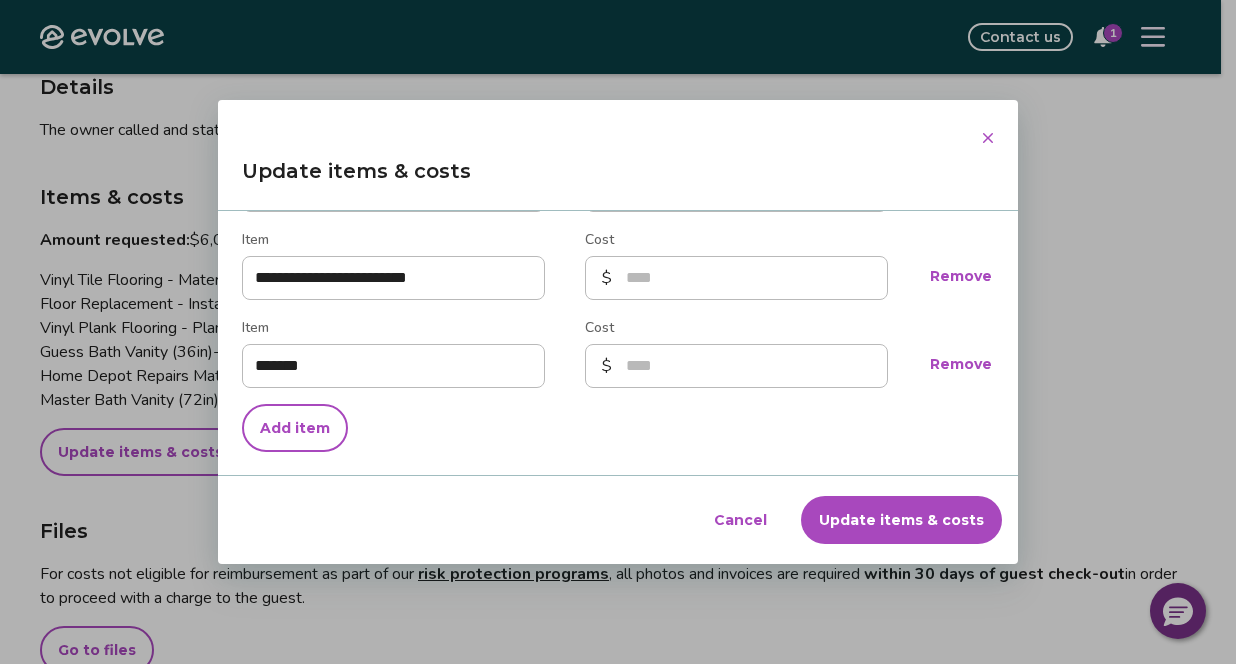 type on "********" 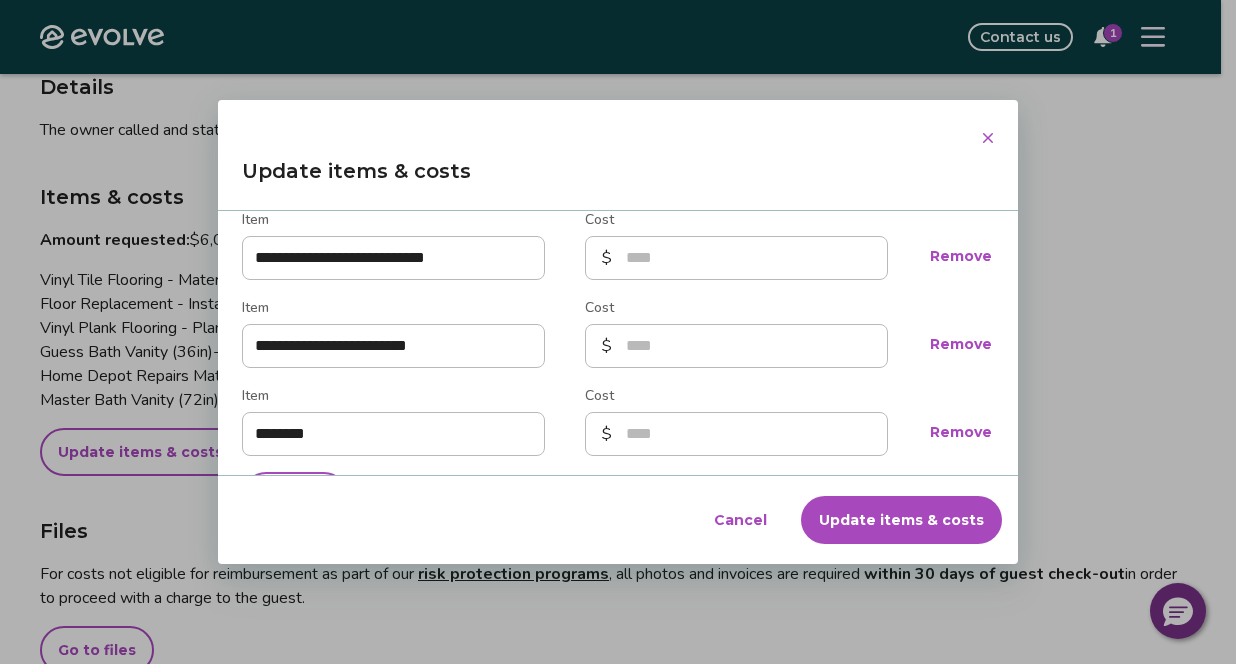 scroll, scrollTop: 532, scrollLeft: 0, axis: vertical 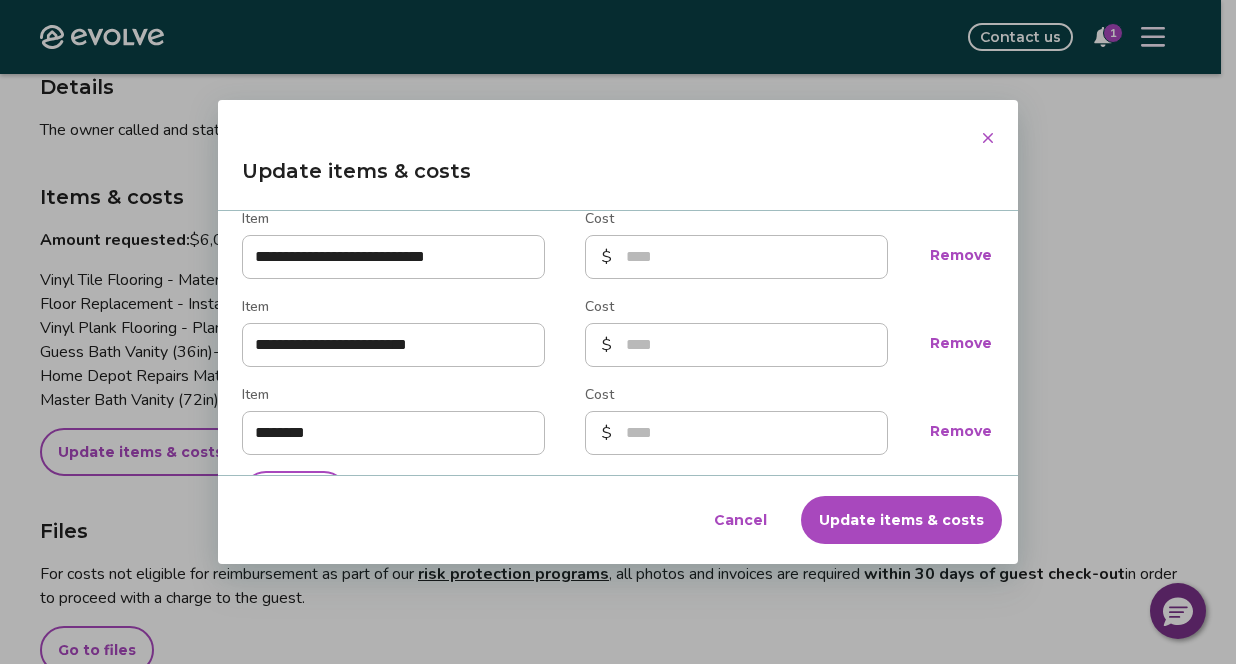 drag, startPoint x: 390, startPoint y: 446, endPoint x: 154, endPoint y: 461, distance: 236.47621 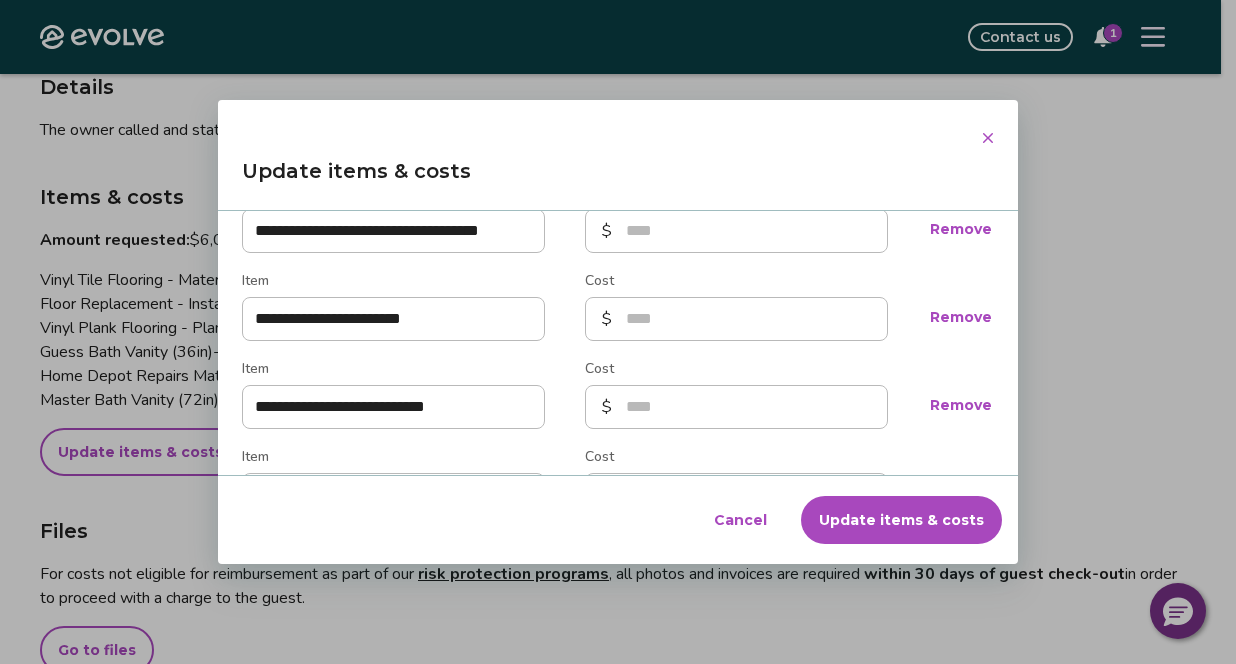 scroll, scrollTop: 367, scrollLeft: 0, axis: vertical 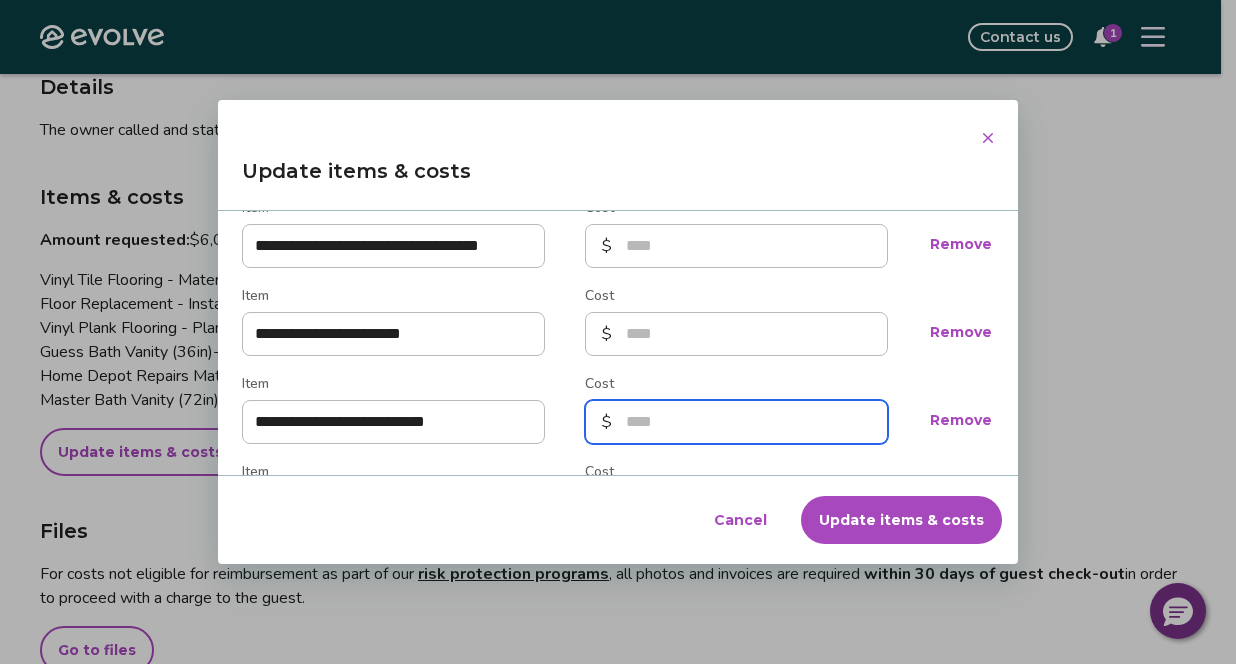 drag, startPoint x: 719, startPoint y: 453, endPoint x: 516, endPoint y: 444, distance: 203.1994 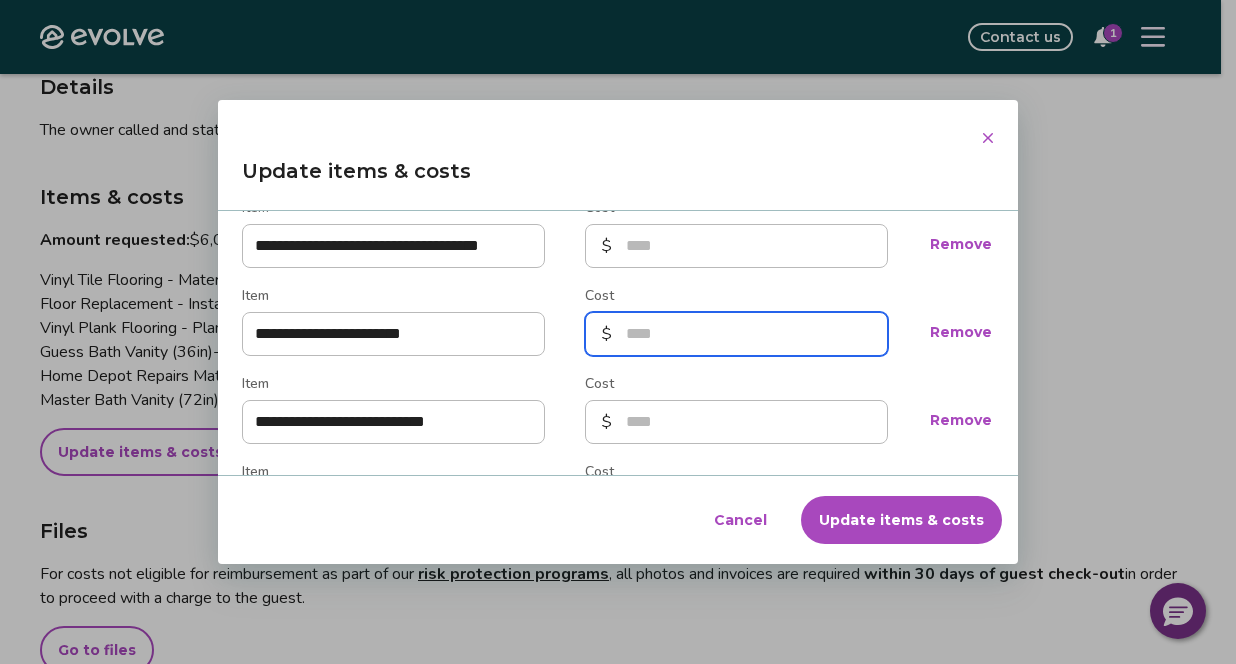 click on "***" at bounding box center [736, 334] 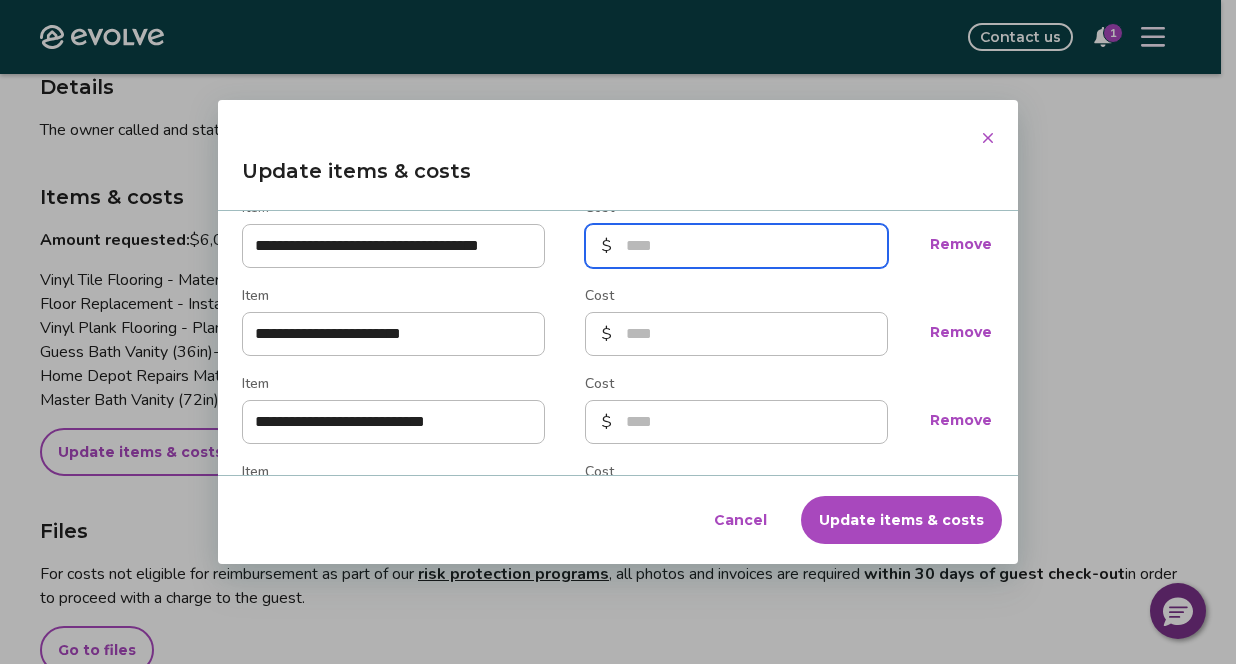 click on "*******" at bounding box center [736, 246] 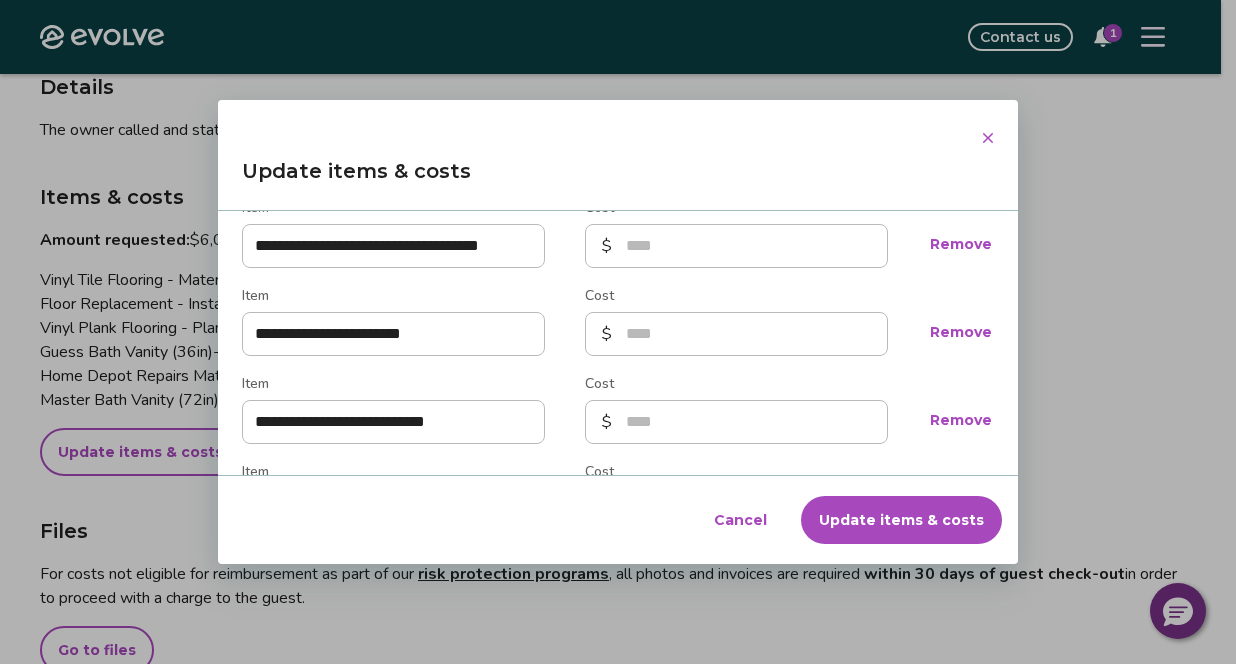 click on "Cancel Update items & costs" at bounding box center (618, 520) 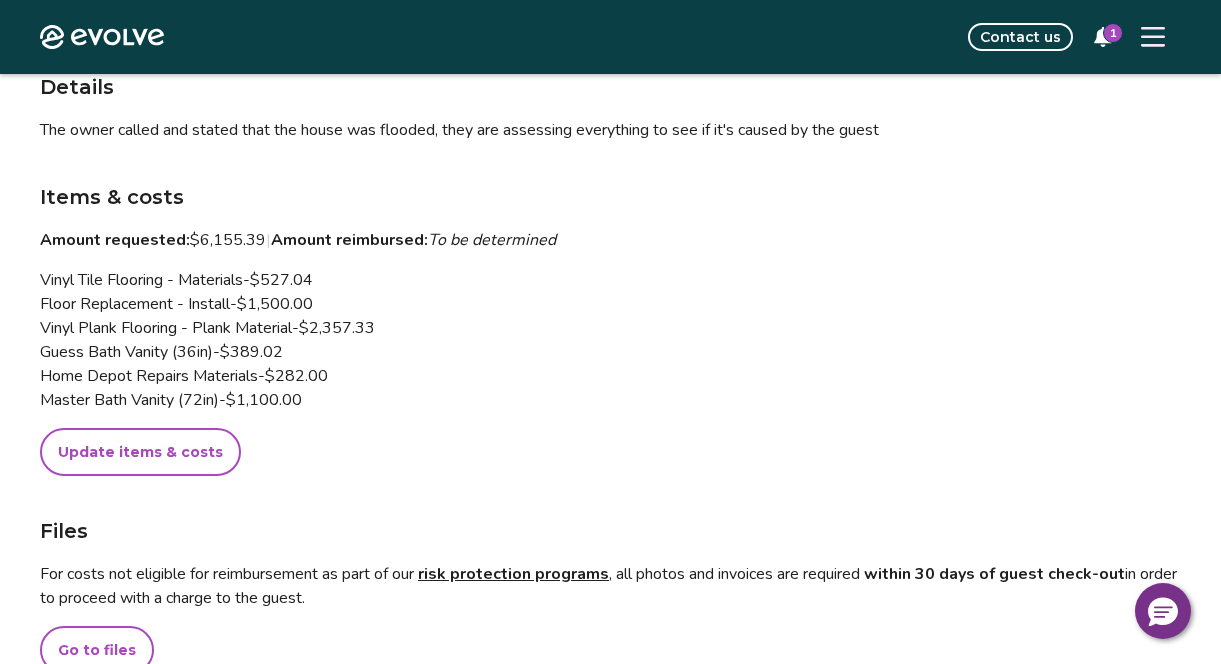 click on "Update items & costs" at bounding box center [140, 452] 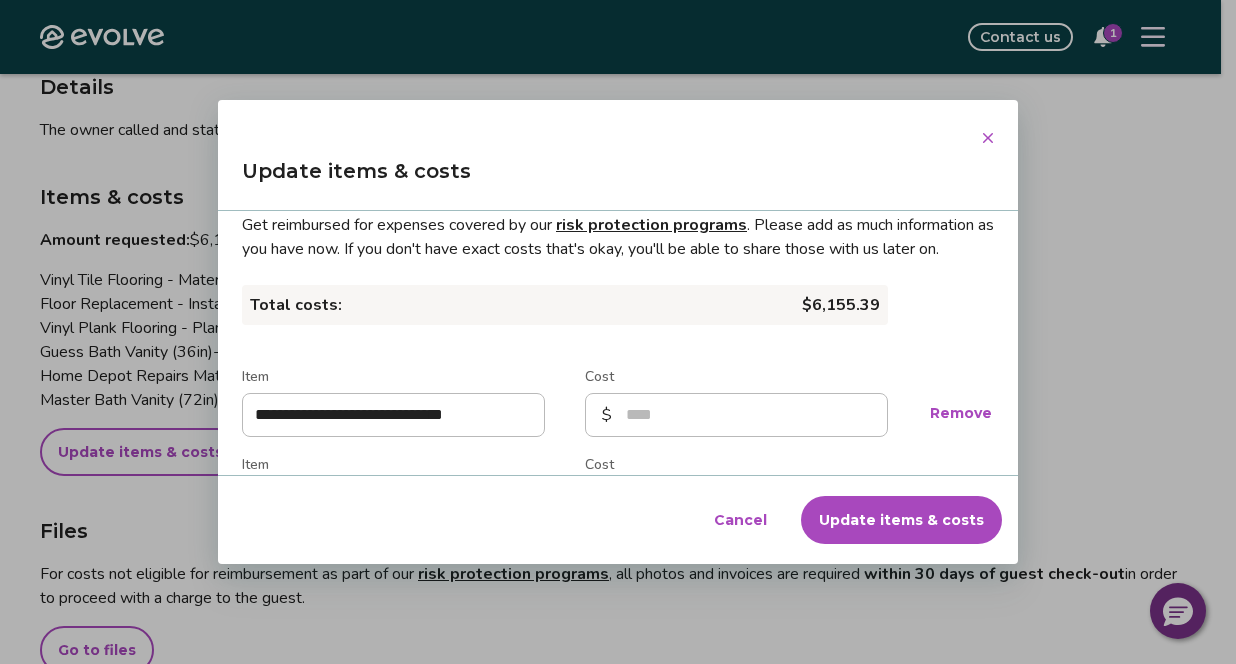 scroll, scrollTop: 535, scrollLeft: 0, axis: vertical 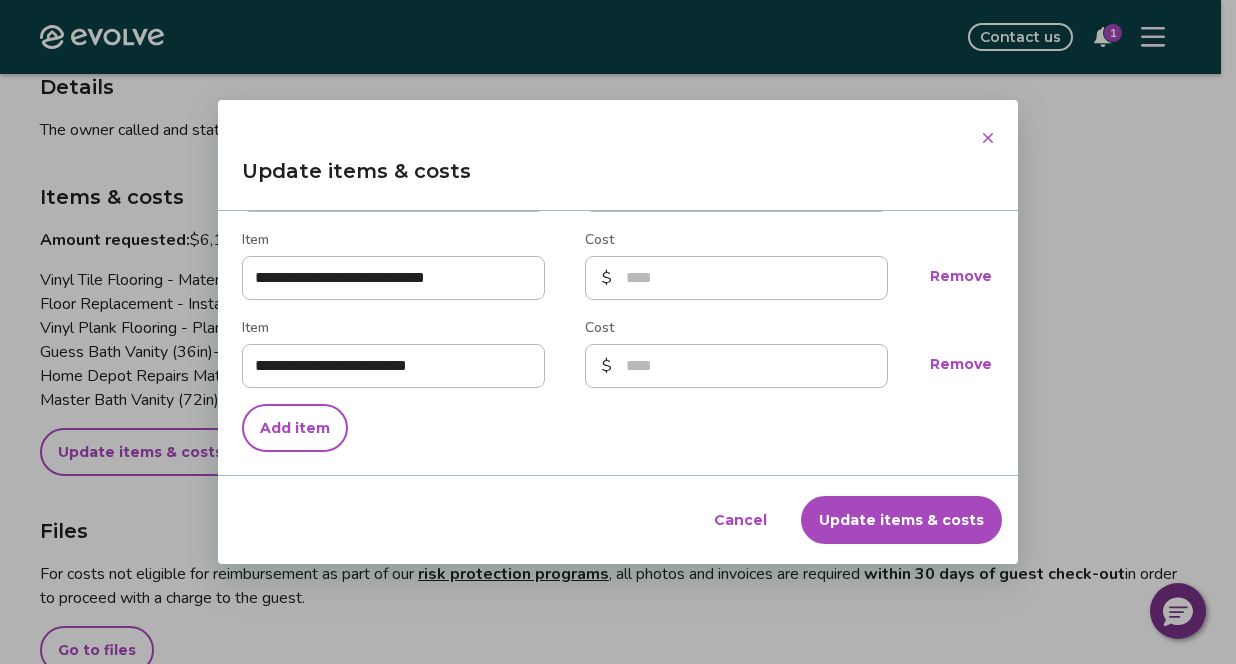 click on "**********" at bounding box center (618, 343) 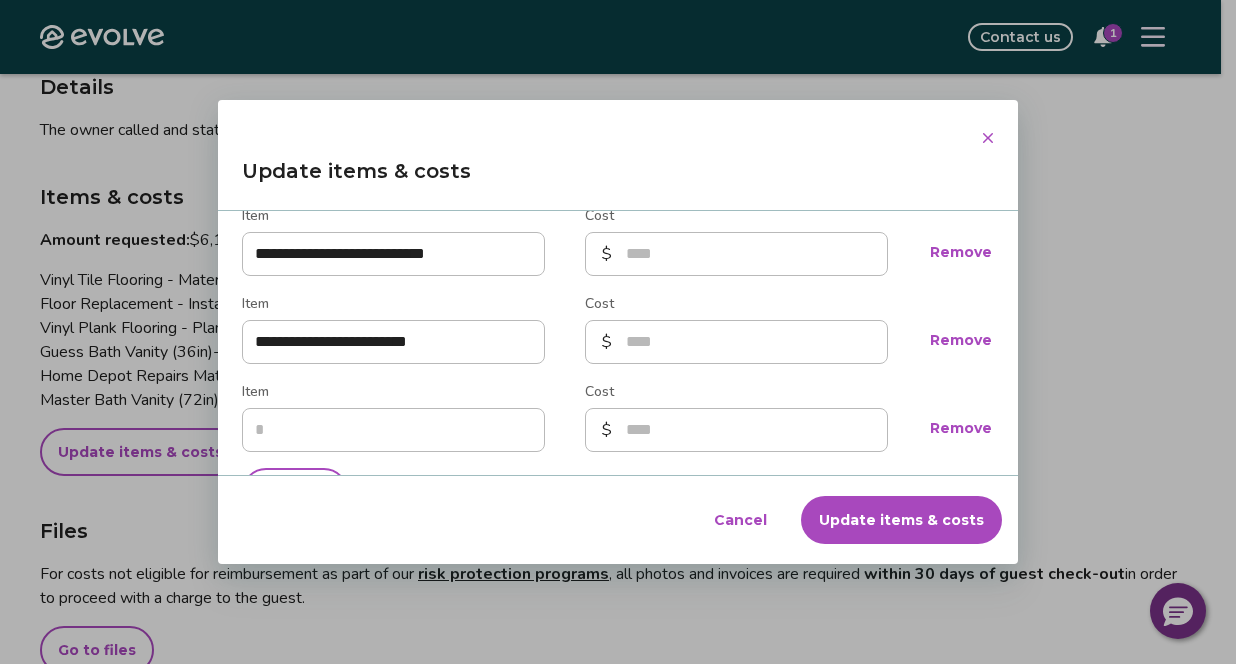 type on "*" 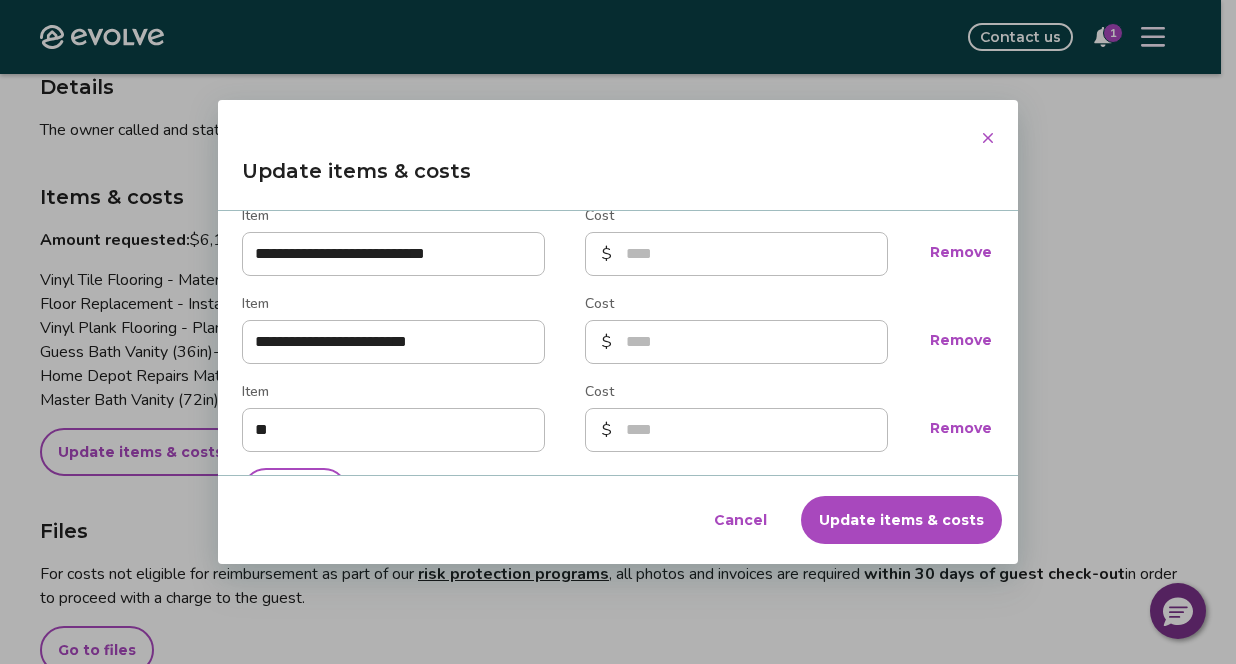type on "*" 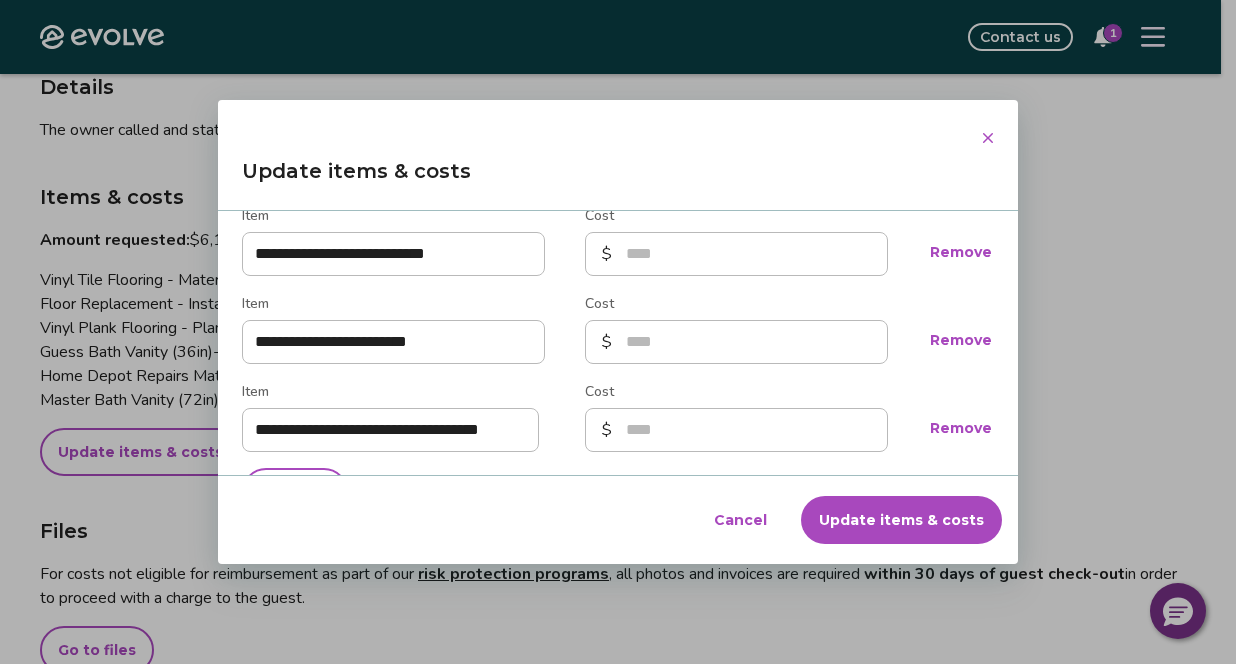 scroll, scrollTop: 0, scrollLeft: 18, axis: horizontal 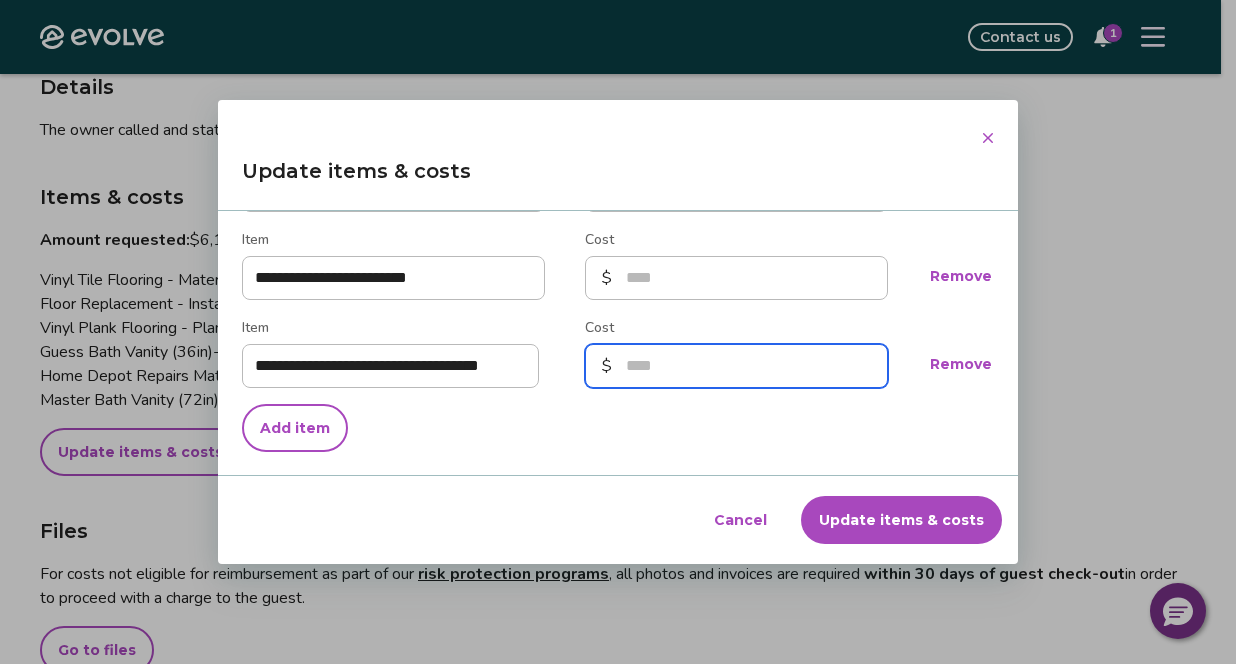 type on "******" 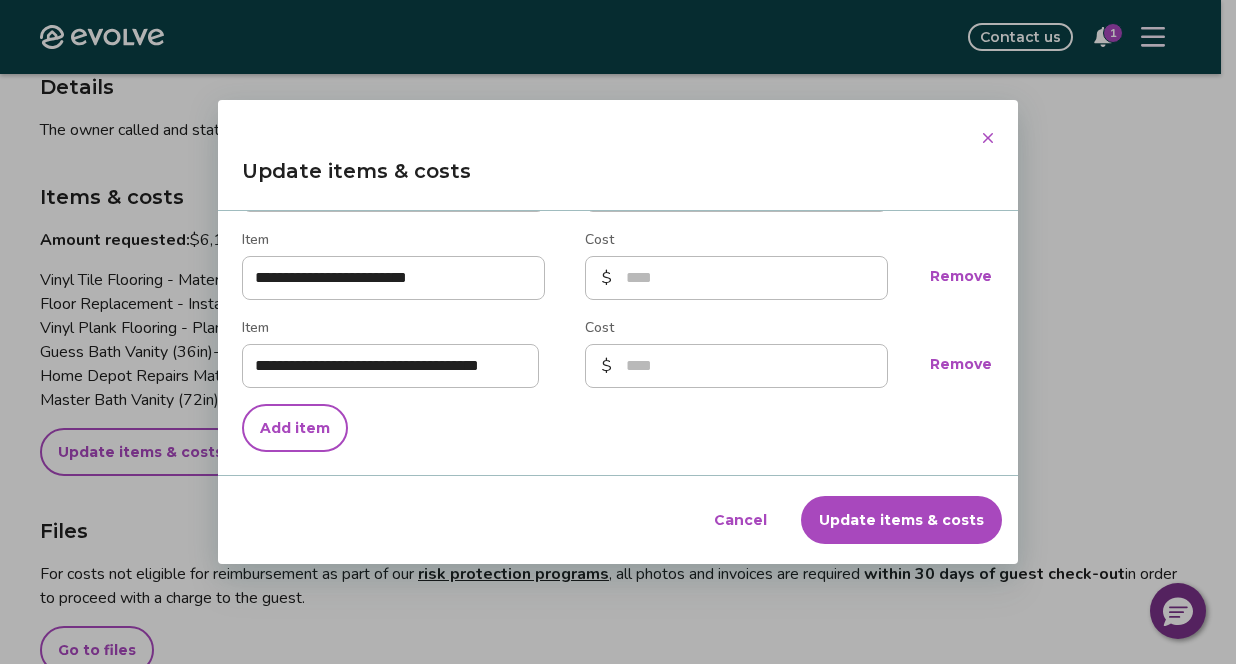 click on "Update items & costs" at bounding box center [901, 520] 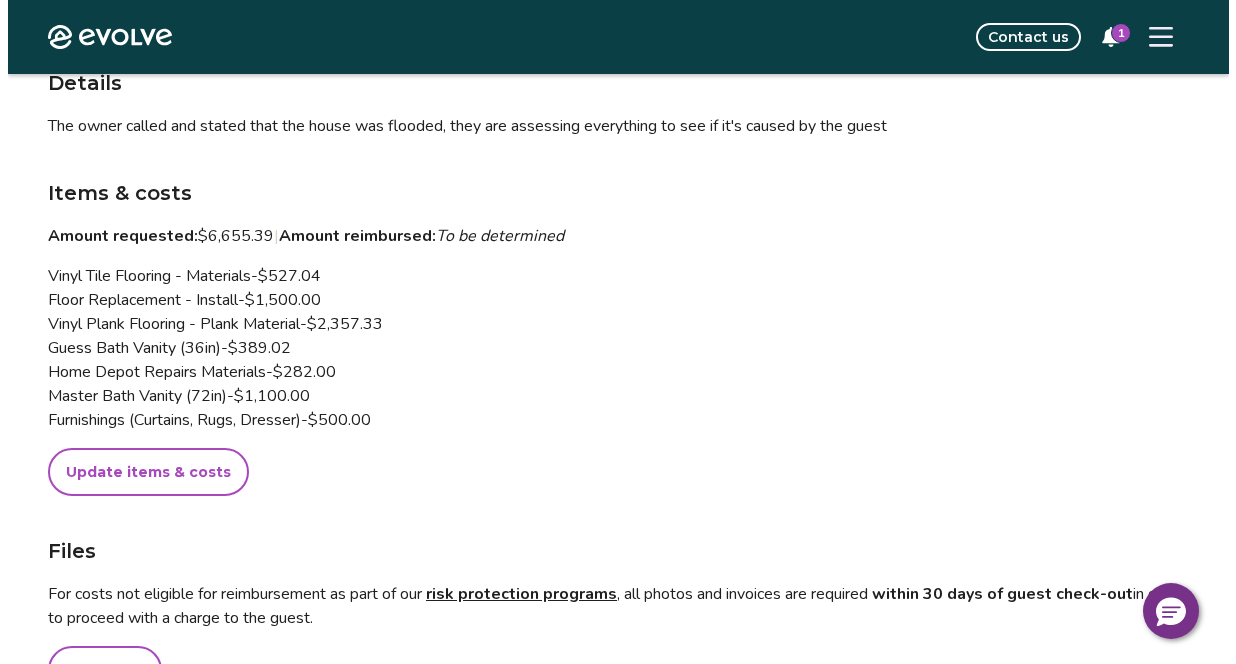 scroll, scrollTop: 379, scrollLeft: 0, axis: vertical 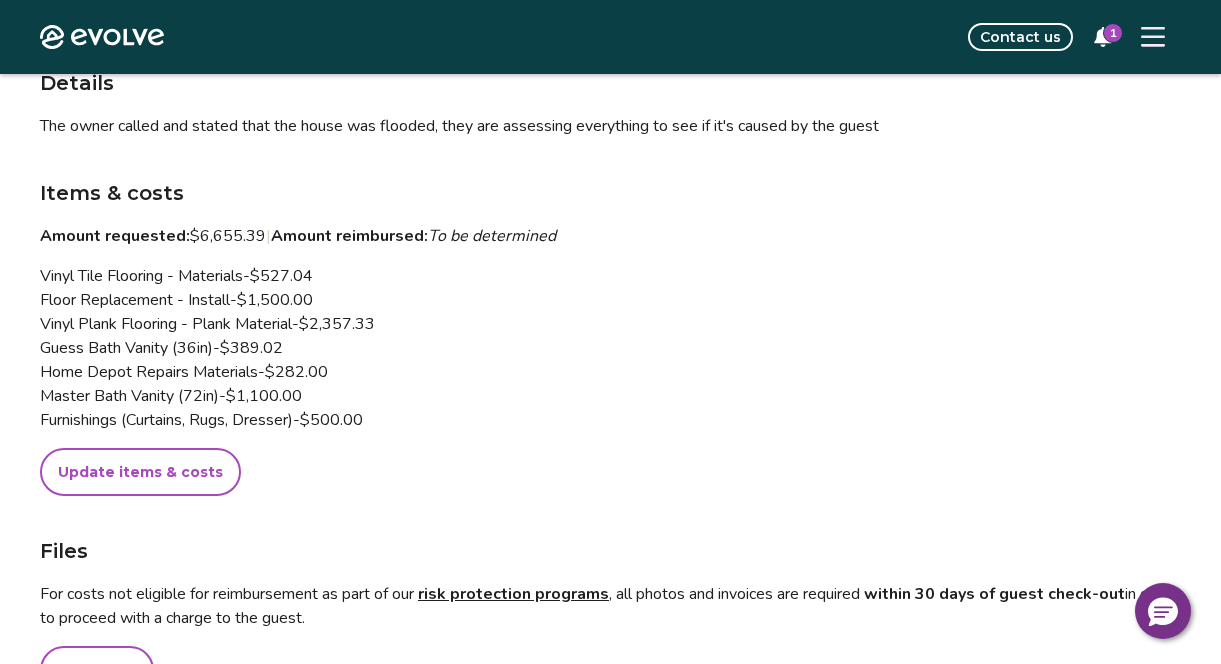 click on "Update items & costs" at bounding box center (140, 472) 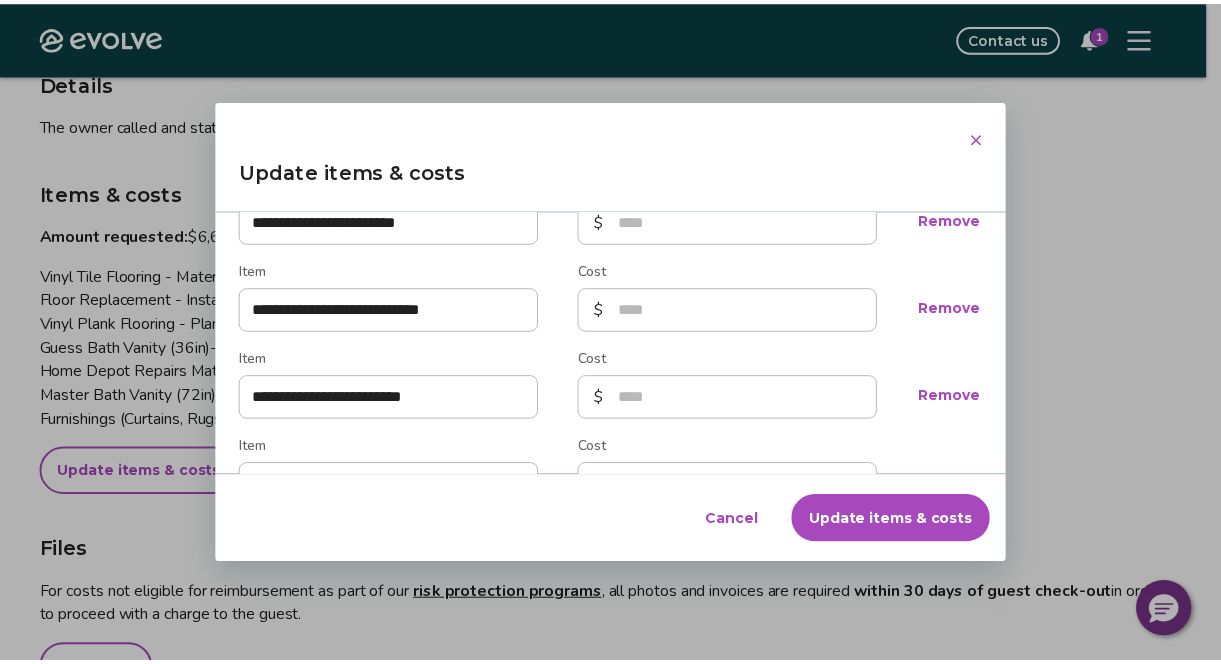 scroll, scrollTop: 514, scrollLeft: 0, axis: vertical 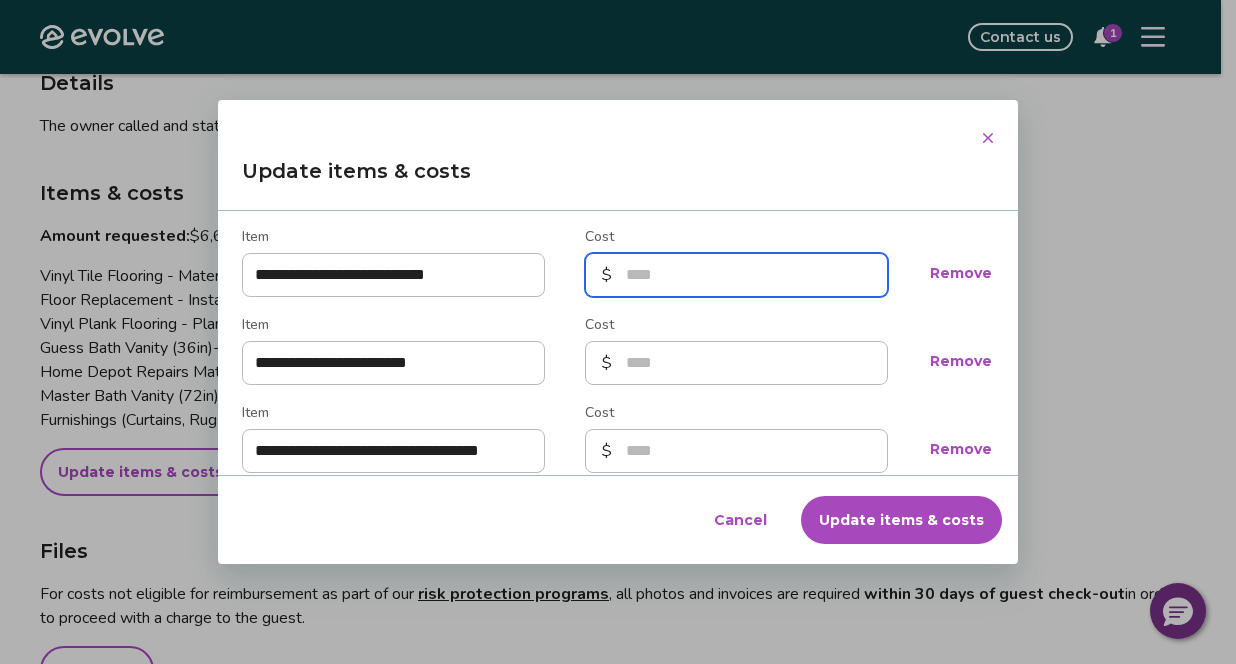 click on "***" at bounding box center [736, 275] 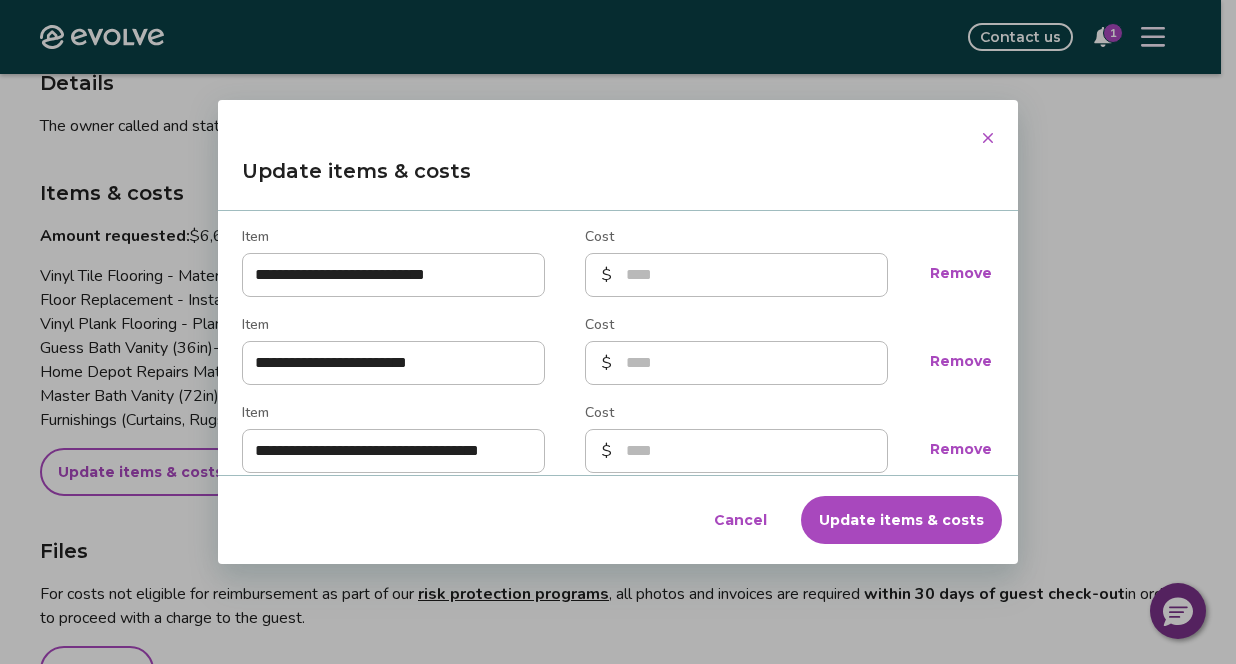 click on "Update items & costs" at bounding box center (901, 520) 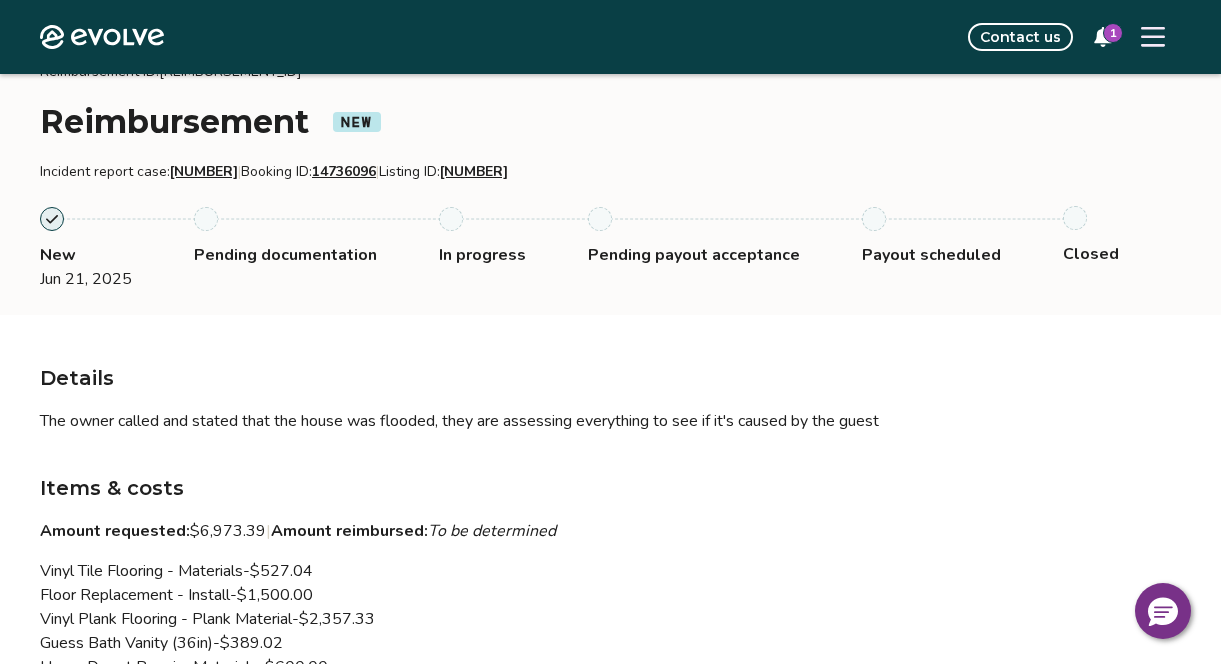 scroll, scrollTop: 0, scrollLeft: 0, axis: both 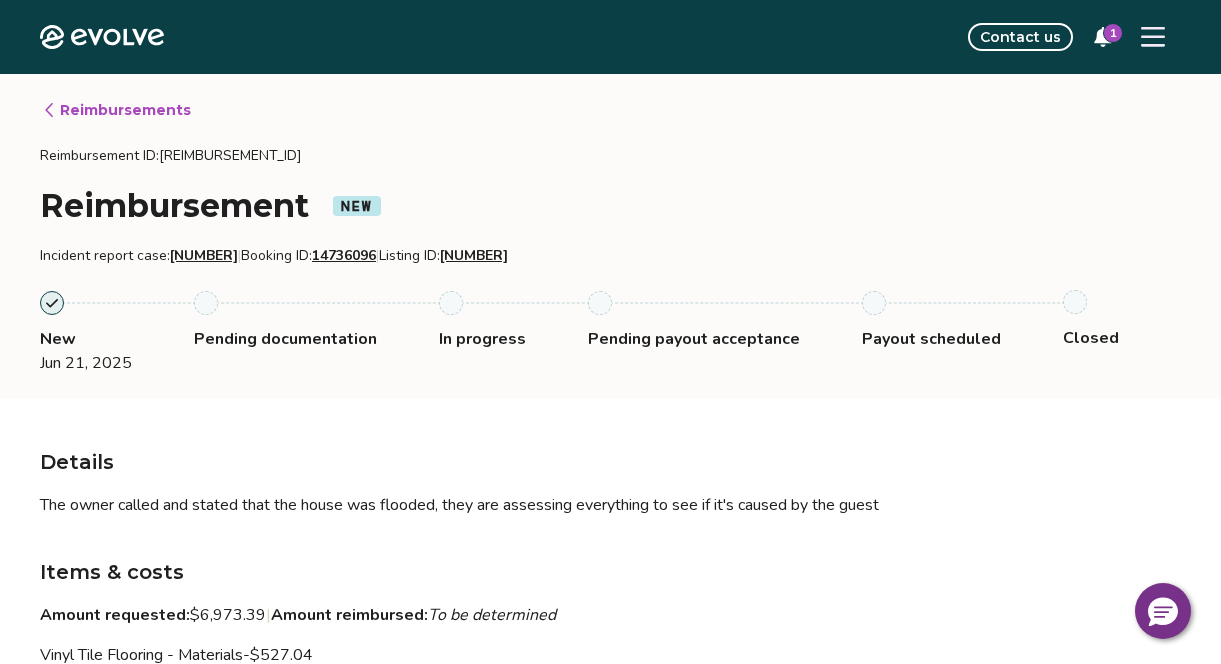 click on "Reimbursements" at bounding box center [116, 110] 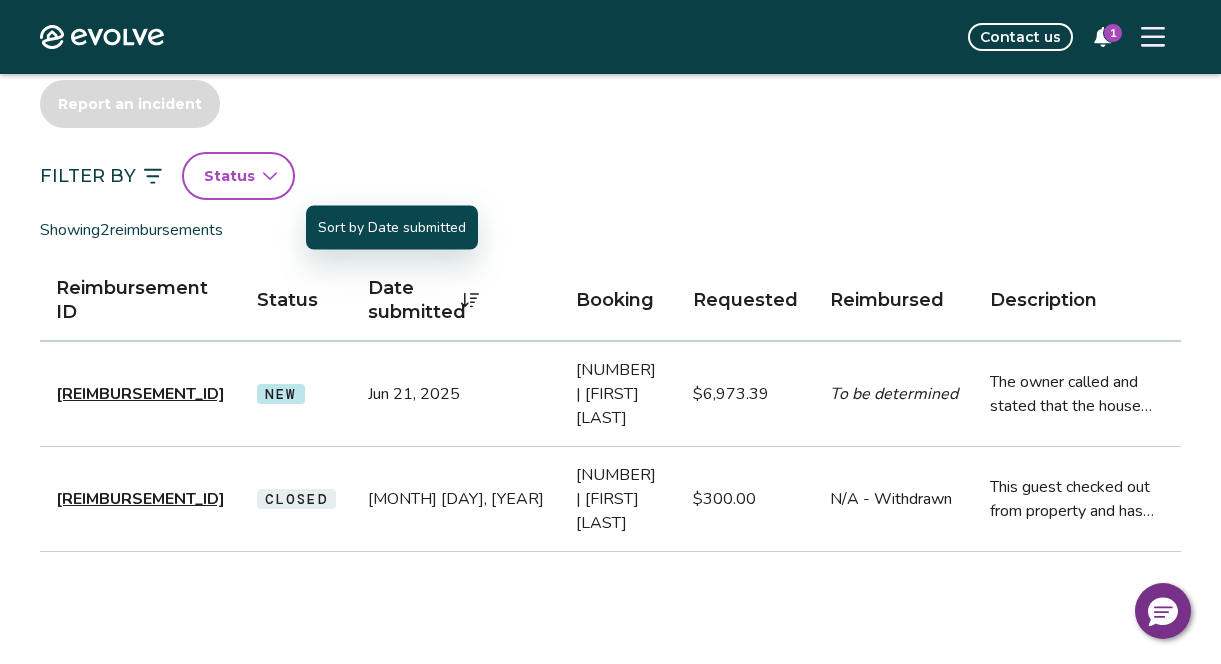 scroll, scrollTop: 108, scrollLeft: 0, axis: vertical 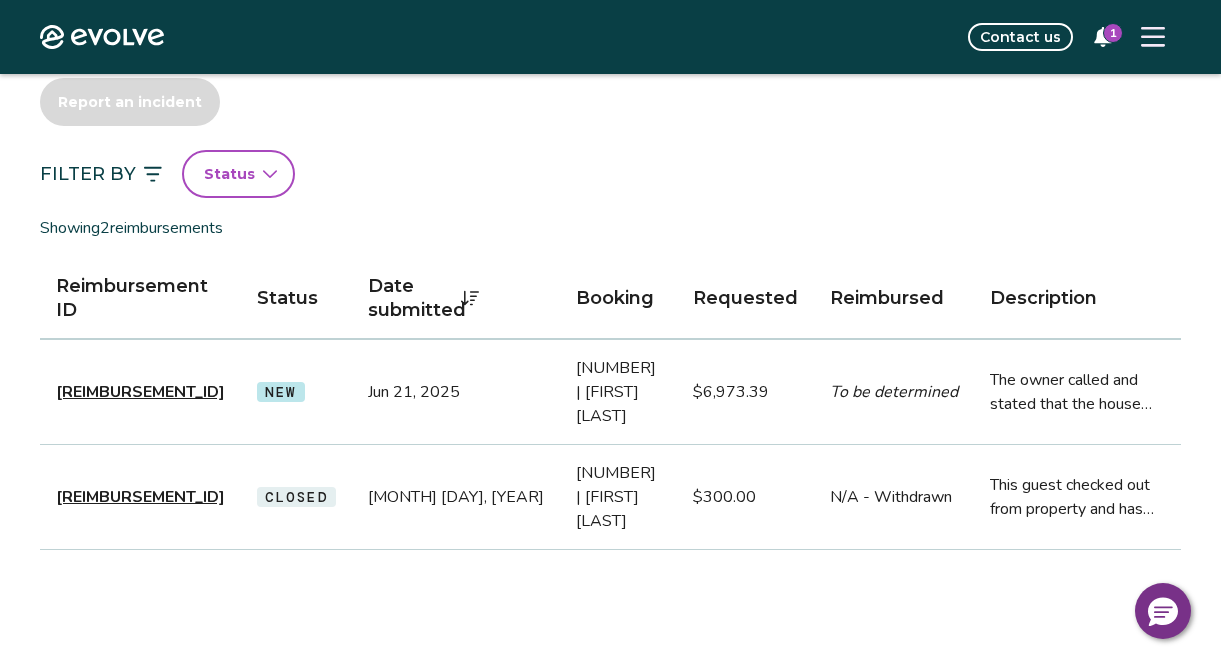 click on "The owner called and stated that the house was flooded, they are assessing everything to see if it's caused by the guest" at bounding box center [1077, 392] 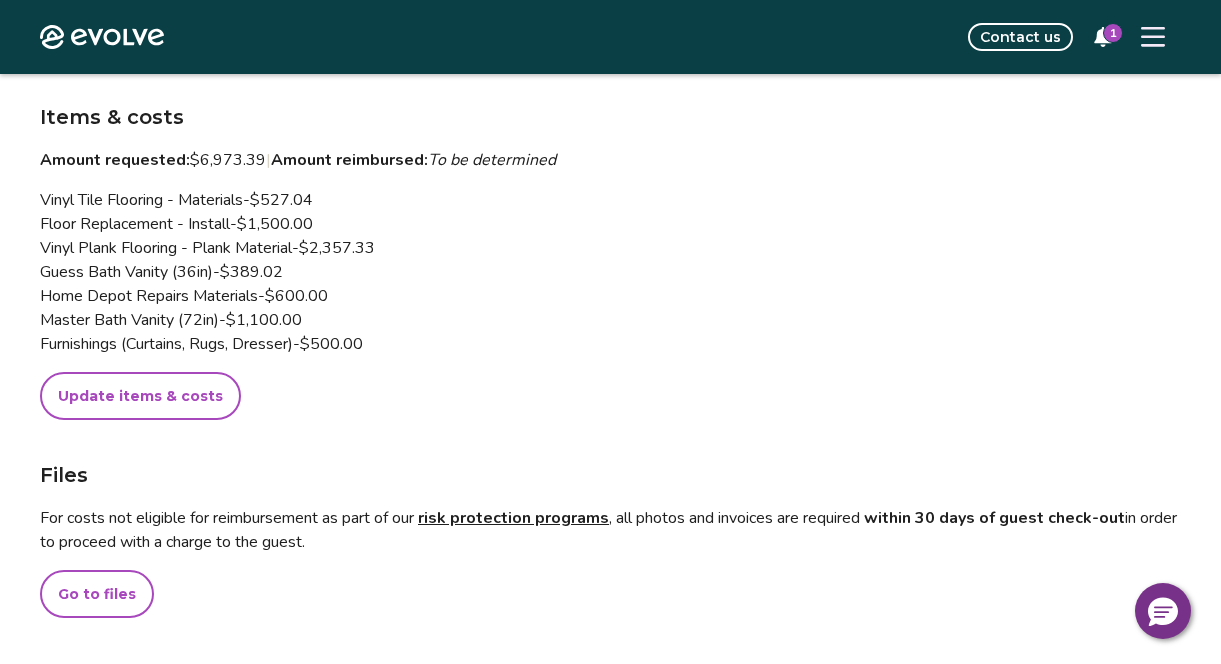 scroll, scrollTop: 583, scrollLeft: 0, axis: vertical 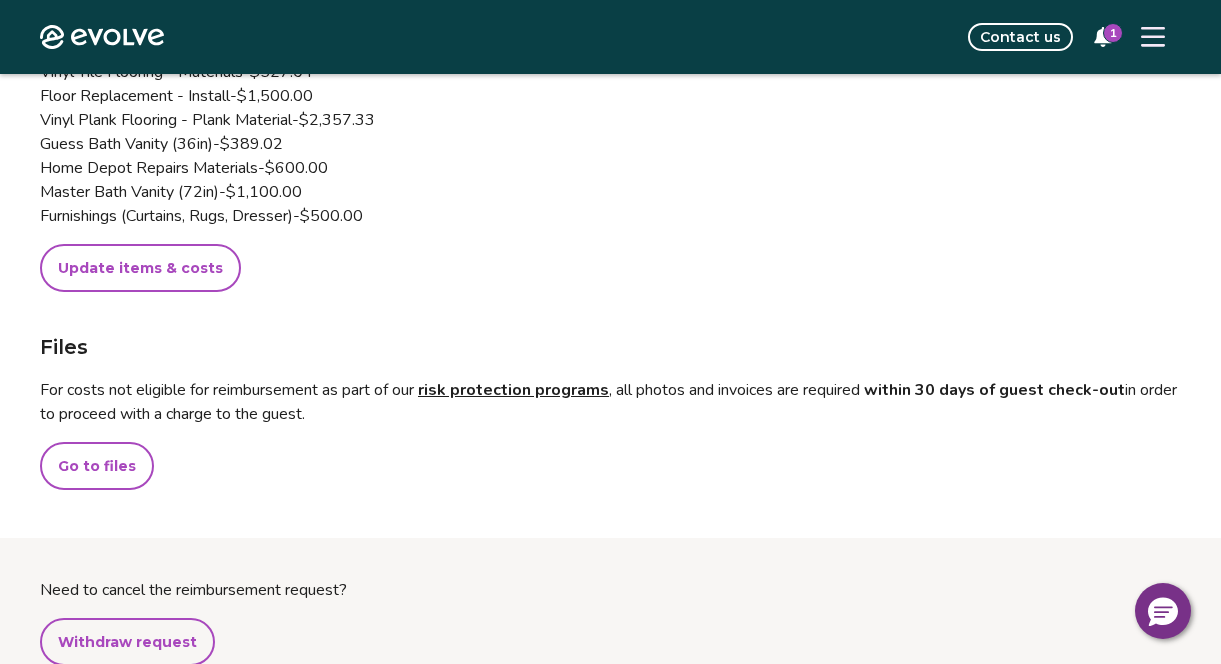 click on "Go to files" at bounding box center (97, 466) 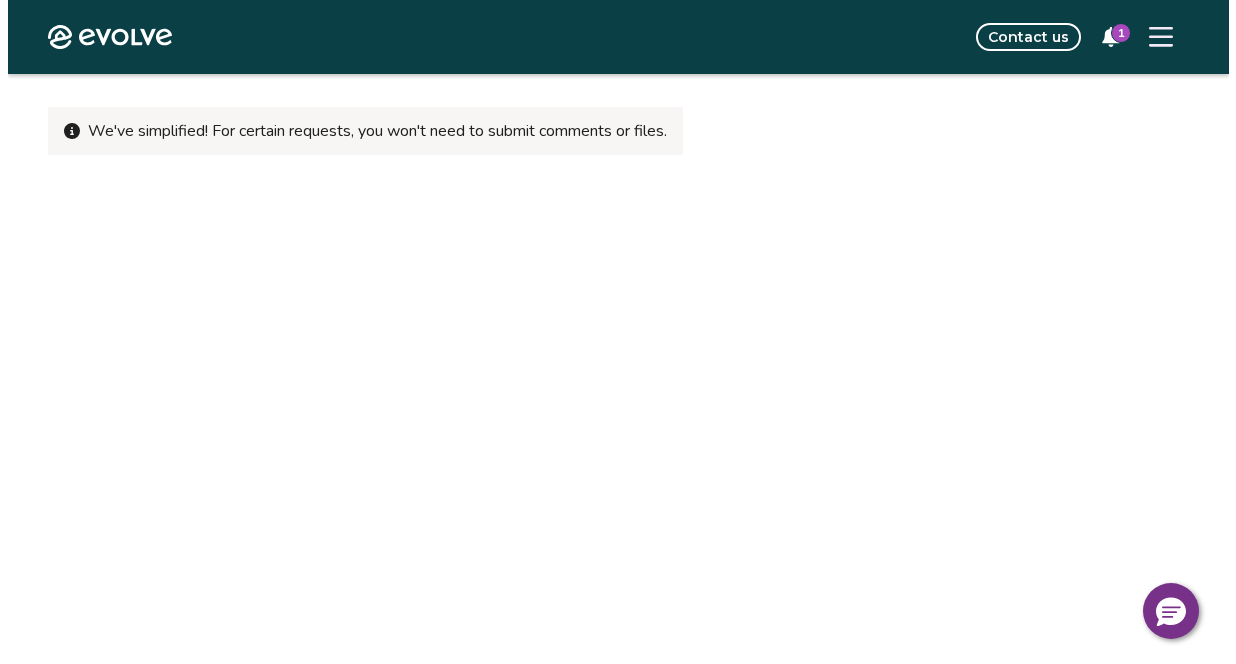 scroll, scrollTop: 0, scrollLeft: 0, axis: both 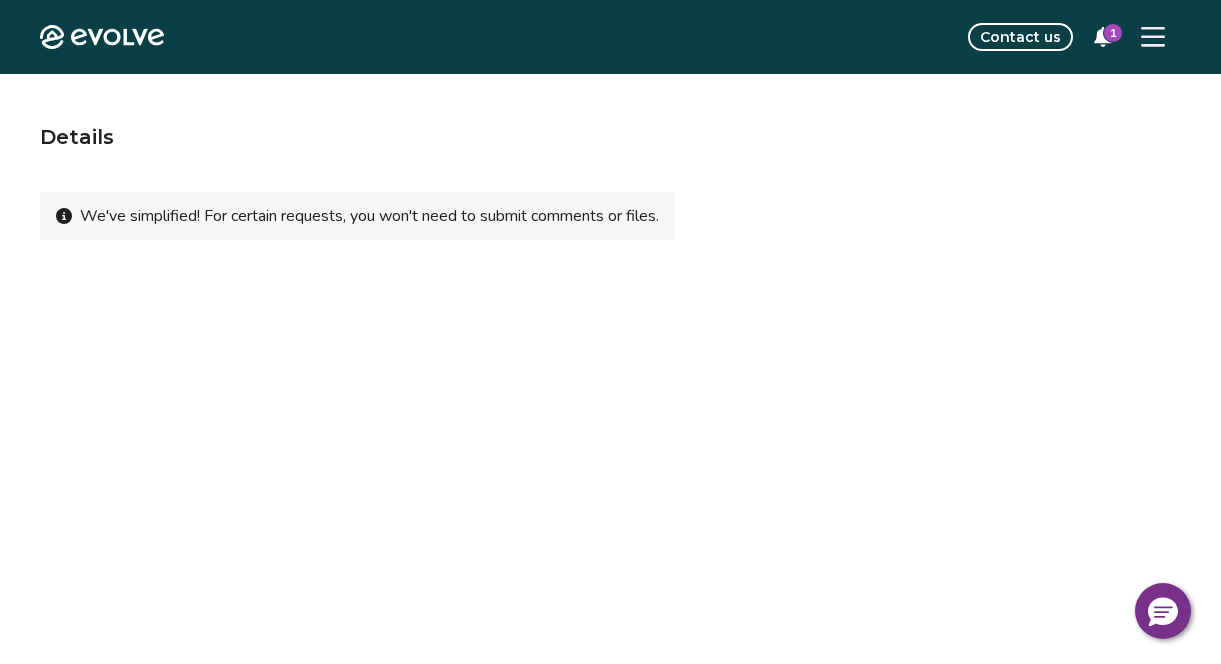 click on "We've simplified! For certain requests, you won't need to submit comments or files." at bounding box center [357, 216] 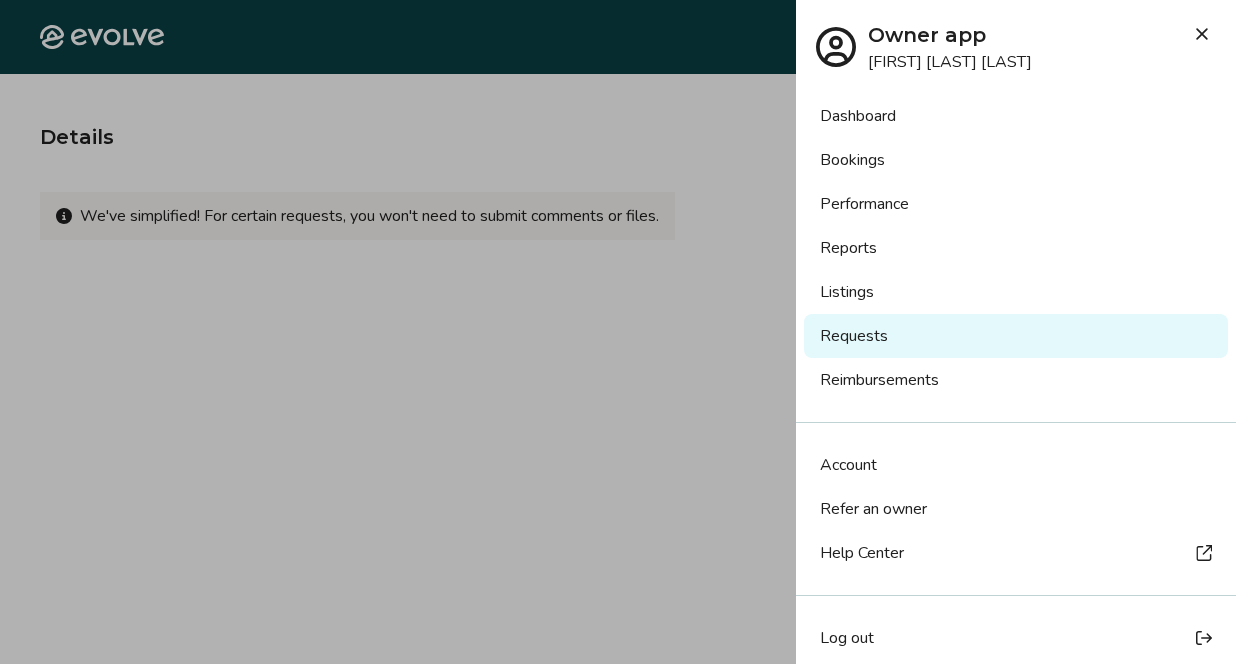 click on "Requests" at bounding box center (1016, 336) 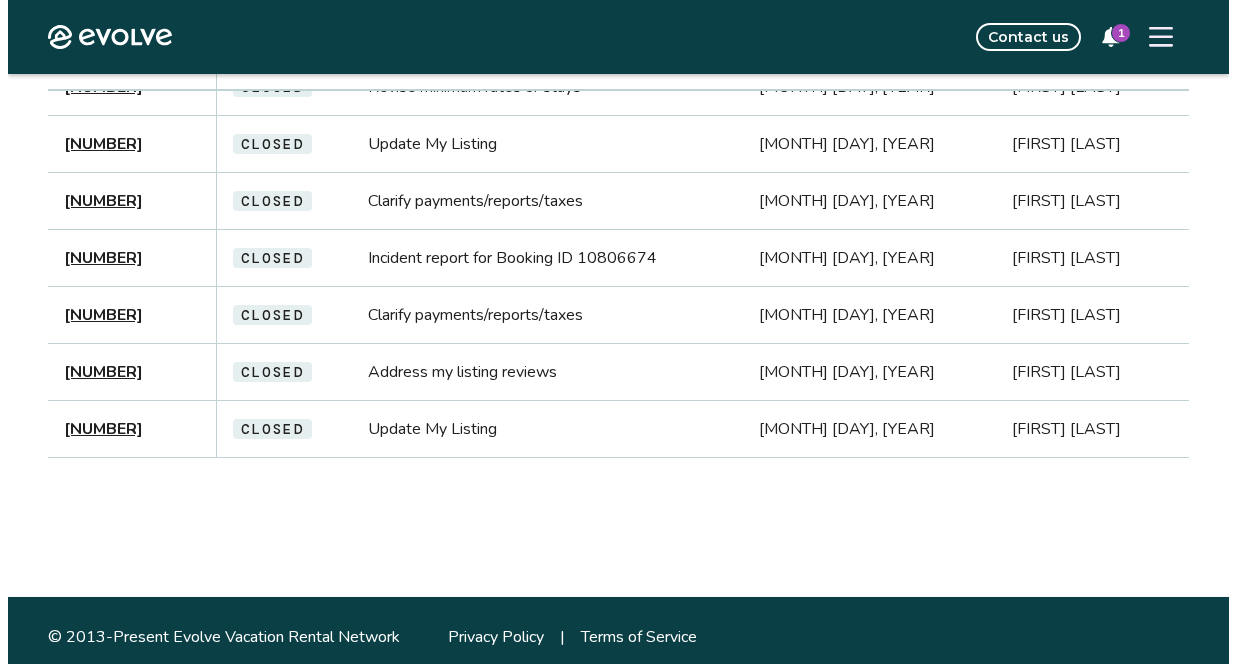 scroll, scrollTop: 370, scrollLeft: 0, axis: vertical 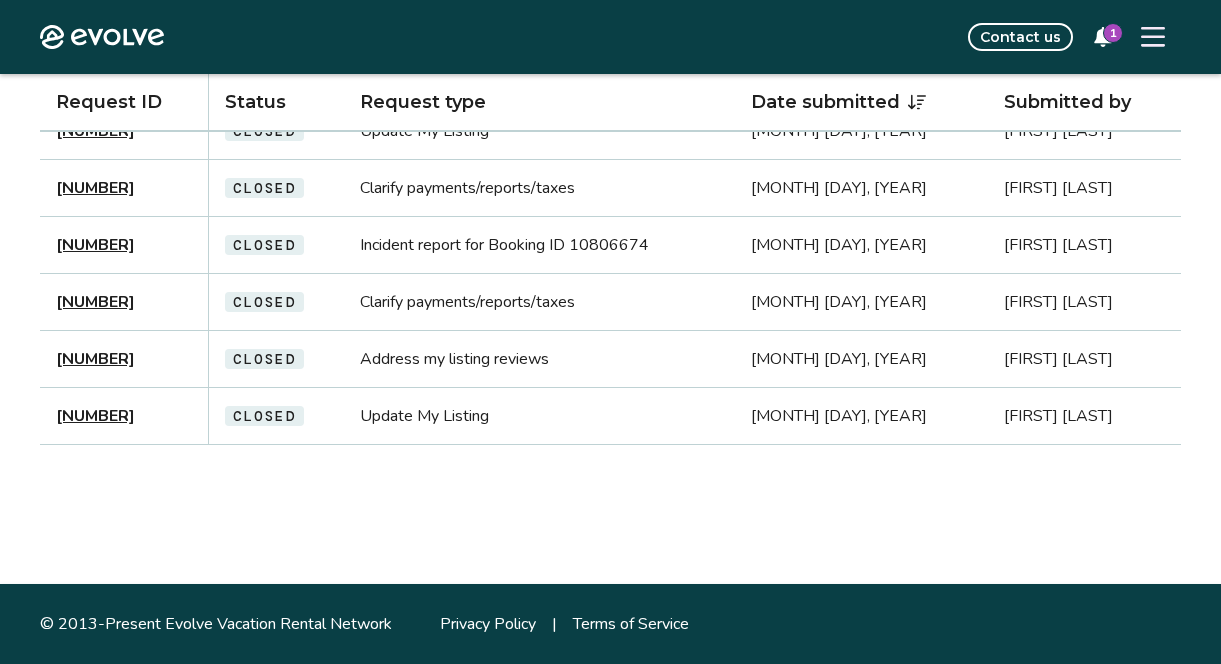 click on "1" at bounding box center [1103, 37] 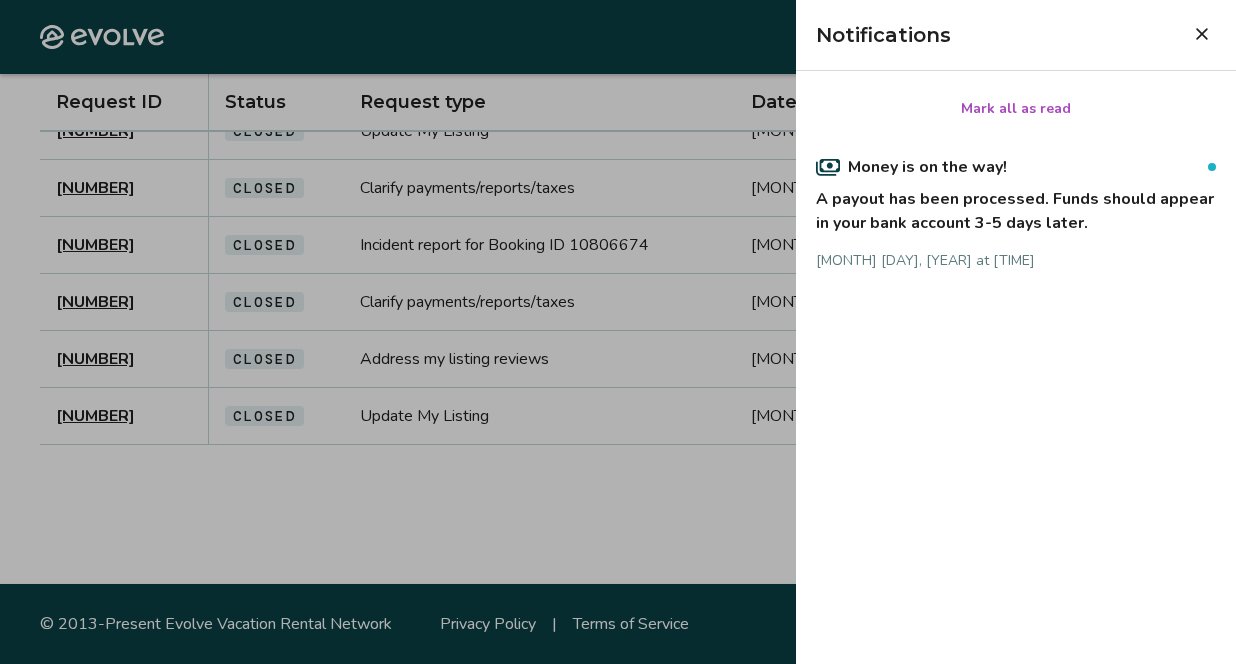 click at bounding box center (1202, 34) 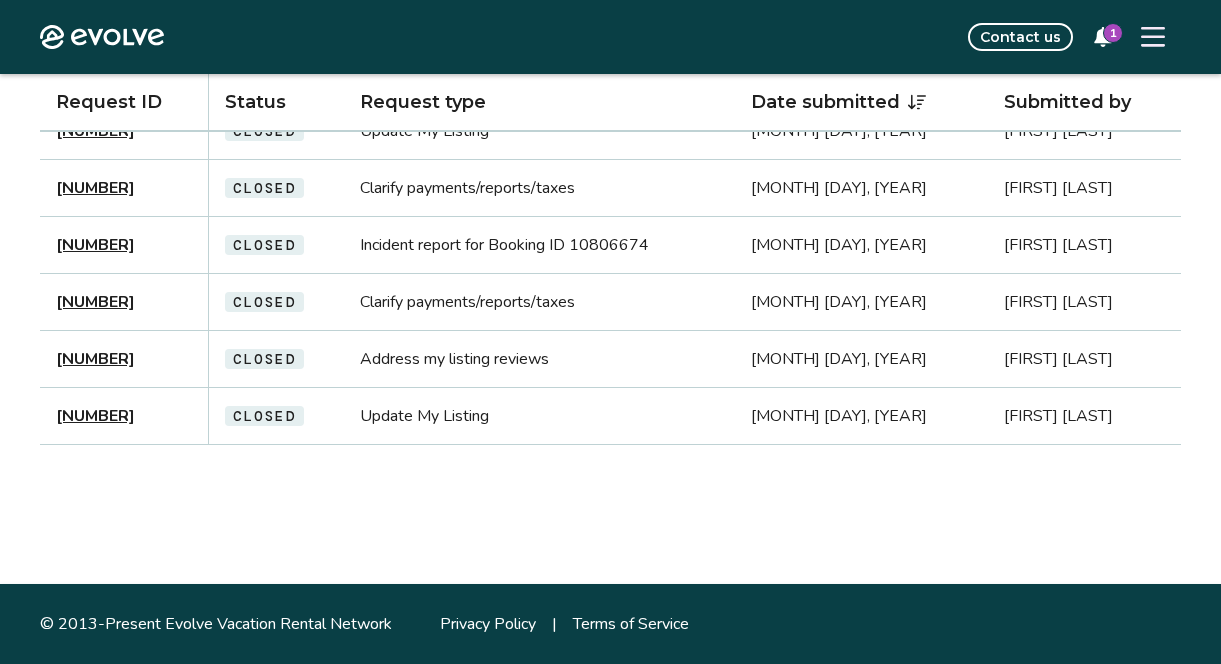 drag, startPoint x: 1197, startPoint y: 38, endPoint x: 1167, endPoint y: 40, distance: 30.066593 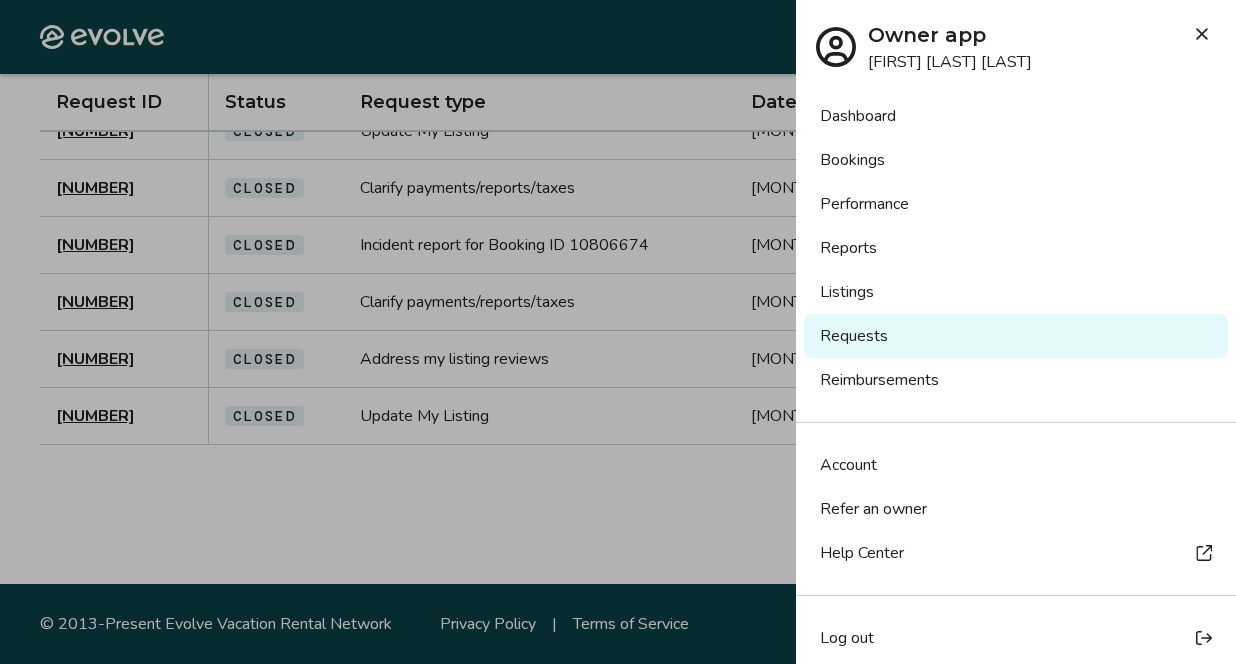 click on "Reimbursements" at bounding box center (1016, 380) 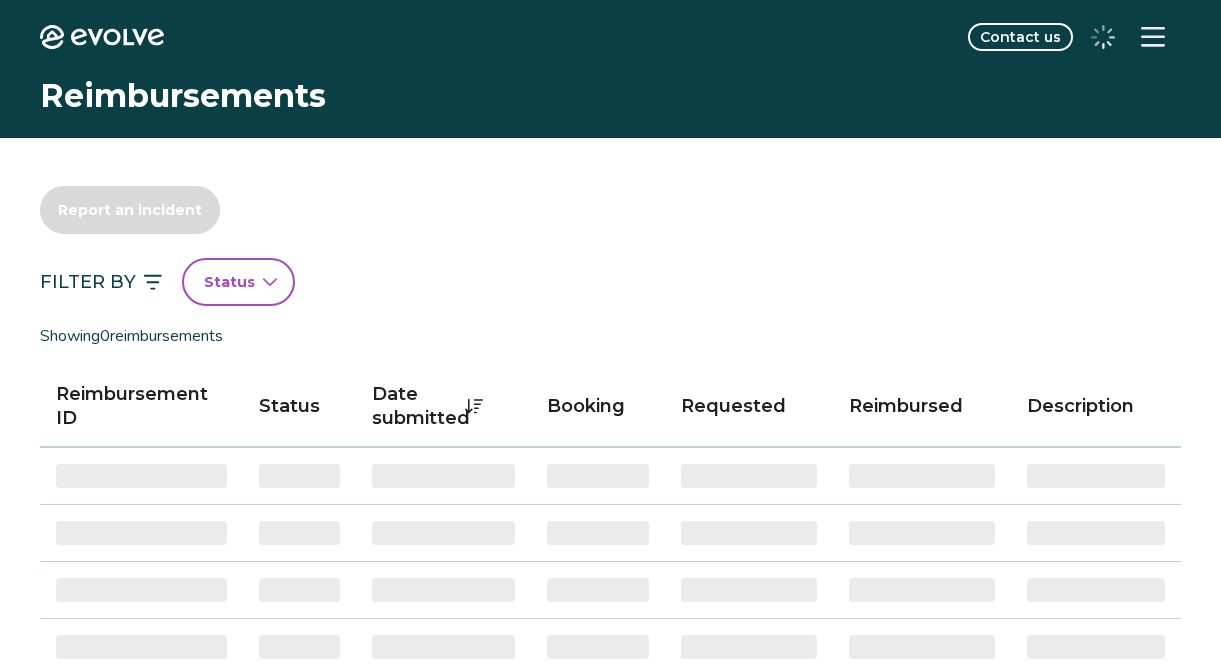 scroll, scrollTop: 0, scrollLeft: 0, axis: both 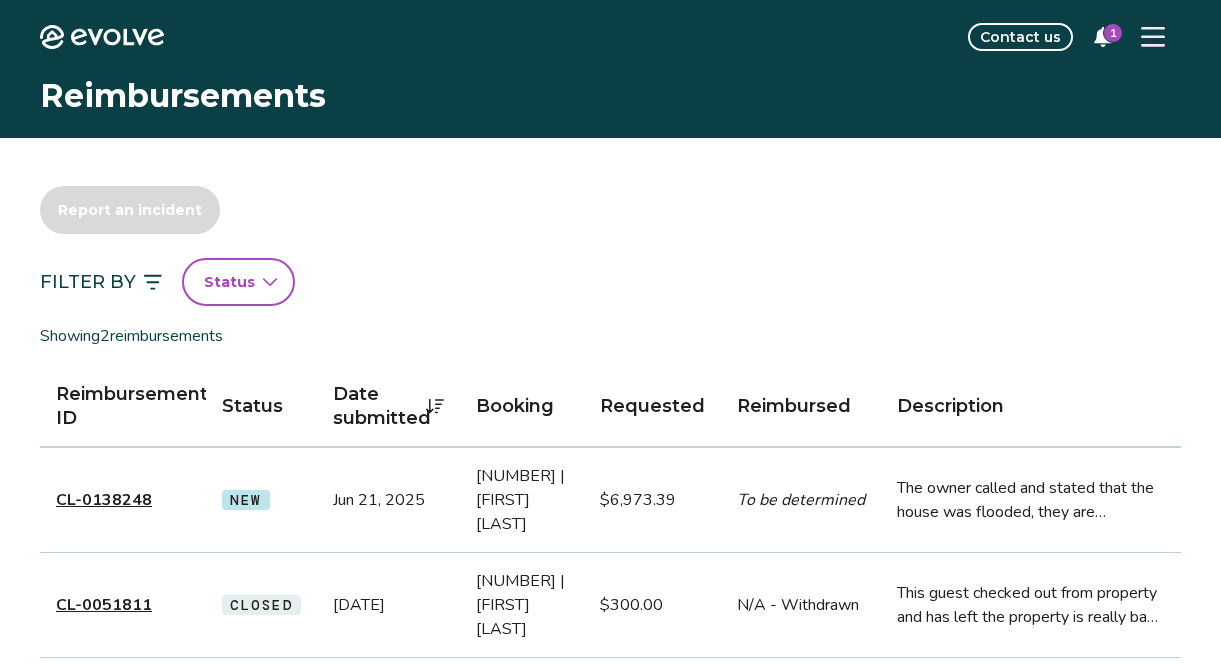 click on "CL-0138248" at bounding box center (104, 500) 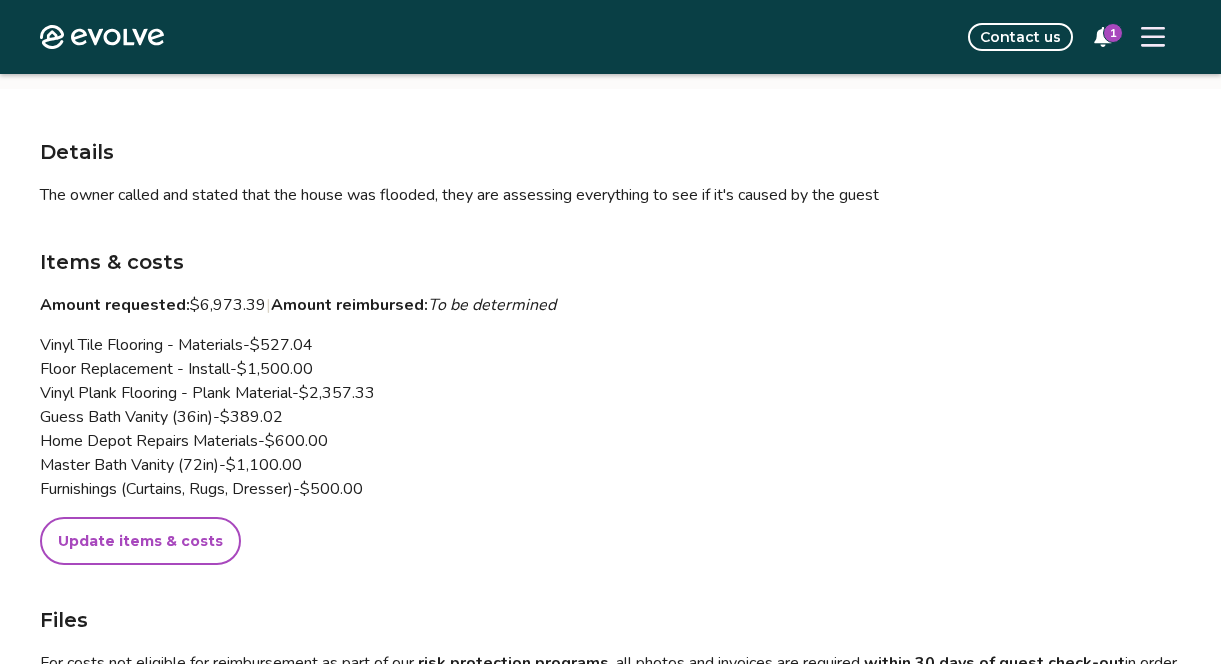 scroll, scrollTop: 302, scrollLeft: 0, axis: vertical 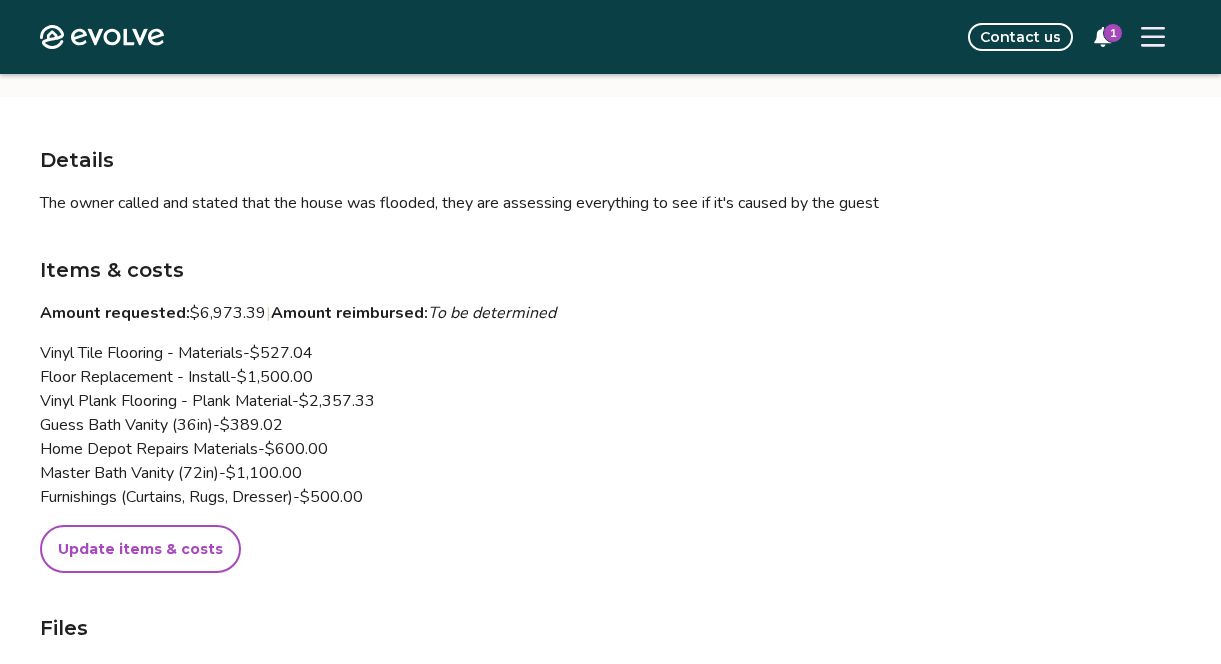 click on "The owner called and stated that the house was flooded, they are assessing everything to see if it's caused by the guest" at bounding box center (610, 203) 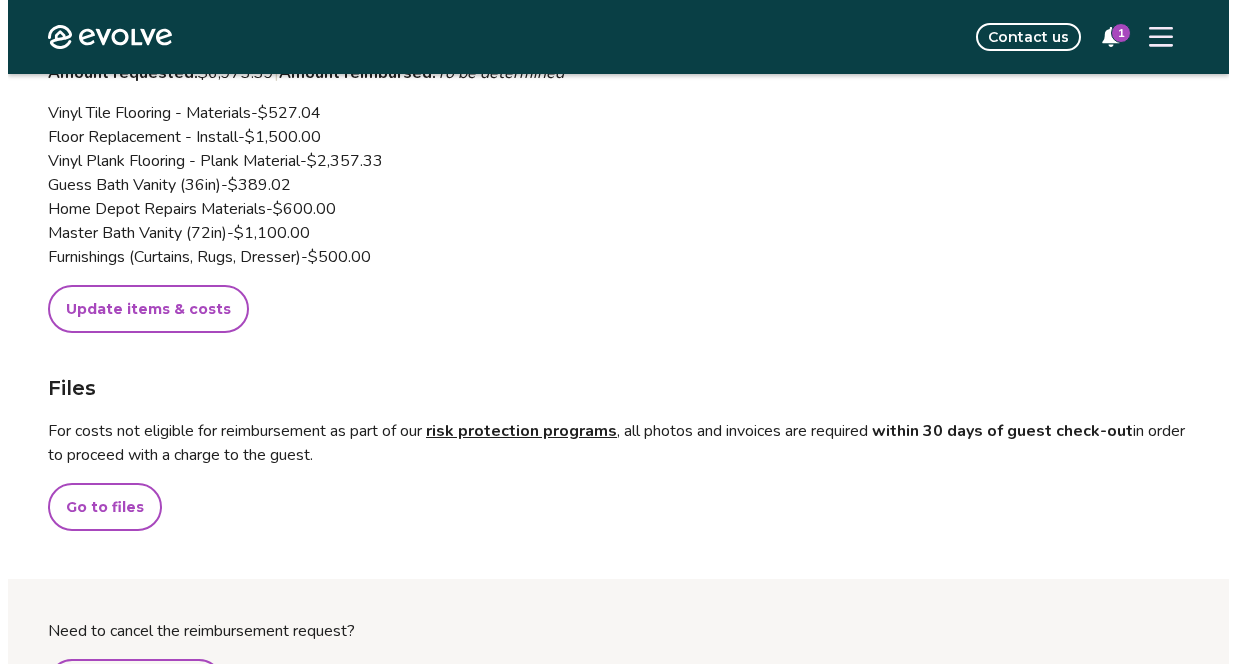 scroll, scrollTop: 565, scrollLeft: 0, axis: vertical 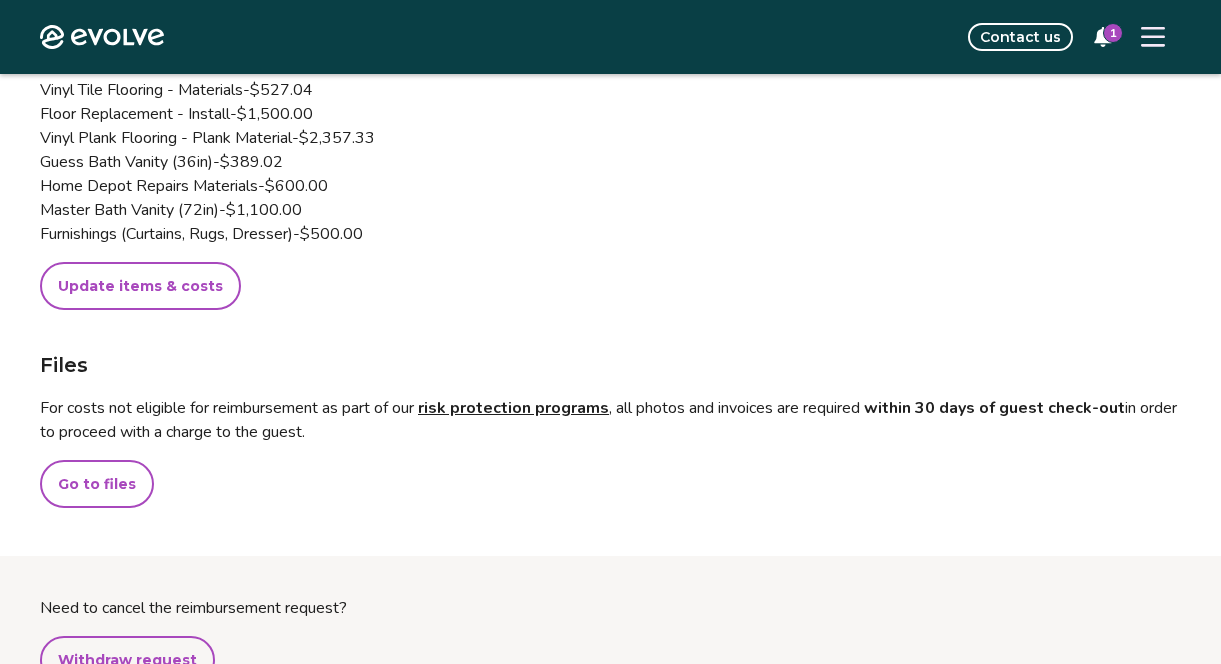click on "Update items & costs" at bounding box center (140, 286) 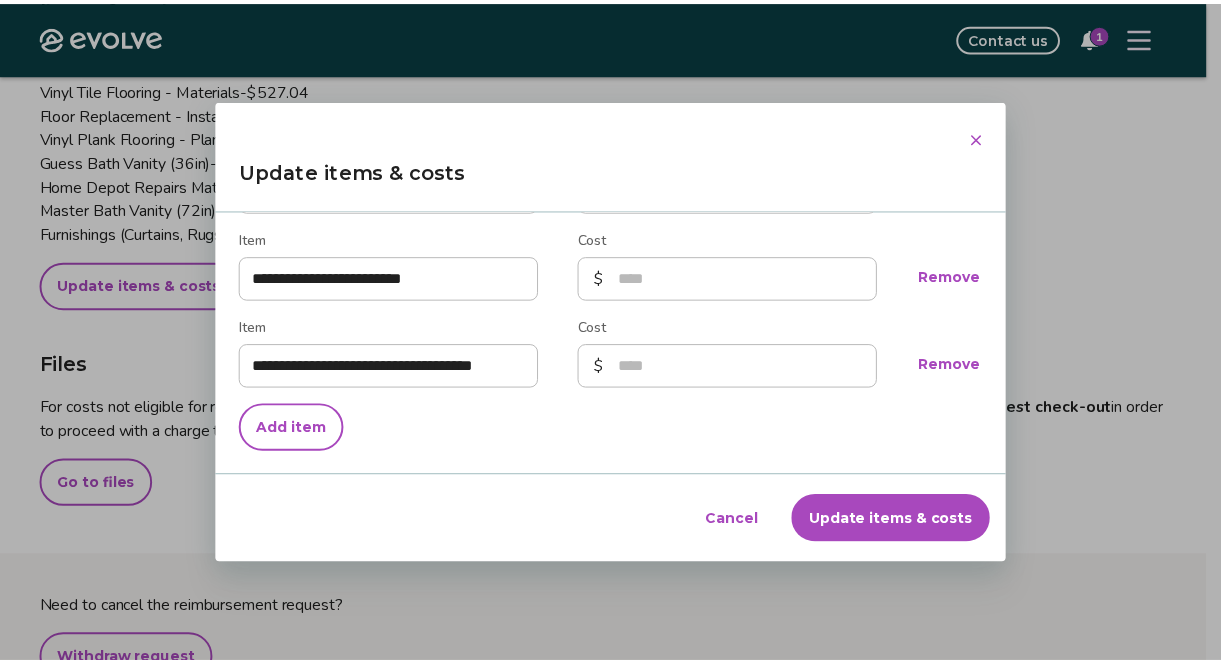 scroll, scrollTop: 623, scrollLeft: 0, axis: vertical 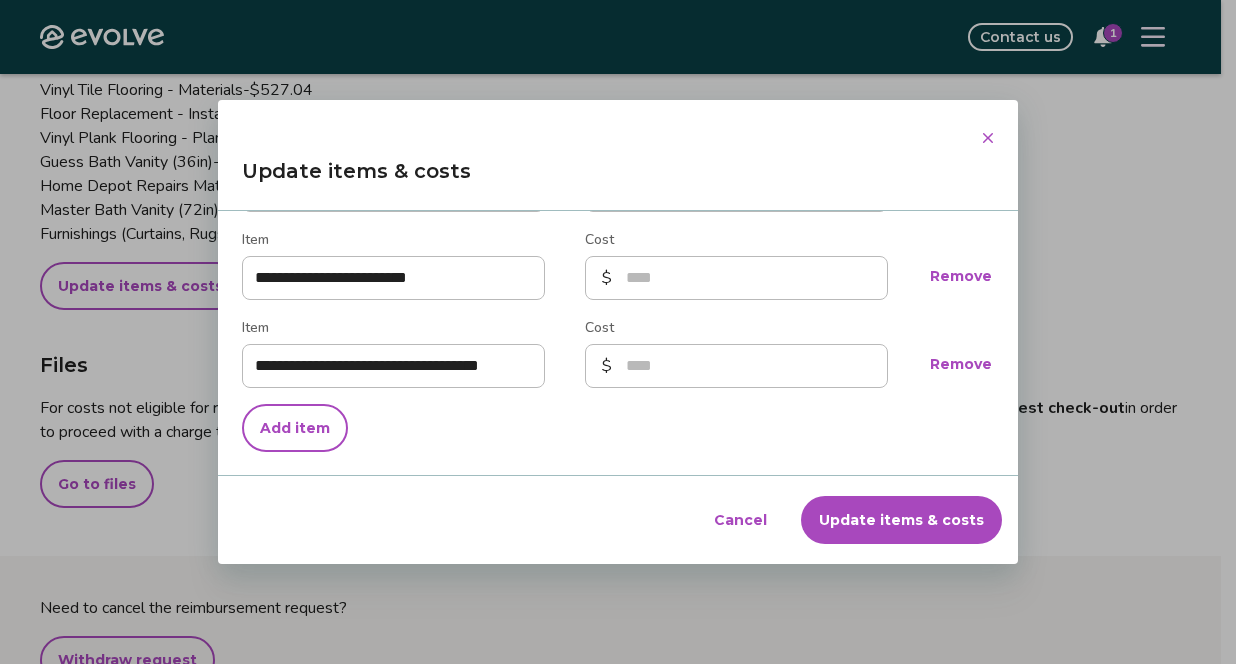 click 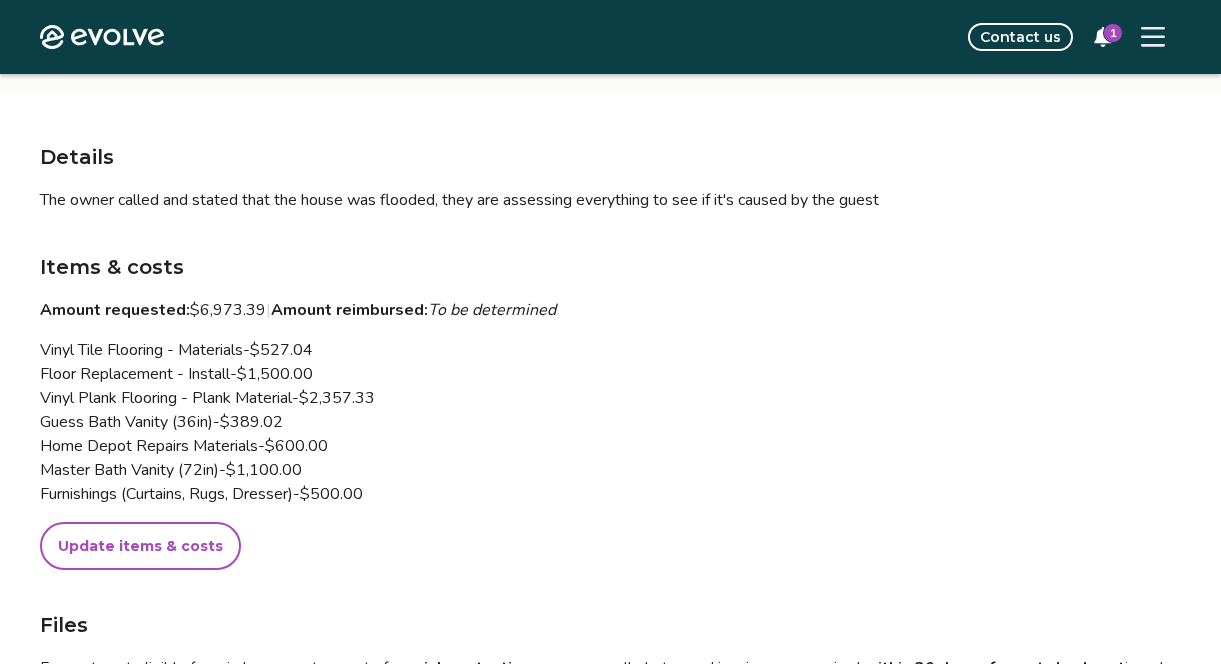 scroll, scrollTop: 0, scrollLeft: 0, axis: both 